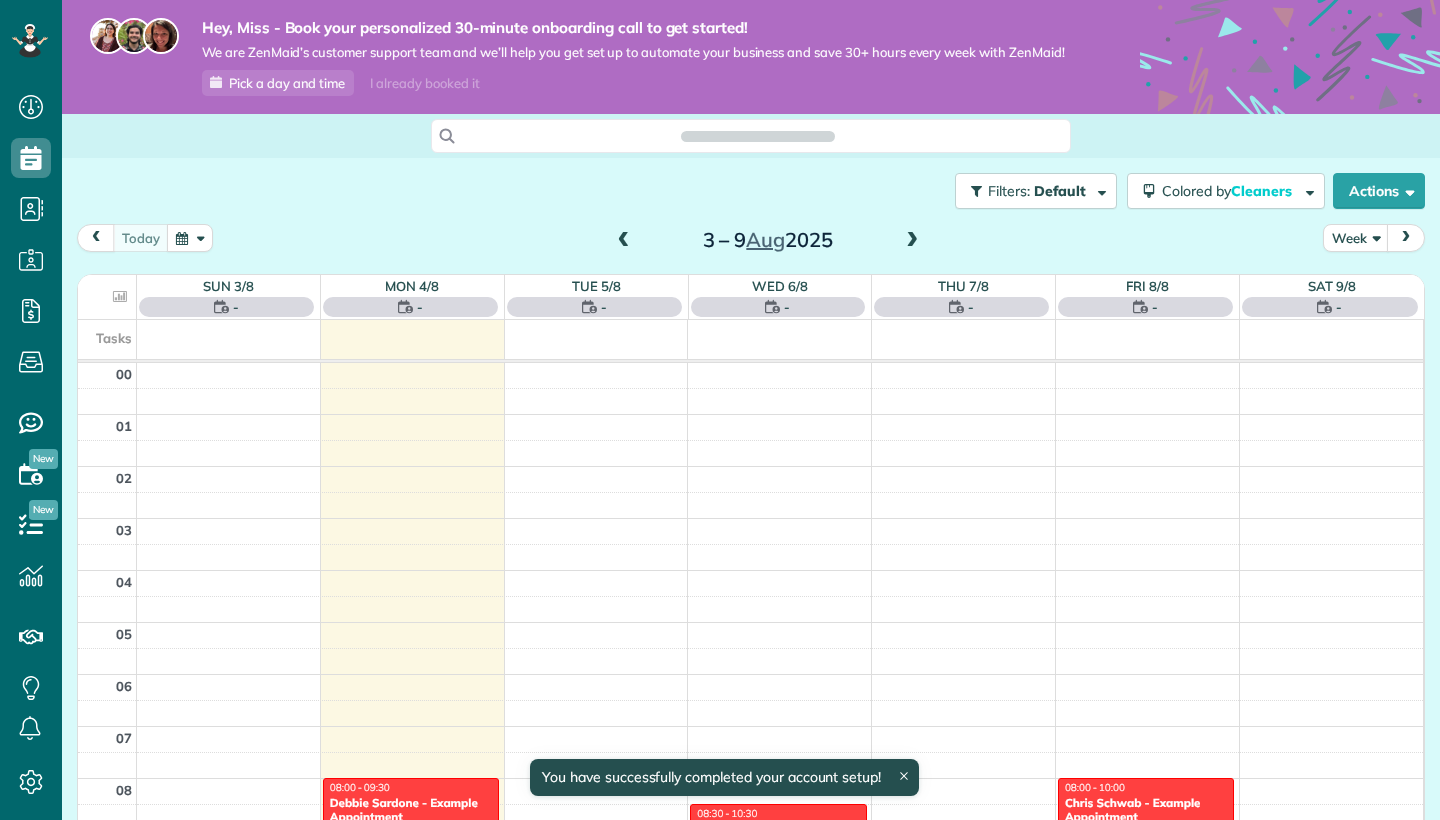 scroll, scrollTop: 0, scrollLeft: 0, axis: both 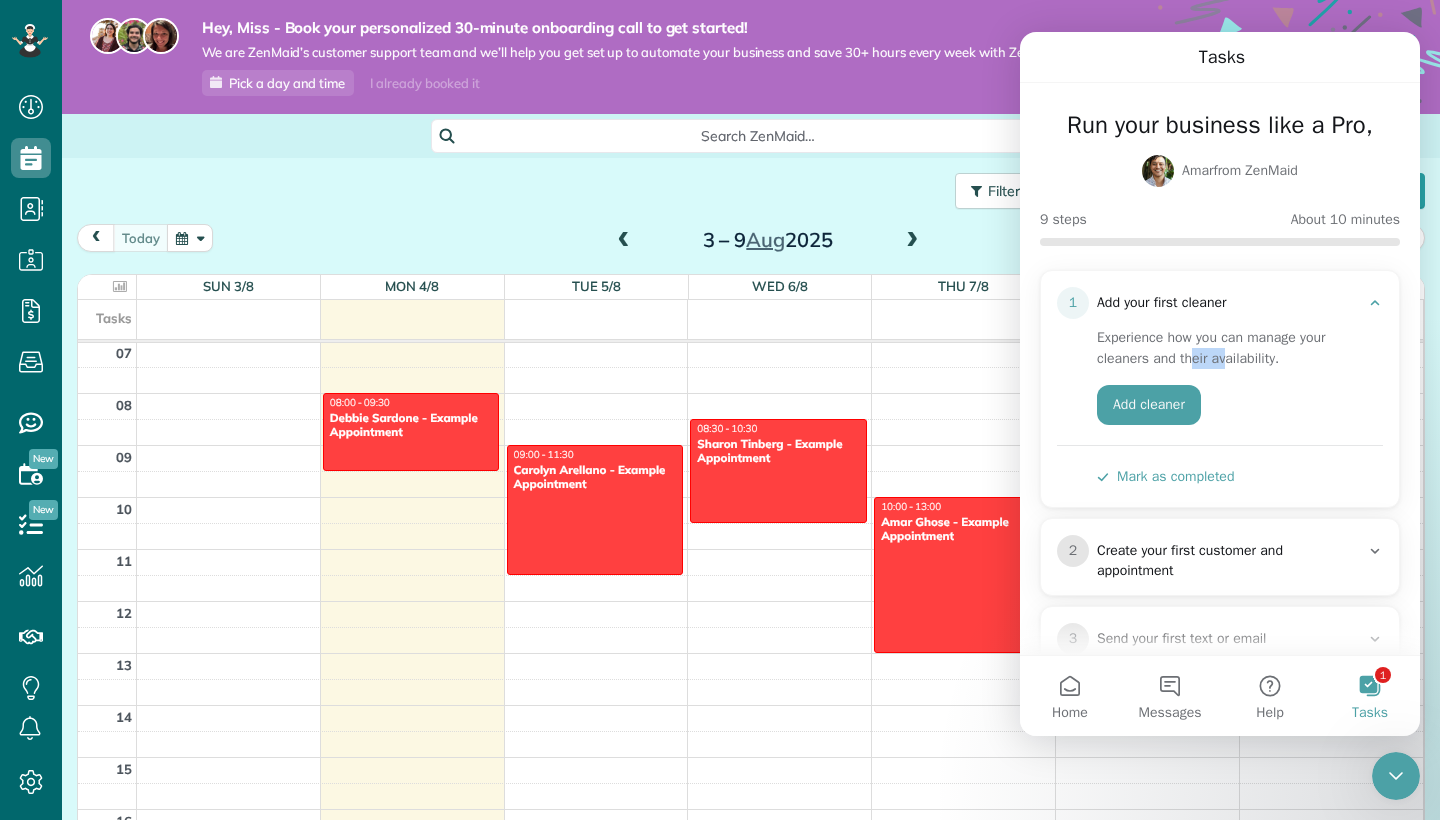 drag, startPoint x: 1229, startPoint y: 365, endPoint x: 1193, endPoint y: 360, distance: 36.345562 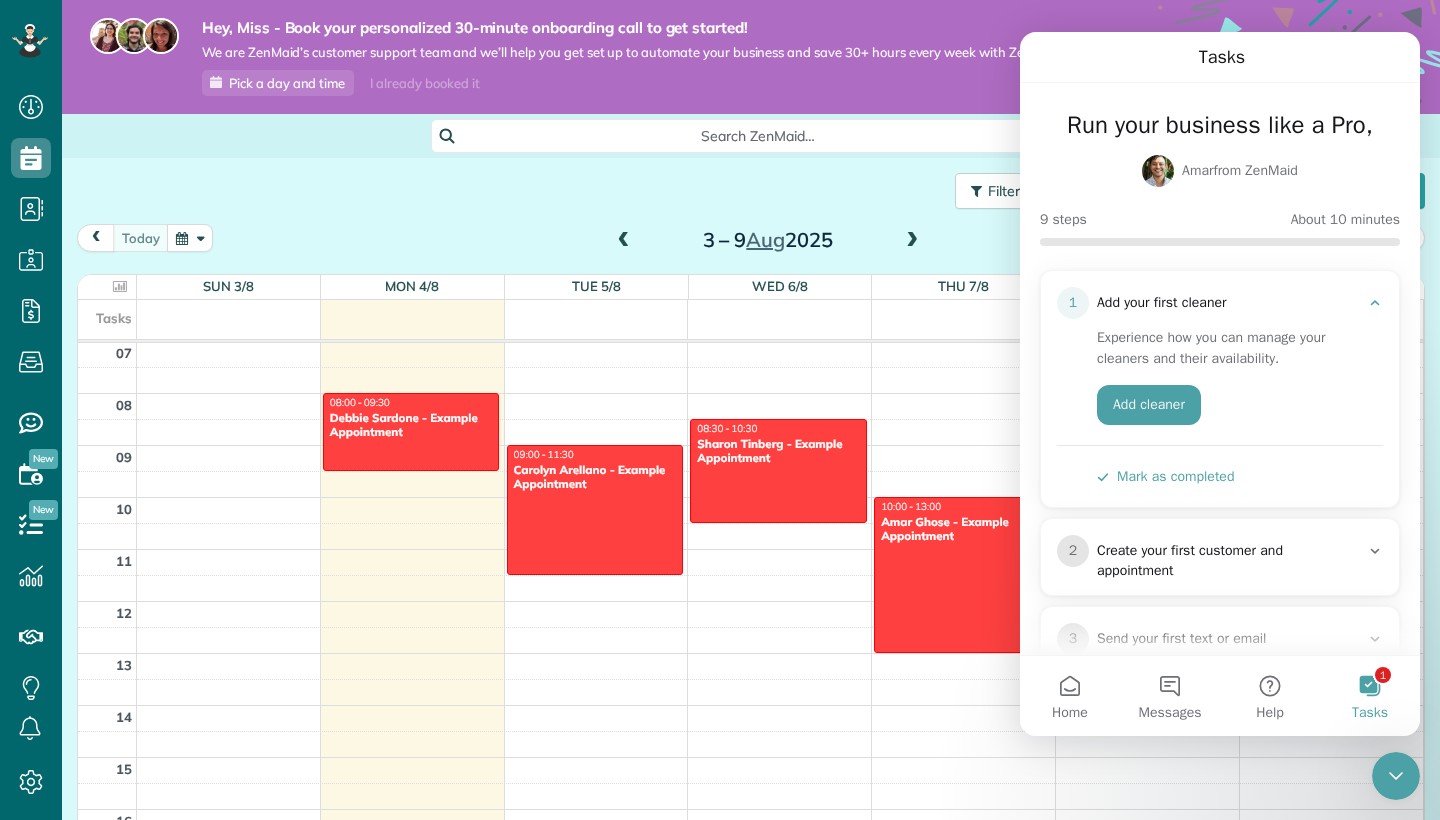 click on "Experience how you can manage your cleaners and their availability." at bounding box center [1232, 348] 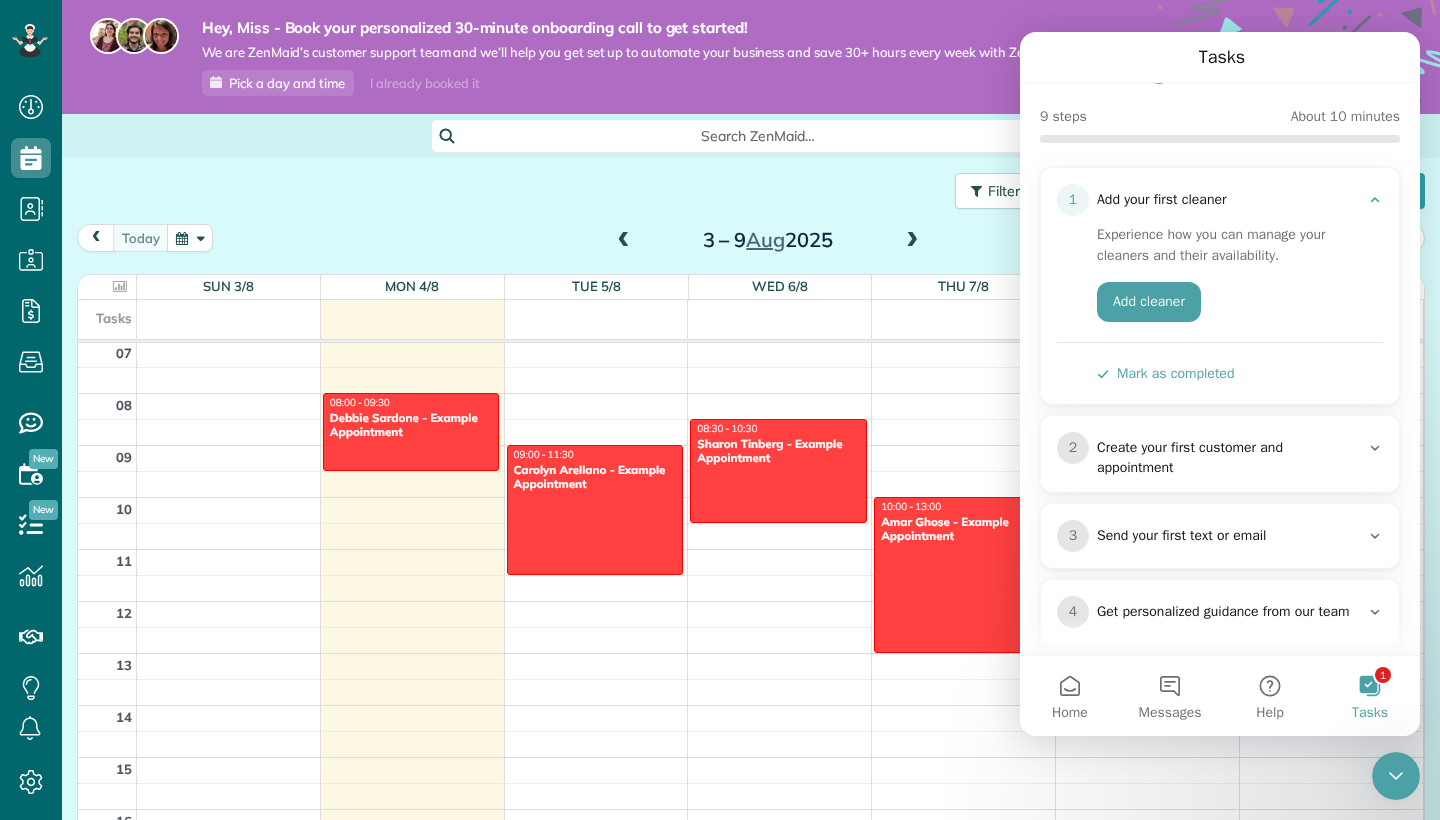 scroll, scrollTop: 0, scrollLeft: 0, axis: both 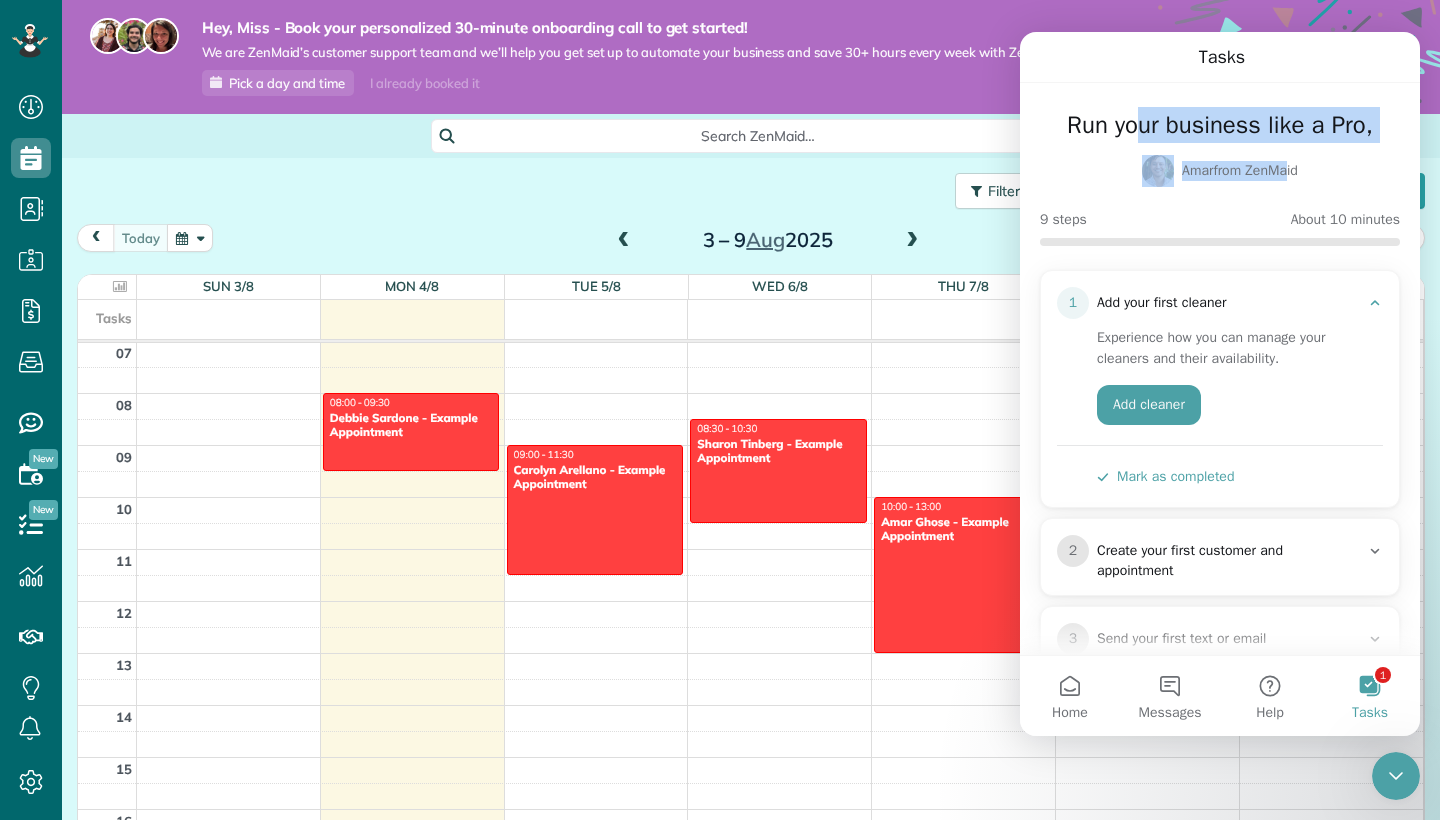 drag, startPoint x: 1284, startPoint y: 165, endPoint x: 1142, endPoint y: 125, distance: 147.52628 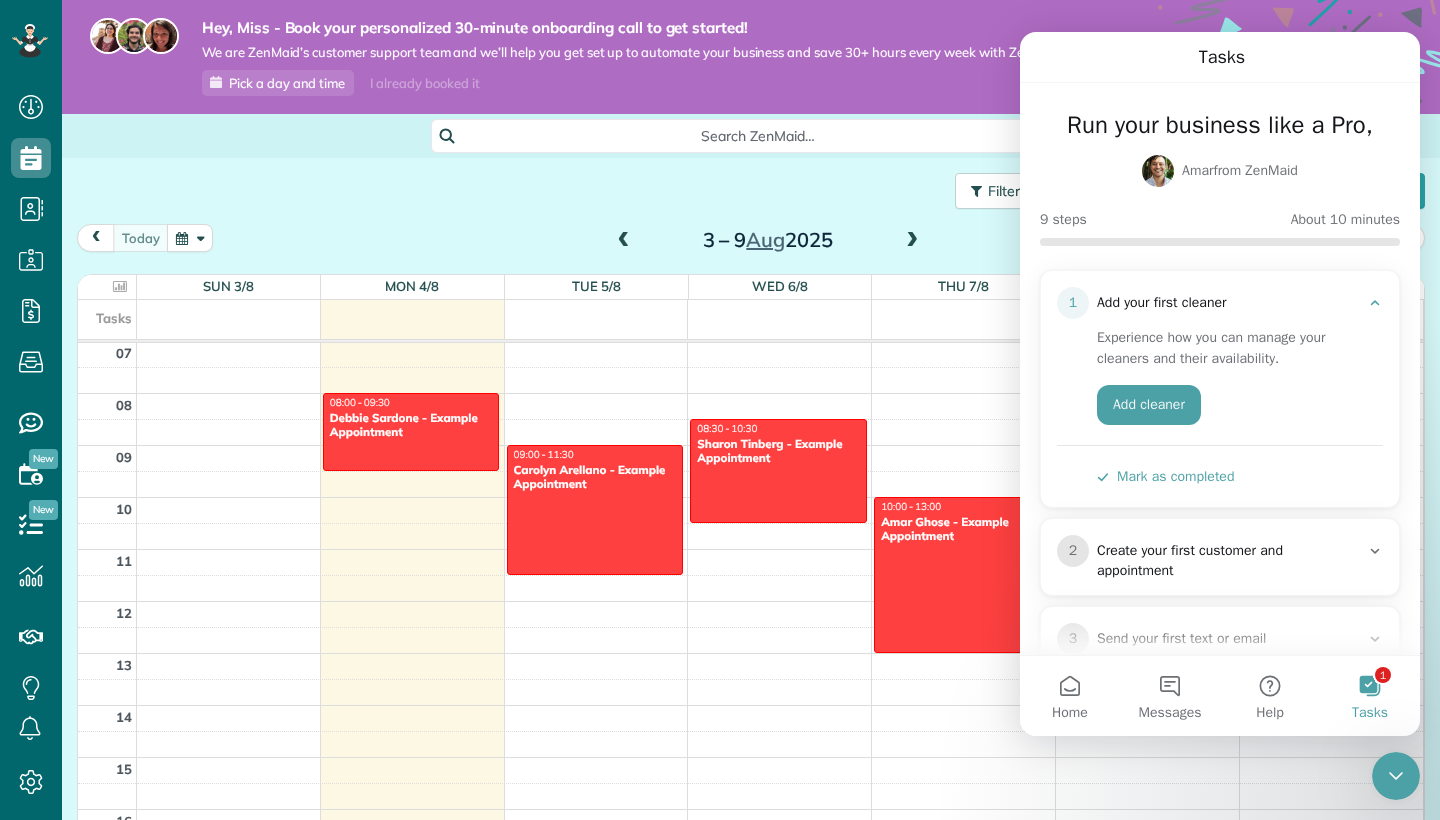 click on "Run your business like a Pro," at bounding box center [1220, 125] 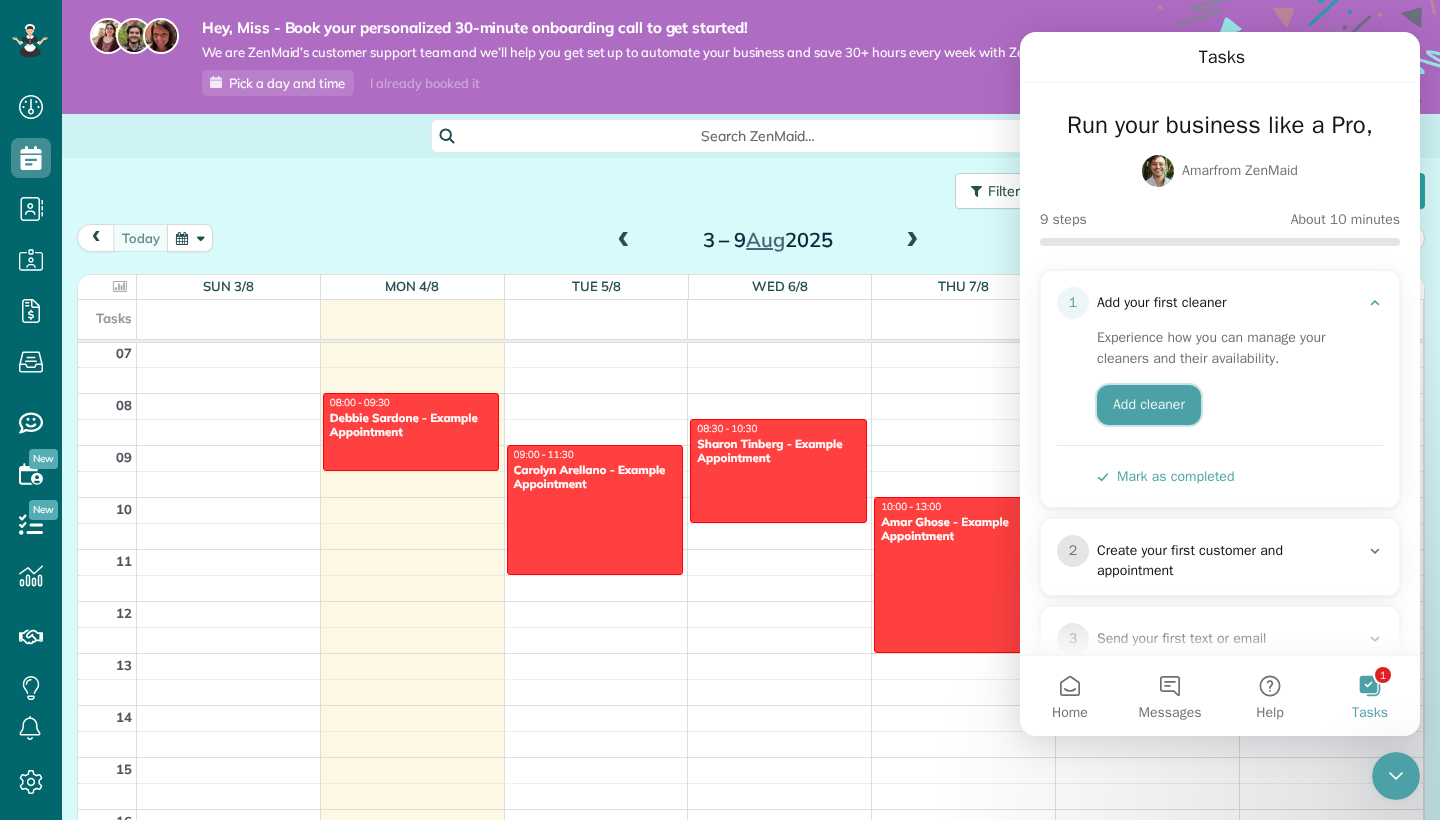 click on "Add cleaner" at bounding box center (1149, 405) 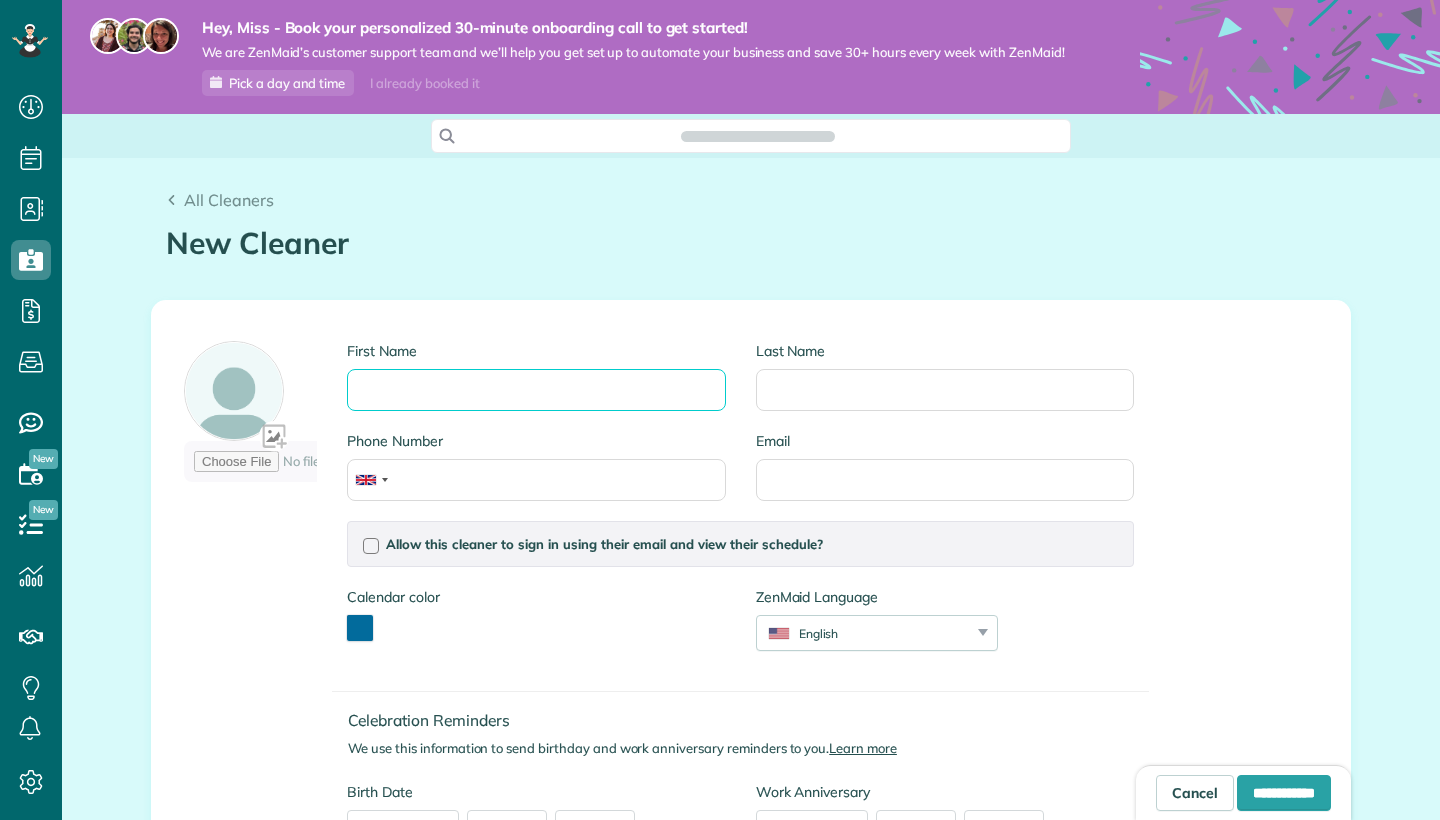 drag, startPoint x: 0, startPoint y: 0, endPoint x: 459, endPoint y: 387, distance: 600.3749 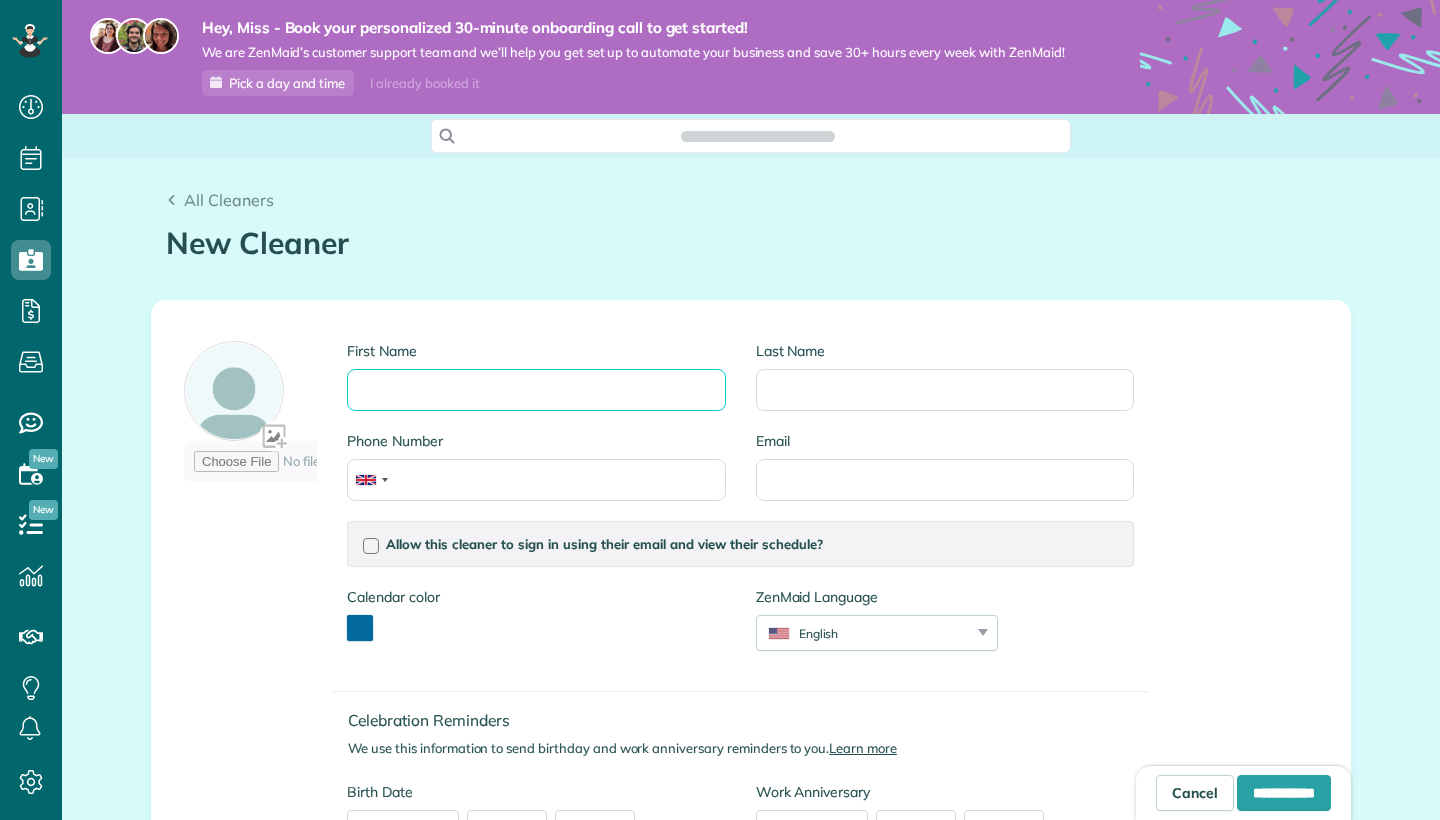 click on "First Name" at bounding box center [536, 390] 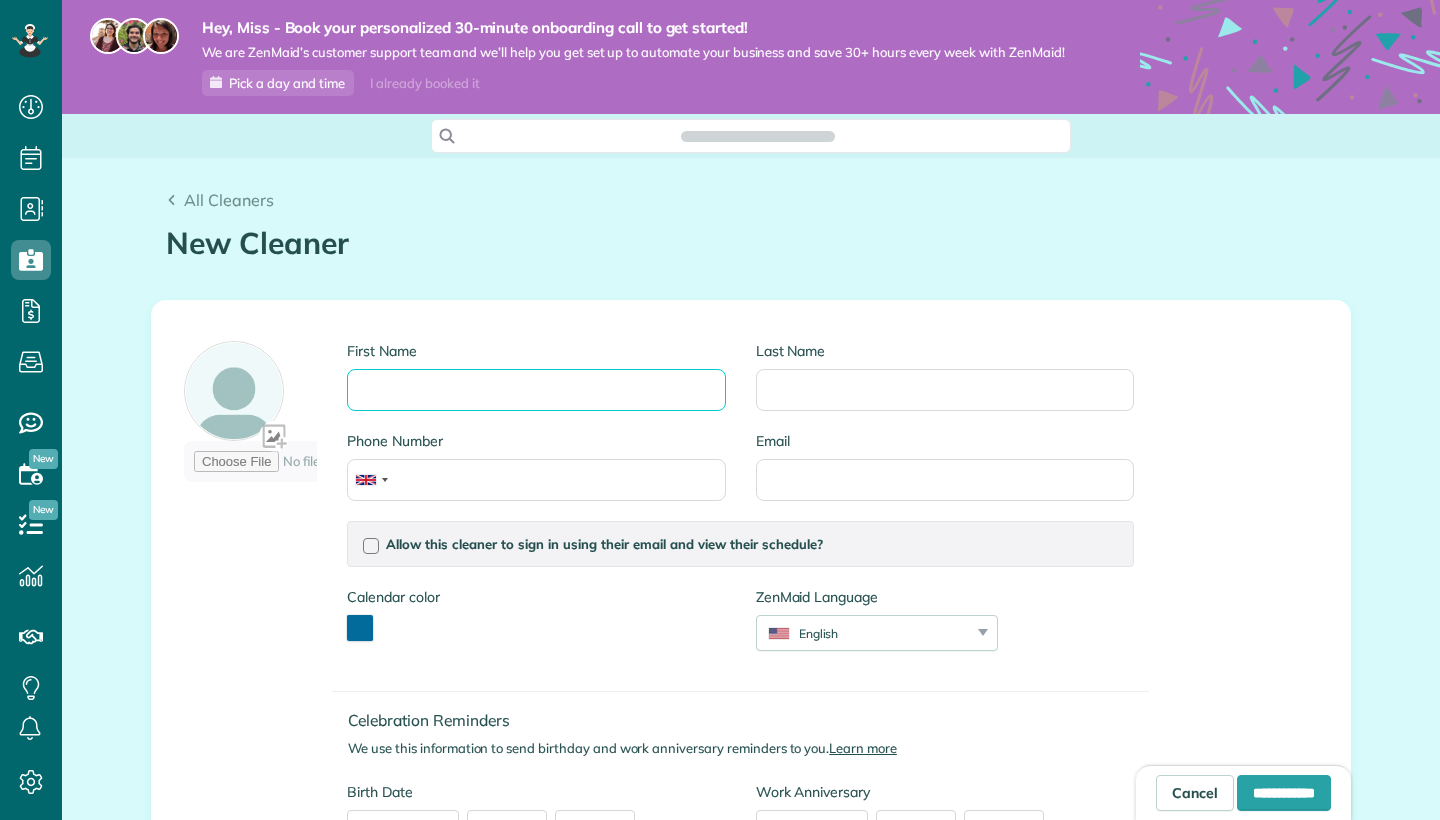 scroll, scrollTop: 0, scrollLeft: 0, axis: both 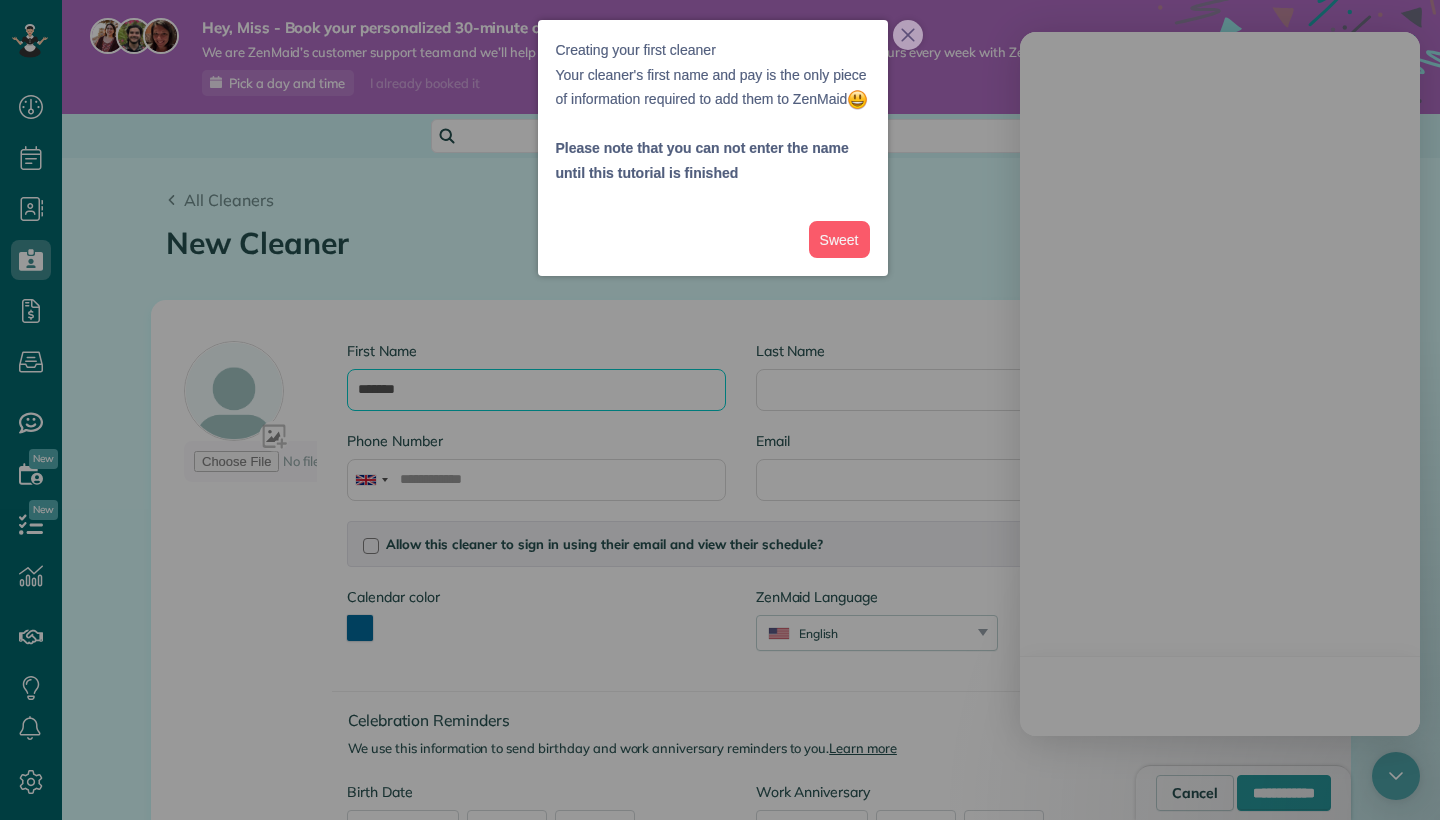 type on "*******" 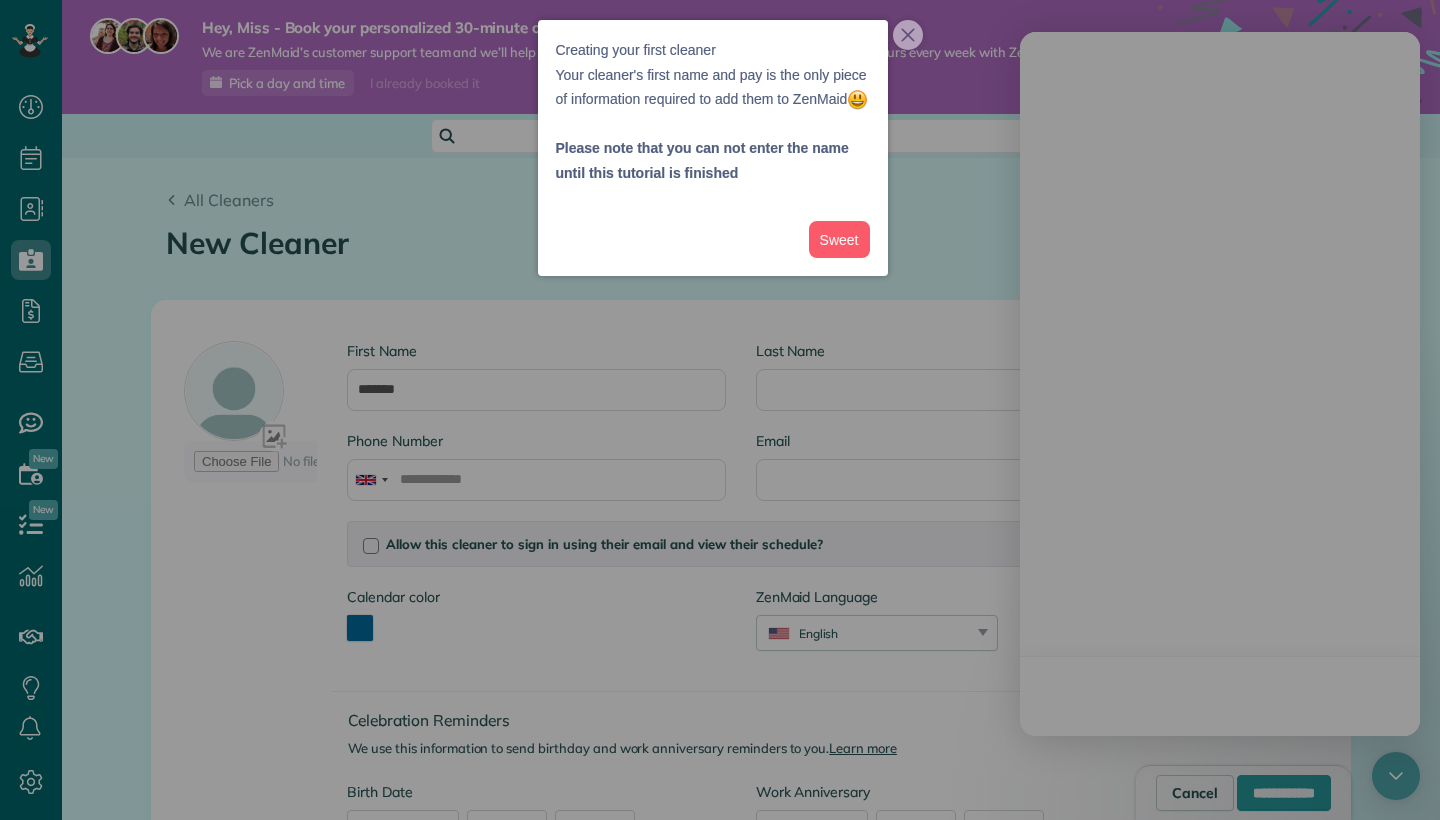 click at bounding box center (720, 410) 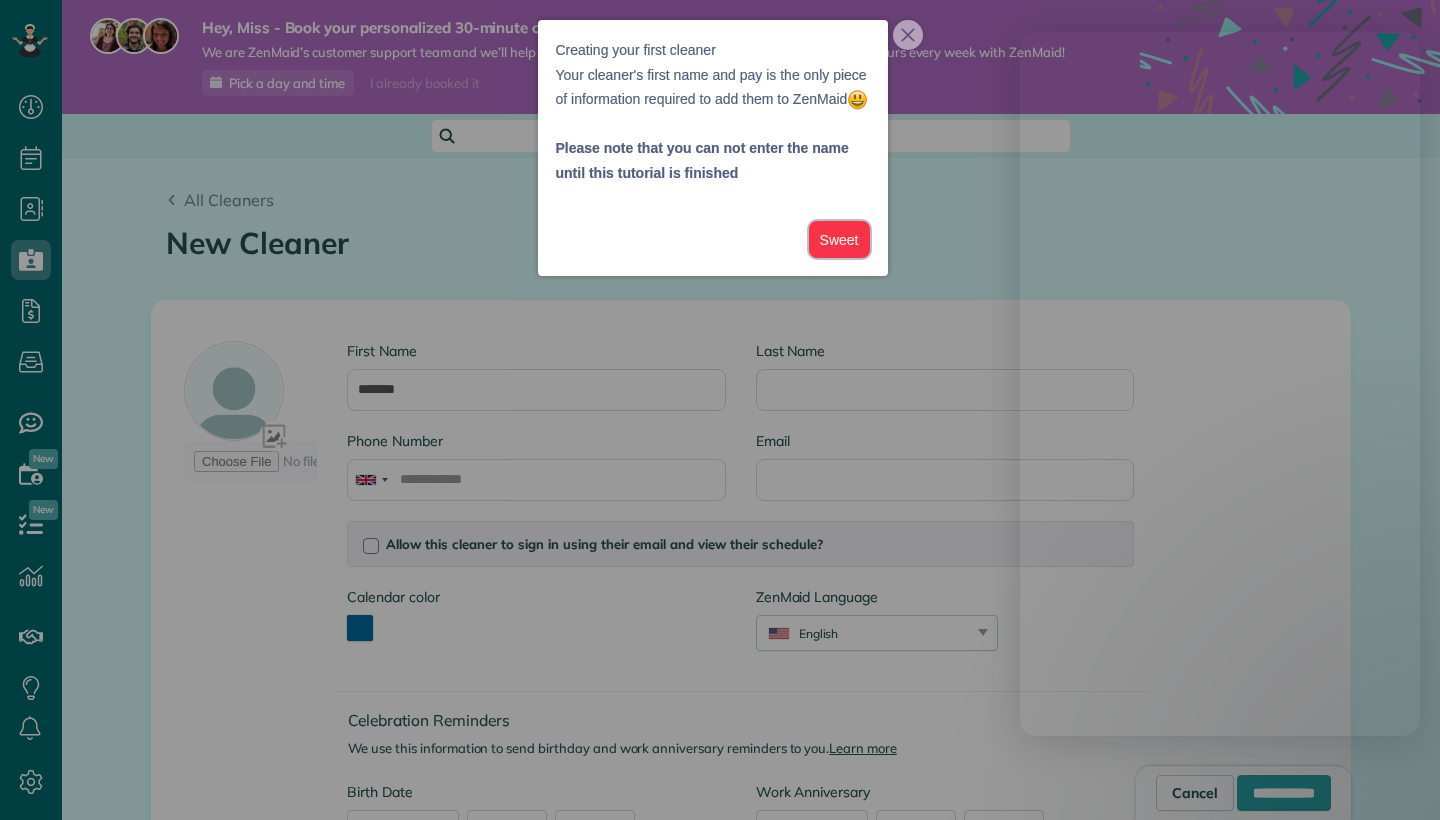 click on "Sweet" at bounding box center (839, 239) 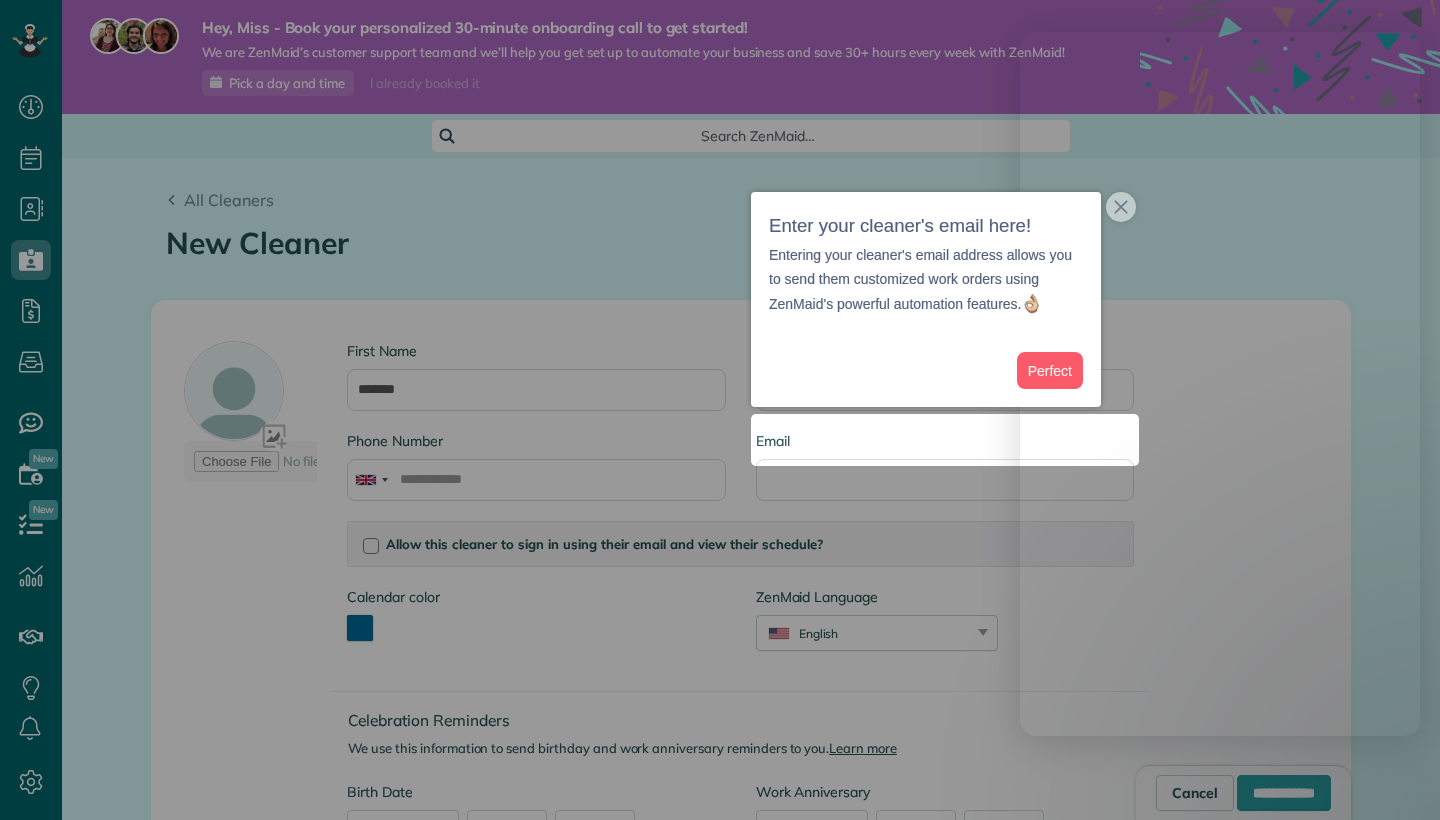 scroll, scrollTop: 68, scrollLeft: 0, axis: vertical 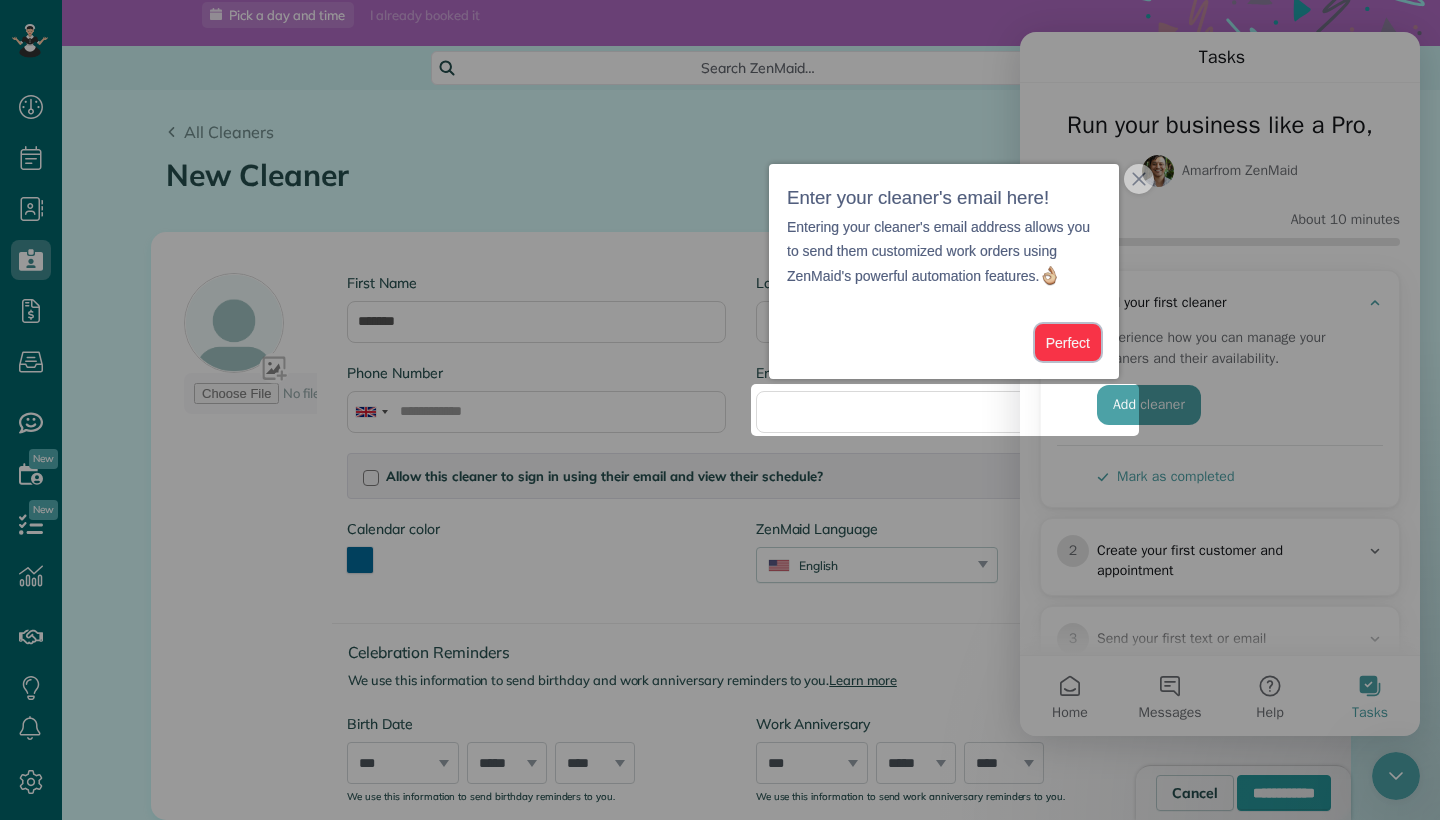 drag, startPoint x: 1072, startPoint y: 344, endPoint x: 52, endPoint y: 312, distance: 1020.50183 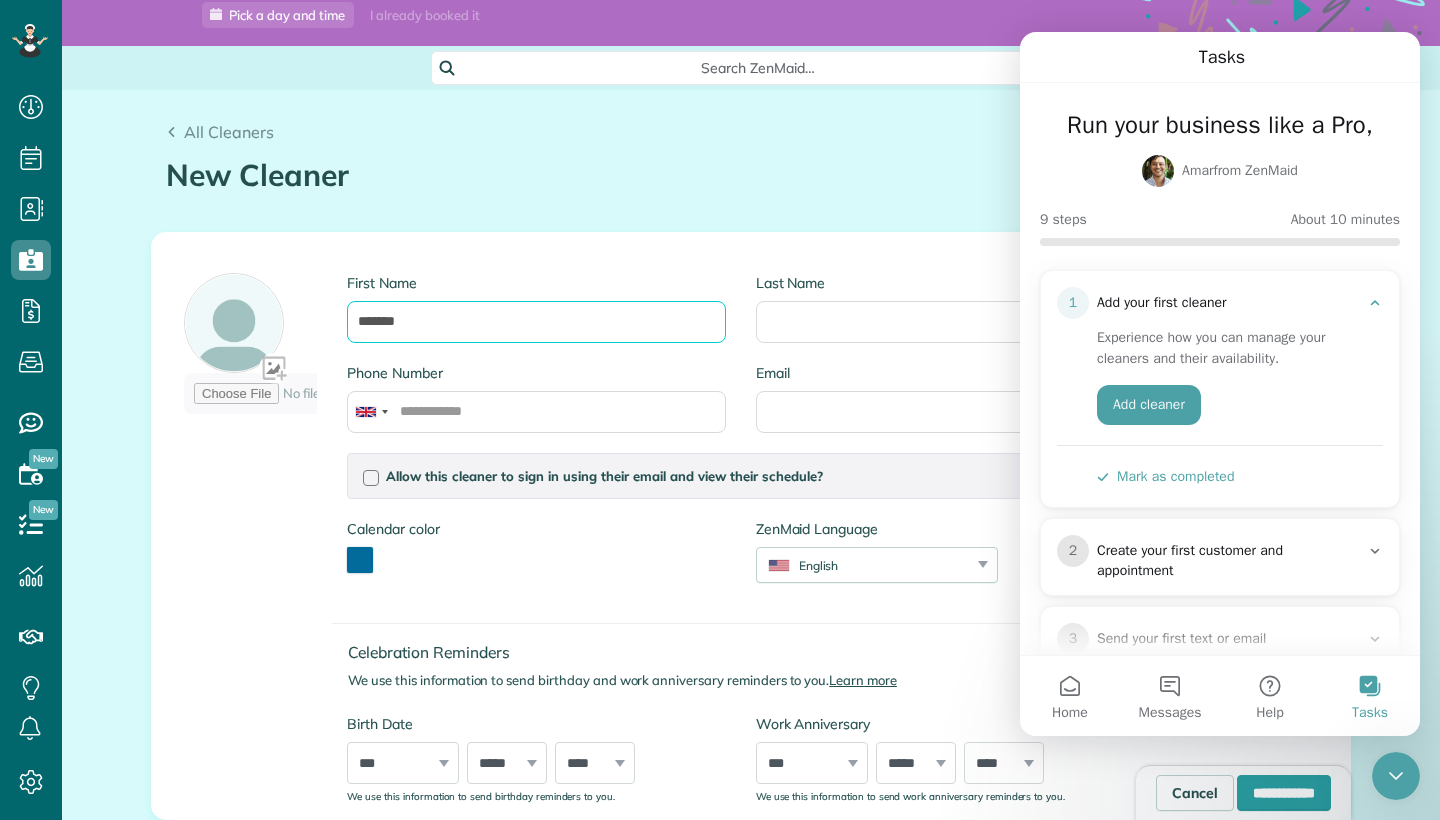 click on "*******" at bounding box center (536, 322) 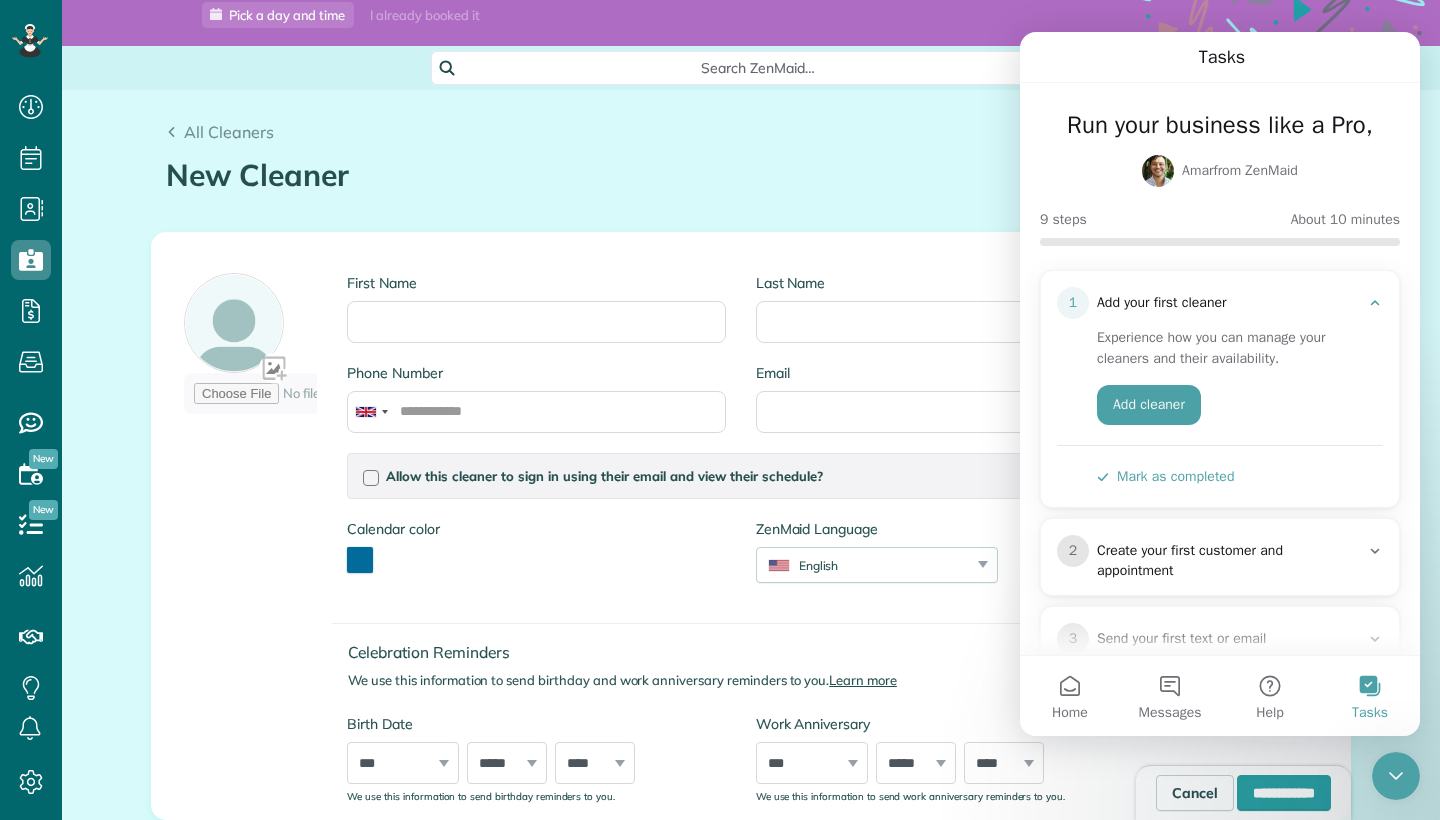 click on "1 Add your first cleaner" at bounding box center (1220, 303) 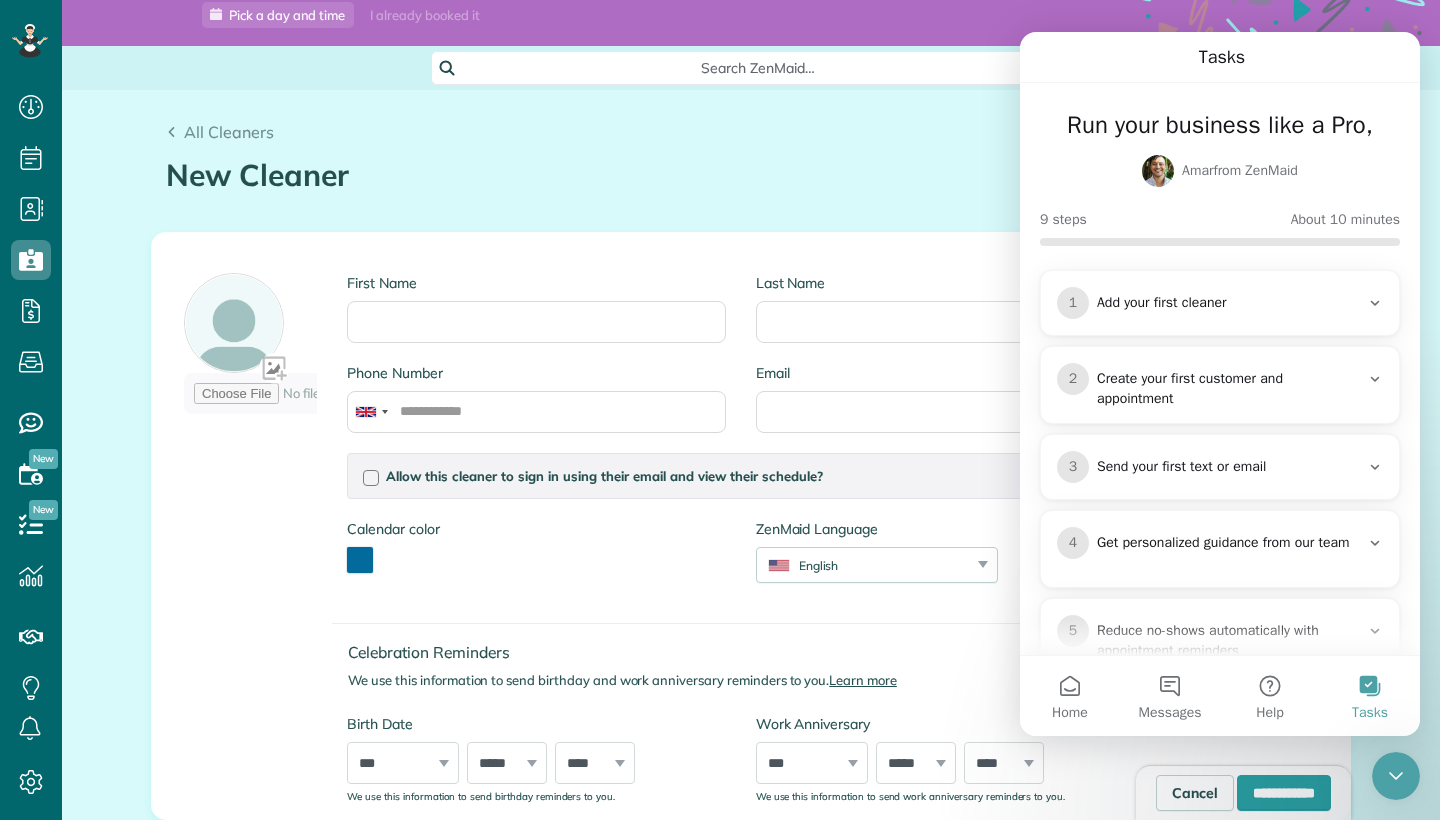 click on "First Name
Last Name
Phone Number
Email
Allow this cleaner to sign in using their email and view their schedule?
Password
Password Confirmation
Password Password should contain letters and numbers only and be at least 8 characters long
Password Confirmation
Is this cleaner an office manager? Office managers can create, view, and edit customers, appointments, and cleaners
Is this cleaner a contractor?
Allow this cleaner to log their time in the system? If you enable this option, this cleaner will be able to log their time in and time out when they sign in, saving you time on payroll and time tracking" at bounding box center [659, 526] 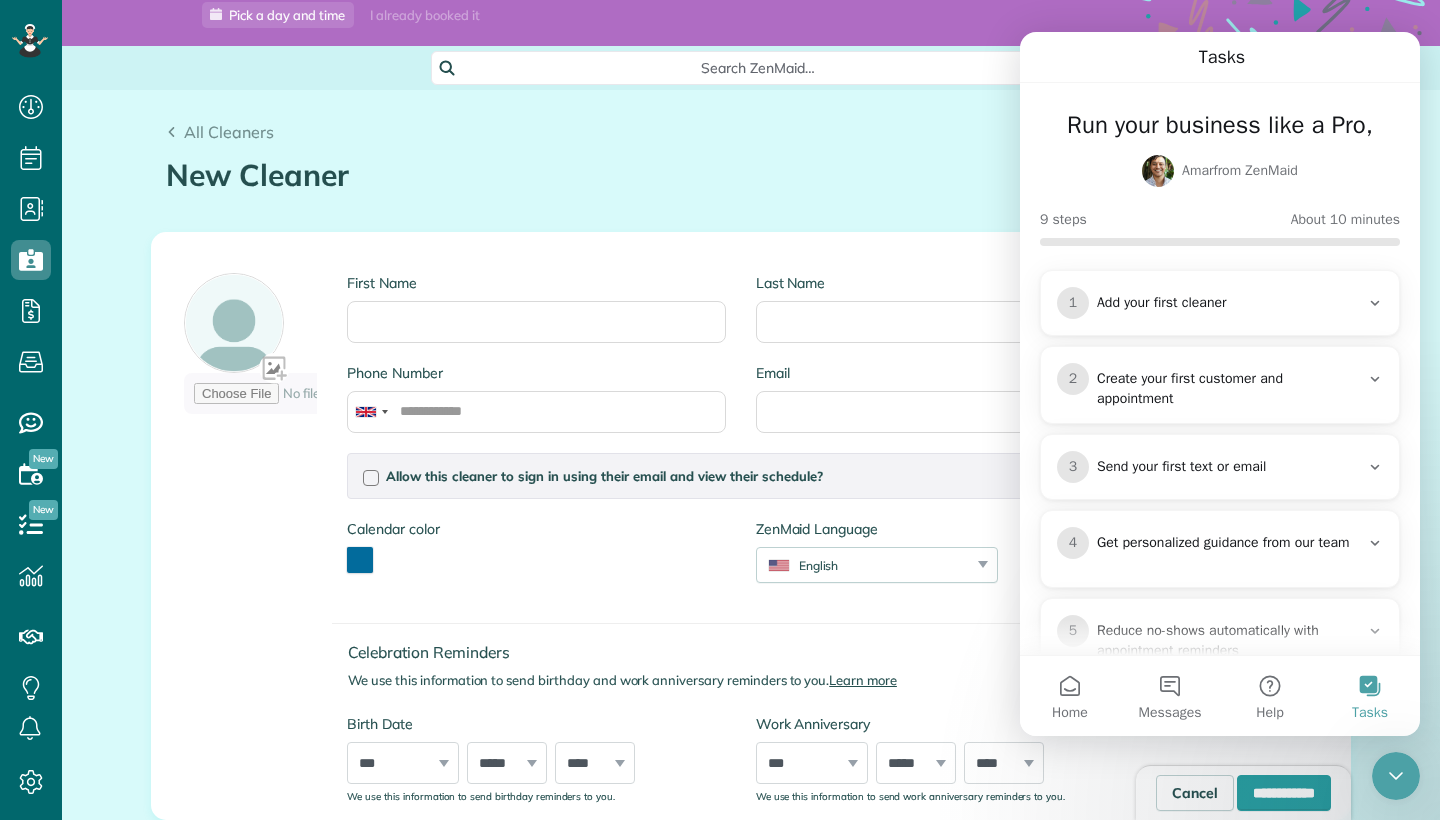 click on "First Name" at bounding box center [536, 318] 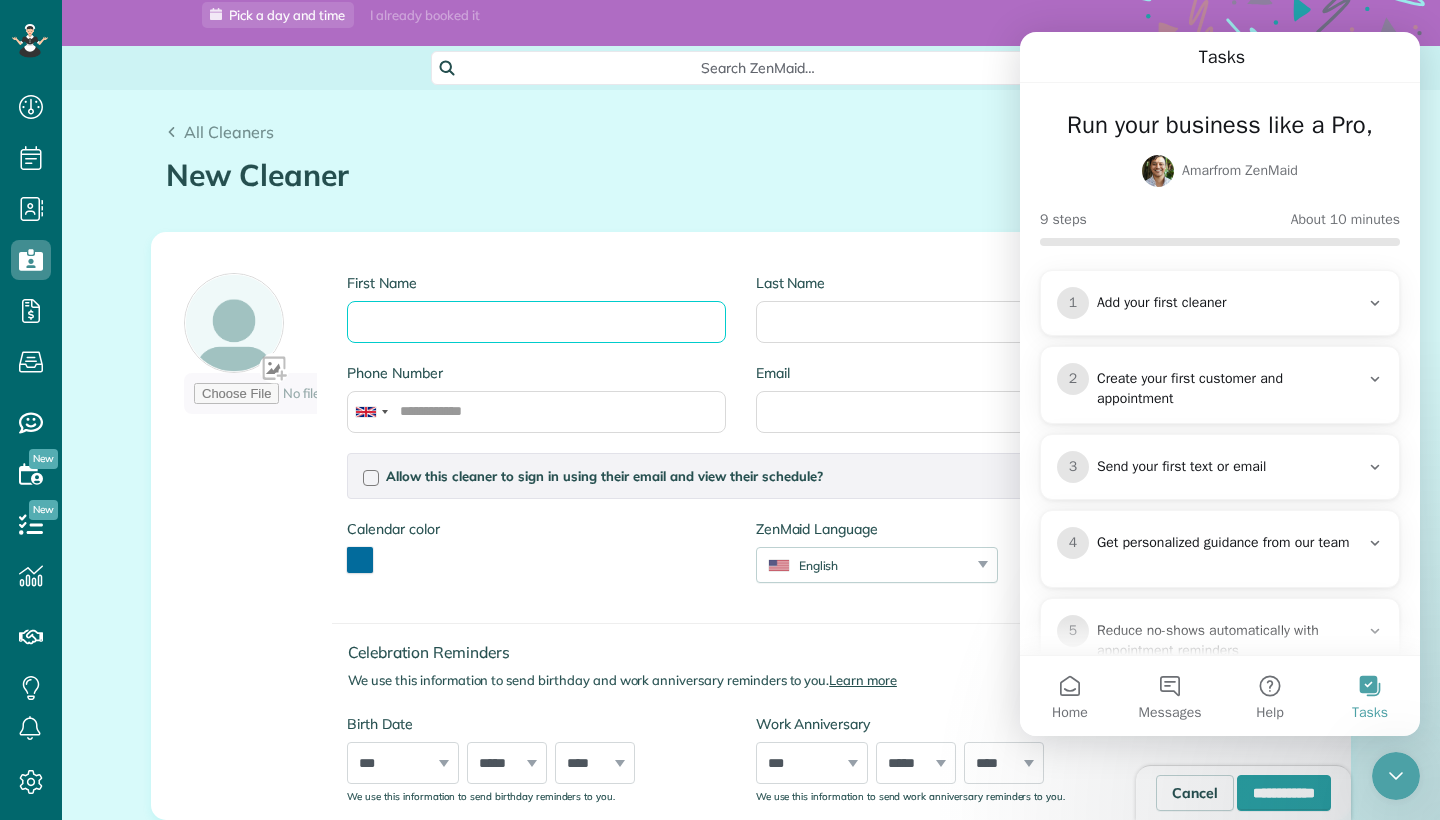click on "First Name" at bounding box center [536, 322] 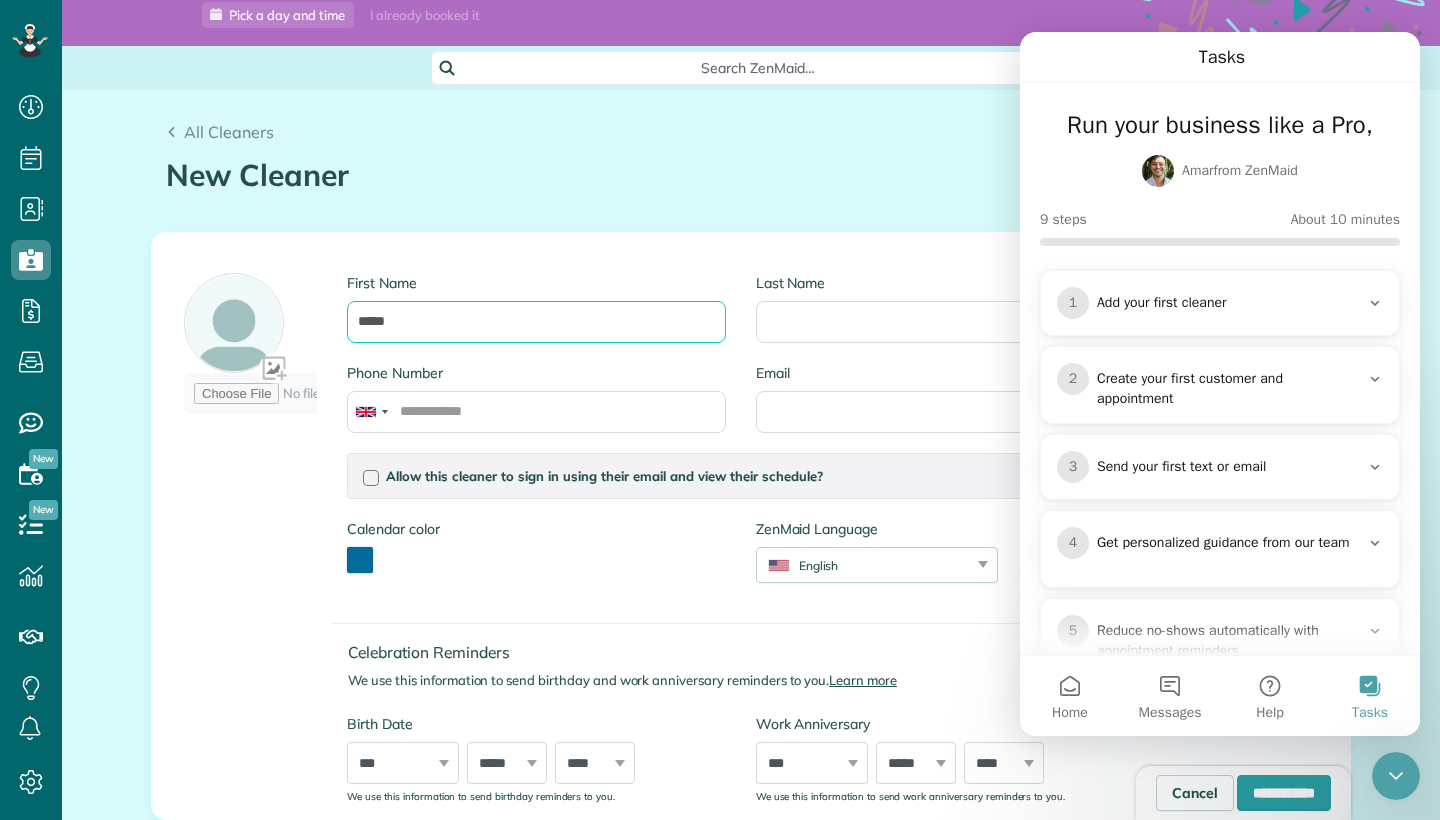 type on "*****" 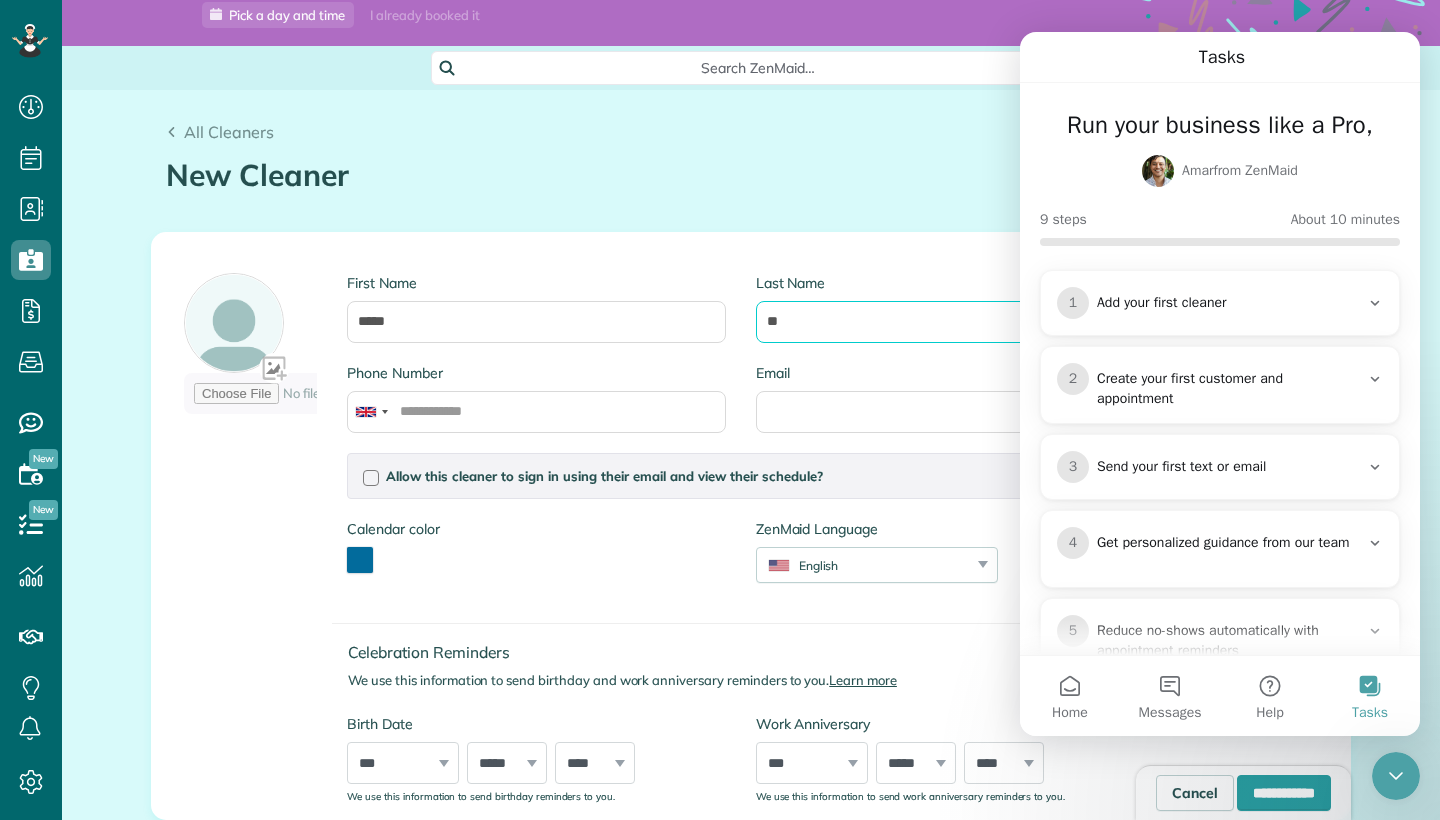 type on "*" 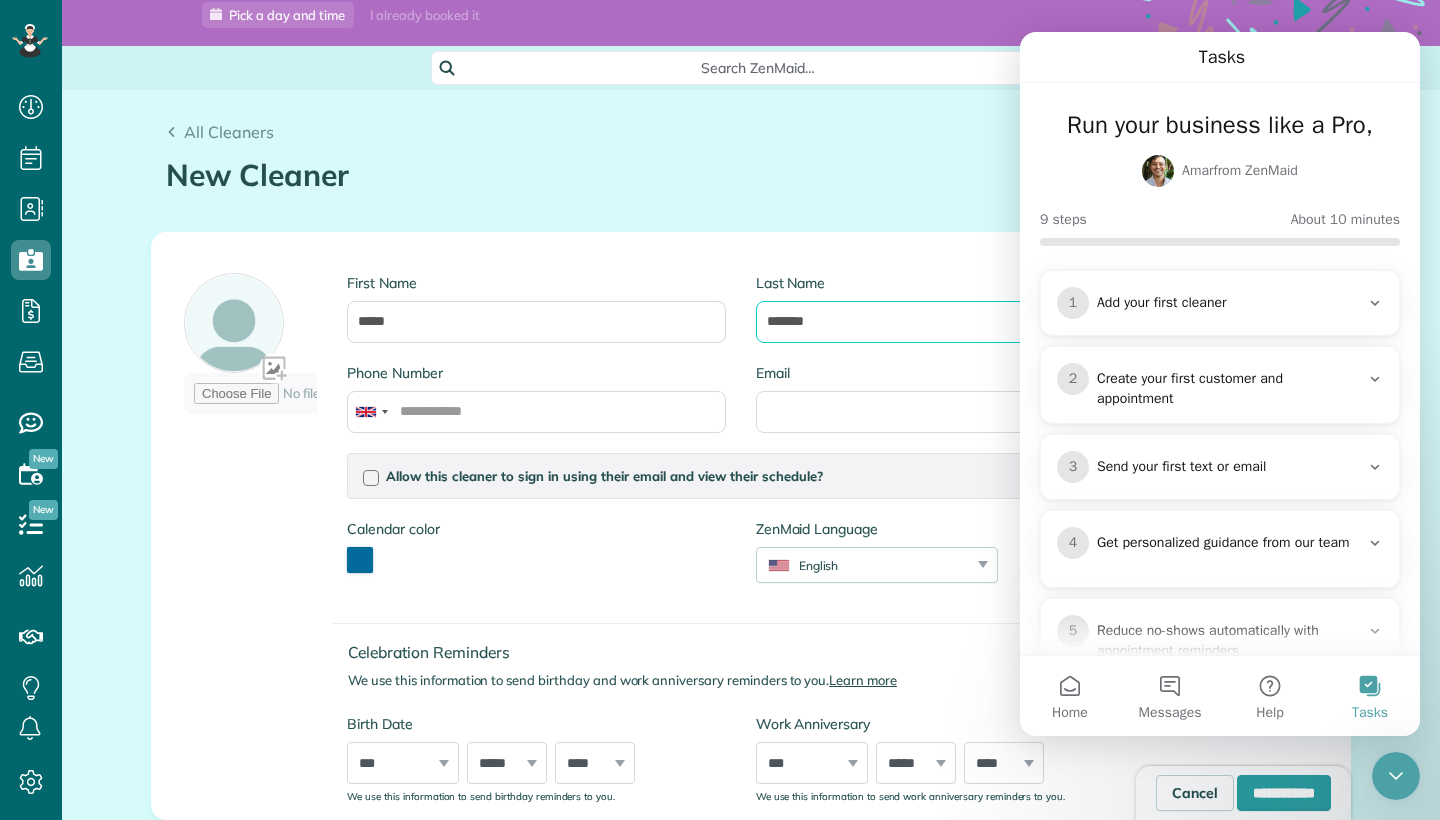 type on "*******" 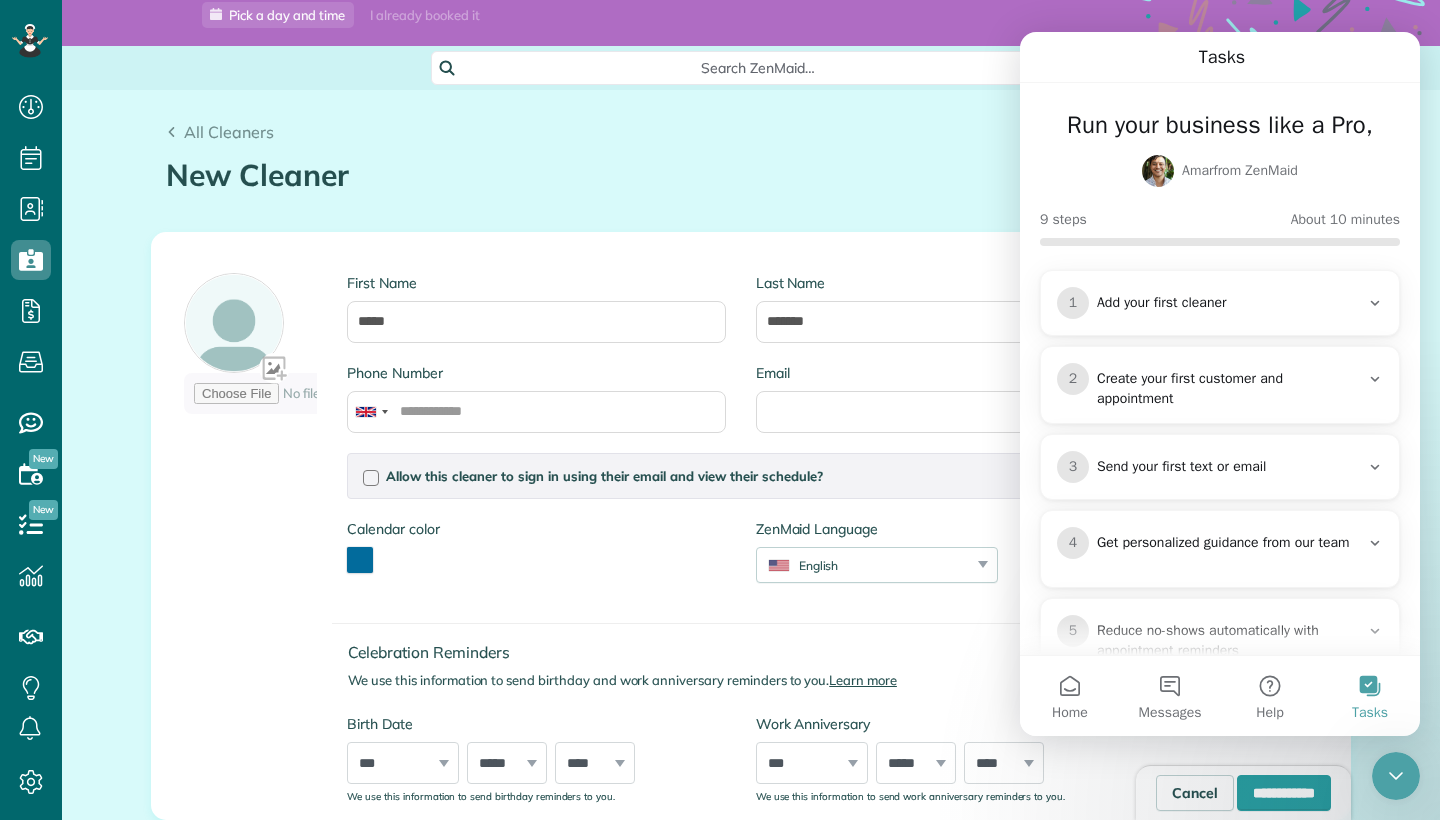 click on "First Name *****
Last Name *******
Phone Number
Email
Allow this cleaner to sign in using their email and view their schedule?
Password
Password Confirmation
Password Password should contain letters and numbers only and be at least 8 characters long
Password Confirmation
Is this cleaner an office manager? Office managers can create, view, and edit customers, appointments, and cleaners
Is this cleaner a contractor?
Allow this cleaner to log their time in the system?
Calendar color" at bounding box center (751, 526) 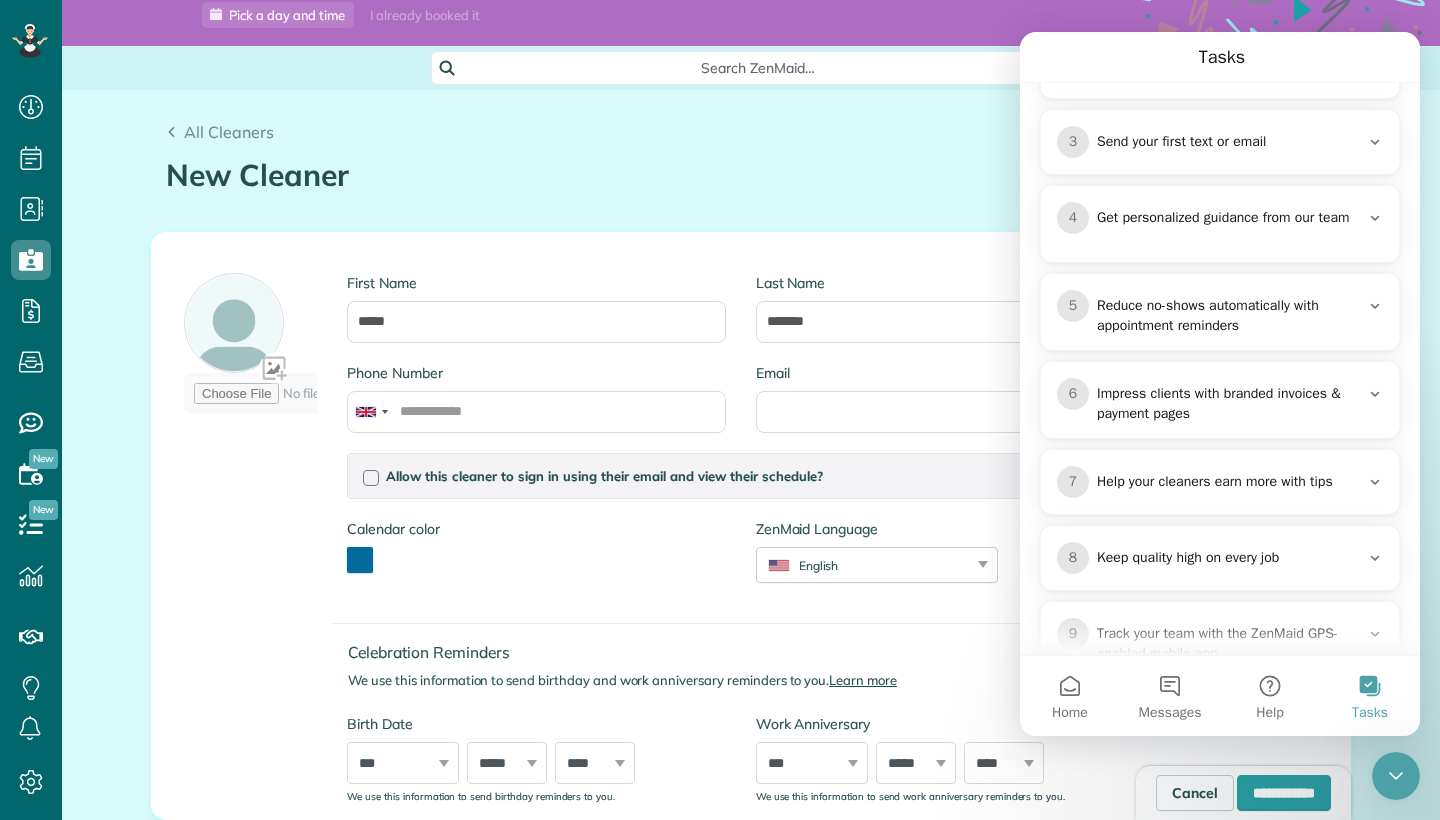 scroll, scrollTop: 379, scrollLeft: 0, axis: vertical 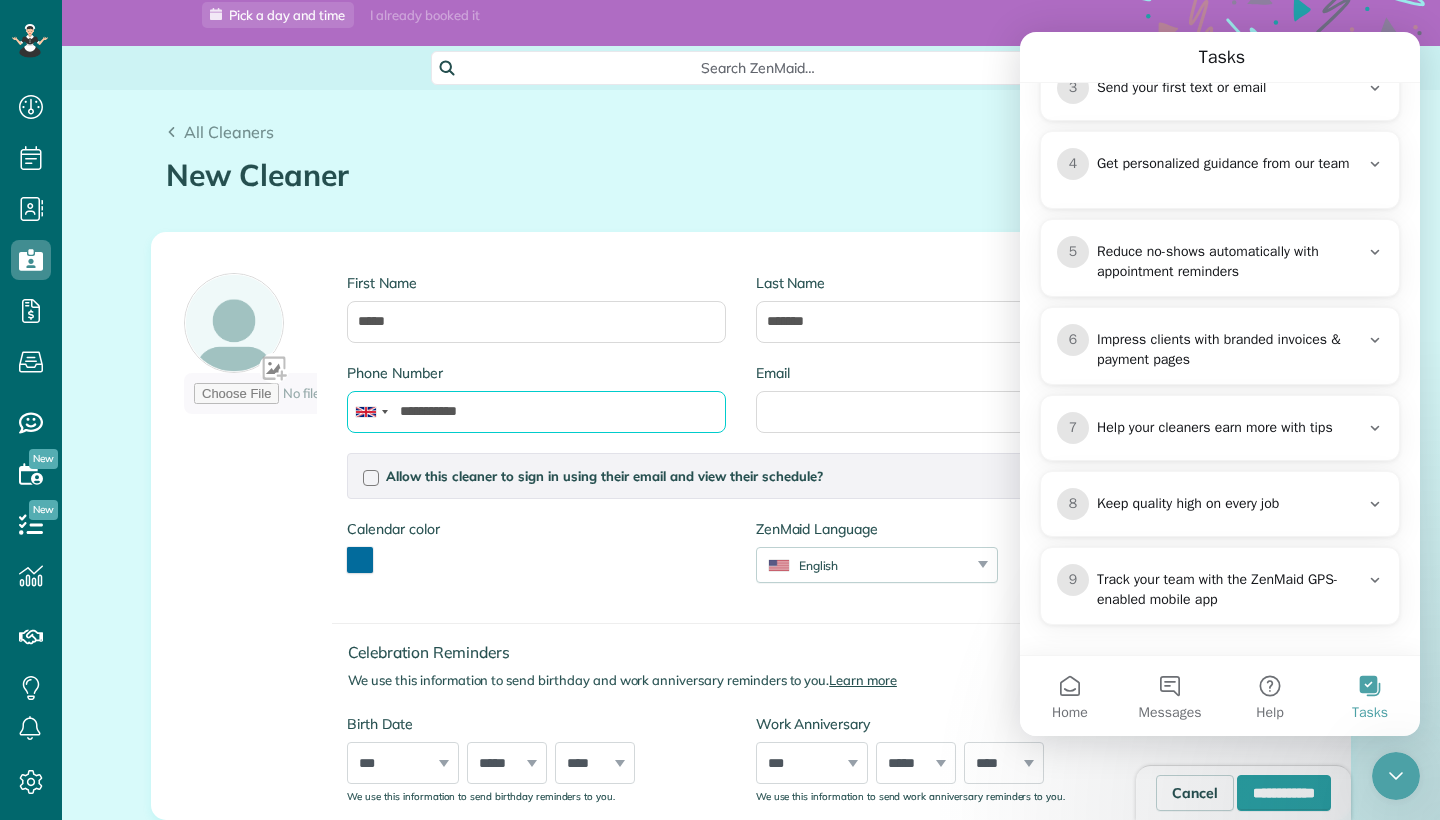 type on "**********" 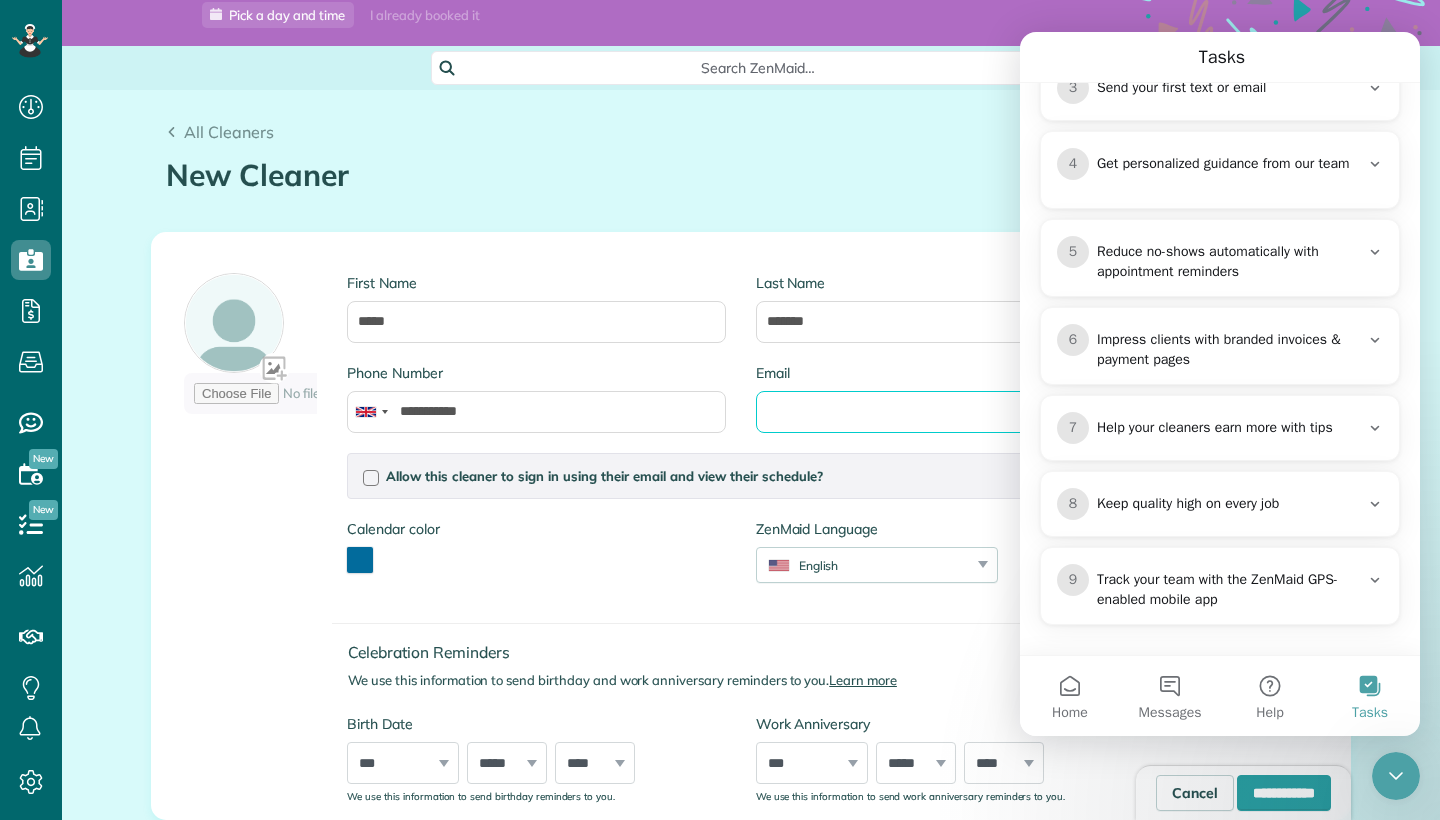 click on "Email" at bounding box center [945, 412] 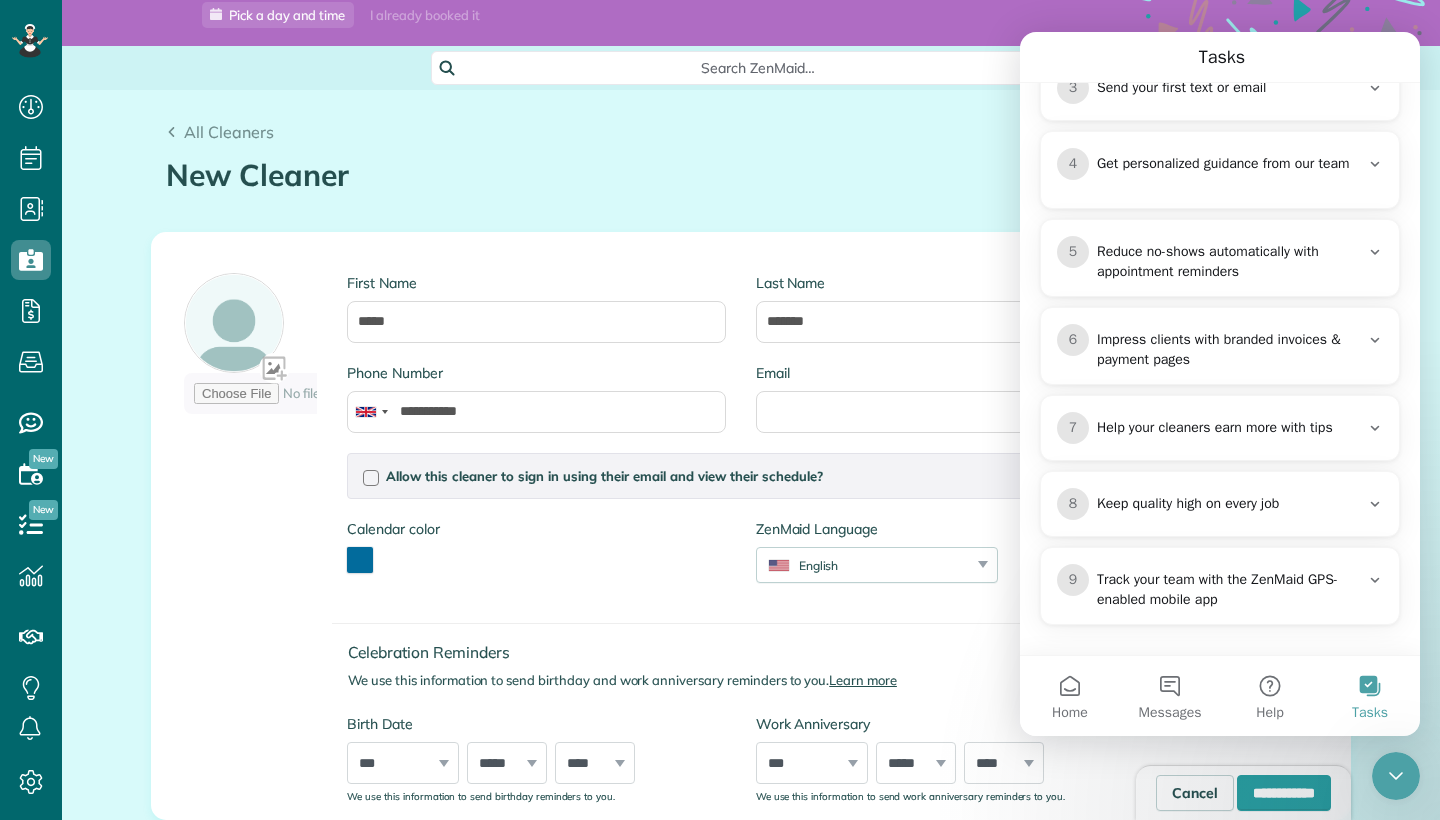 click on "Calendar color
*******" at bounding box center (536, 556) 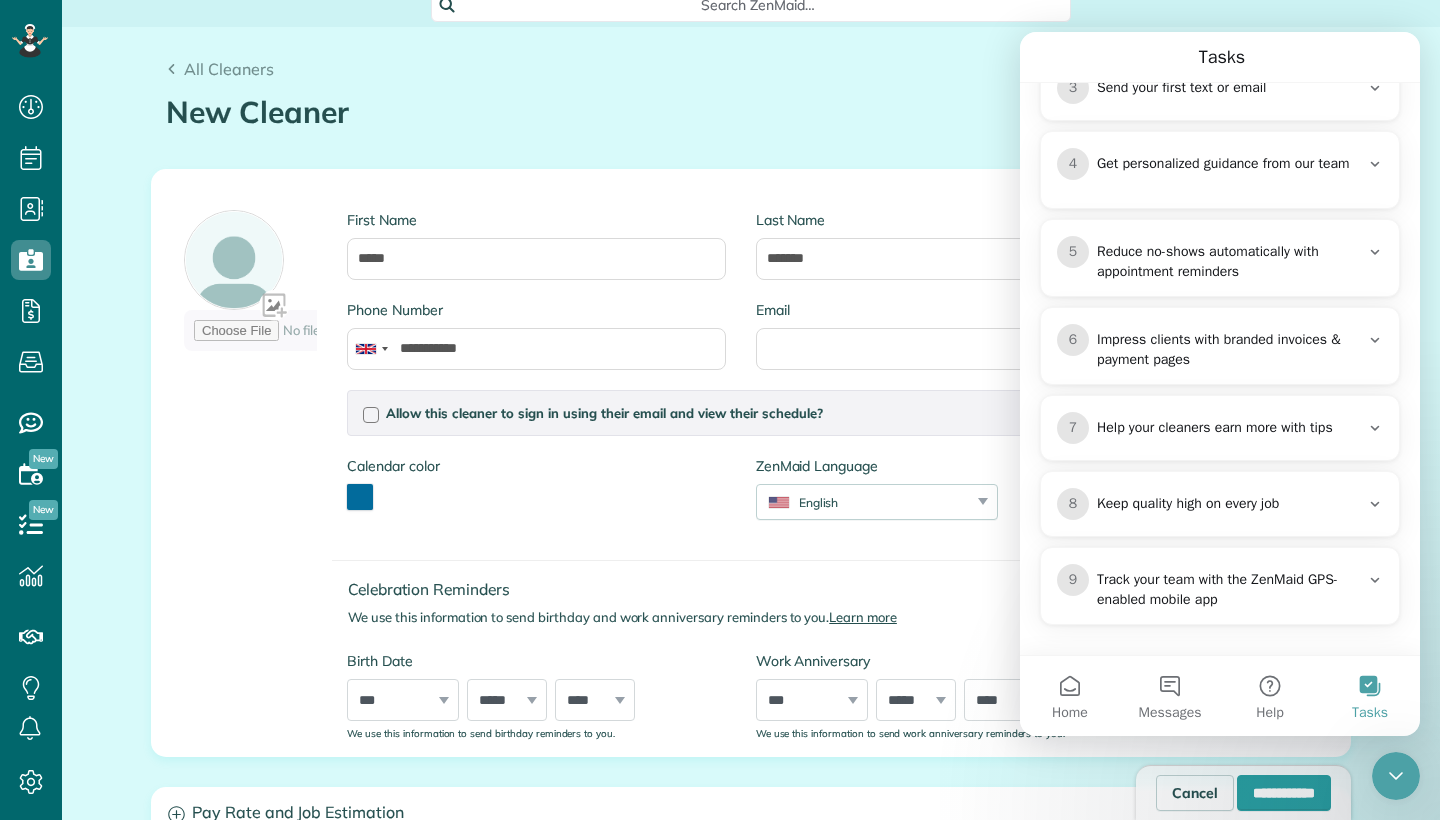 scroll, scrollTop: 161, scrollLeft: 0, axis: vertical 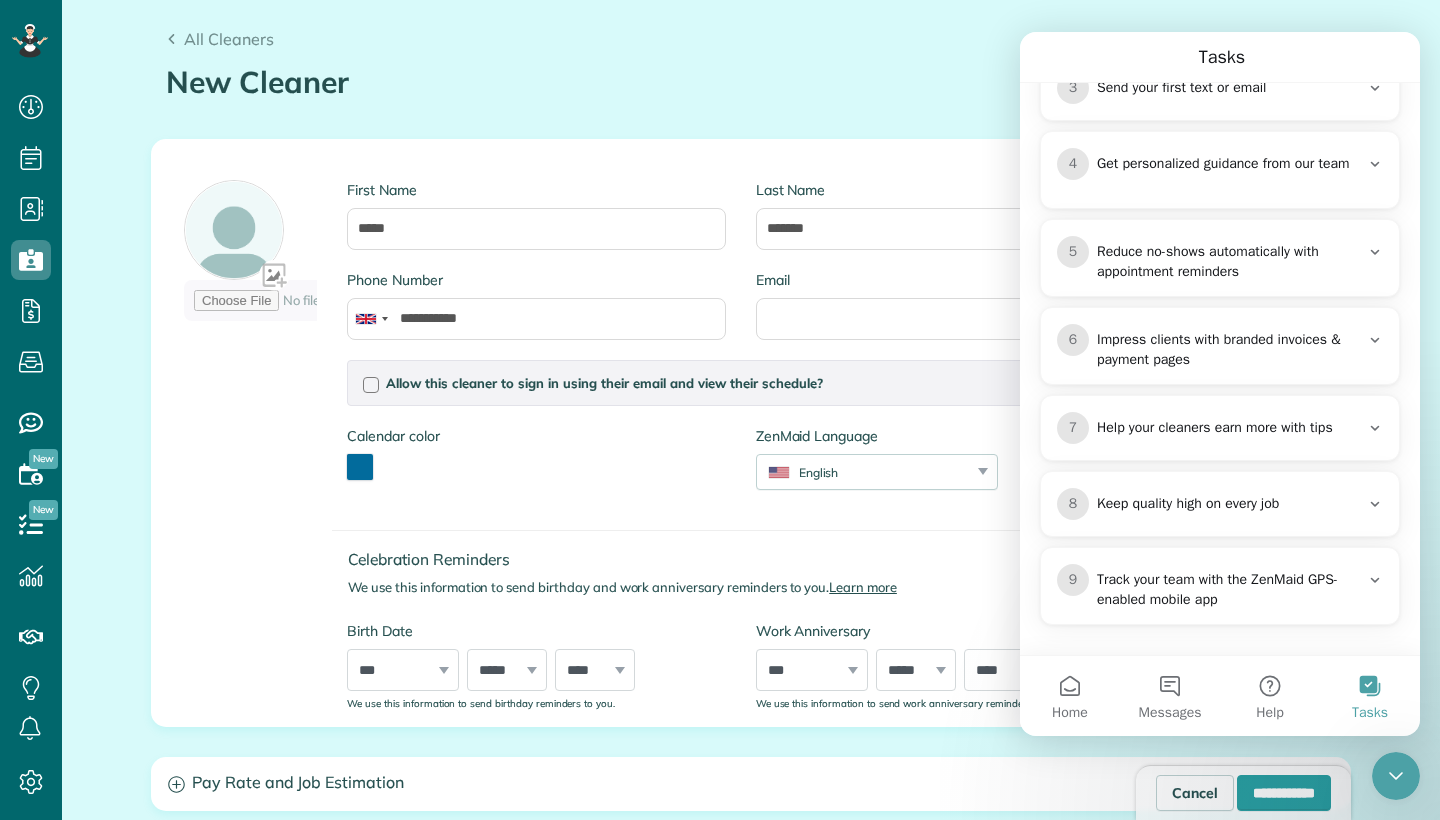 click on "Tasks" at bounding box center (1220, 57) 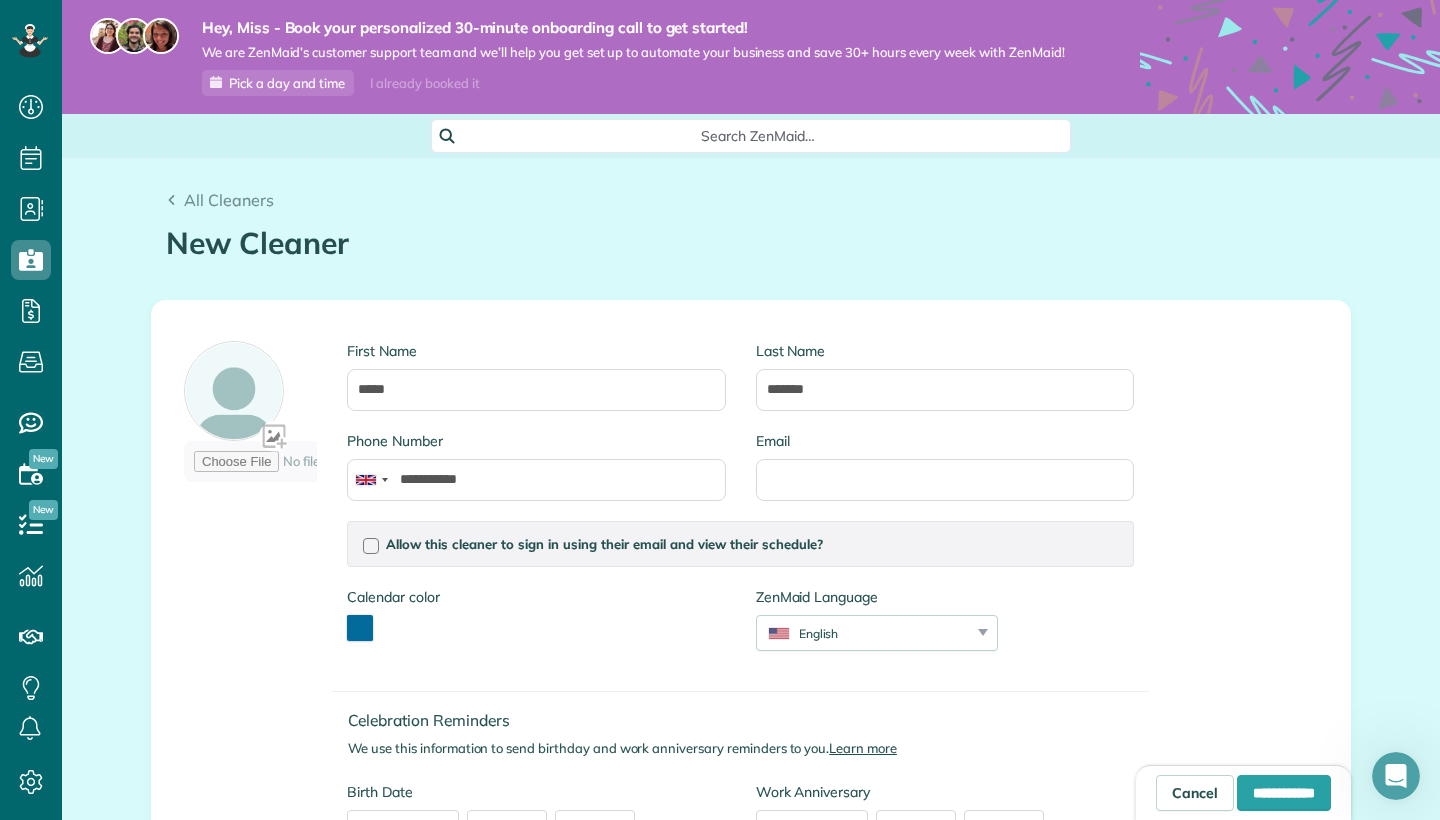 scroll, scrollTop: 0, scrollLeft: 0, axis: both 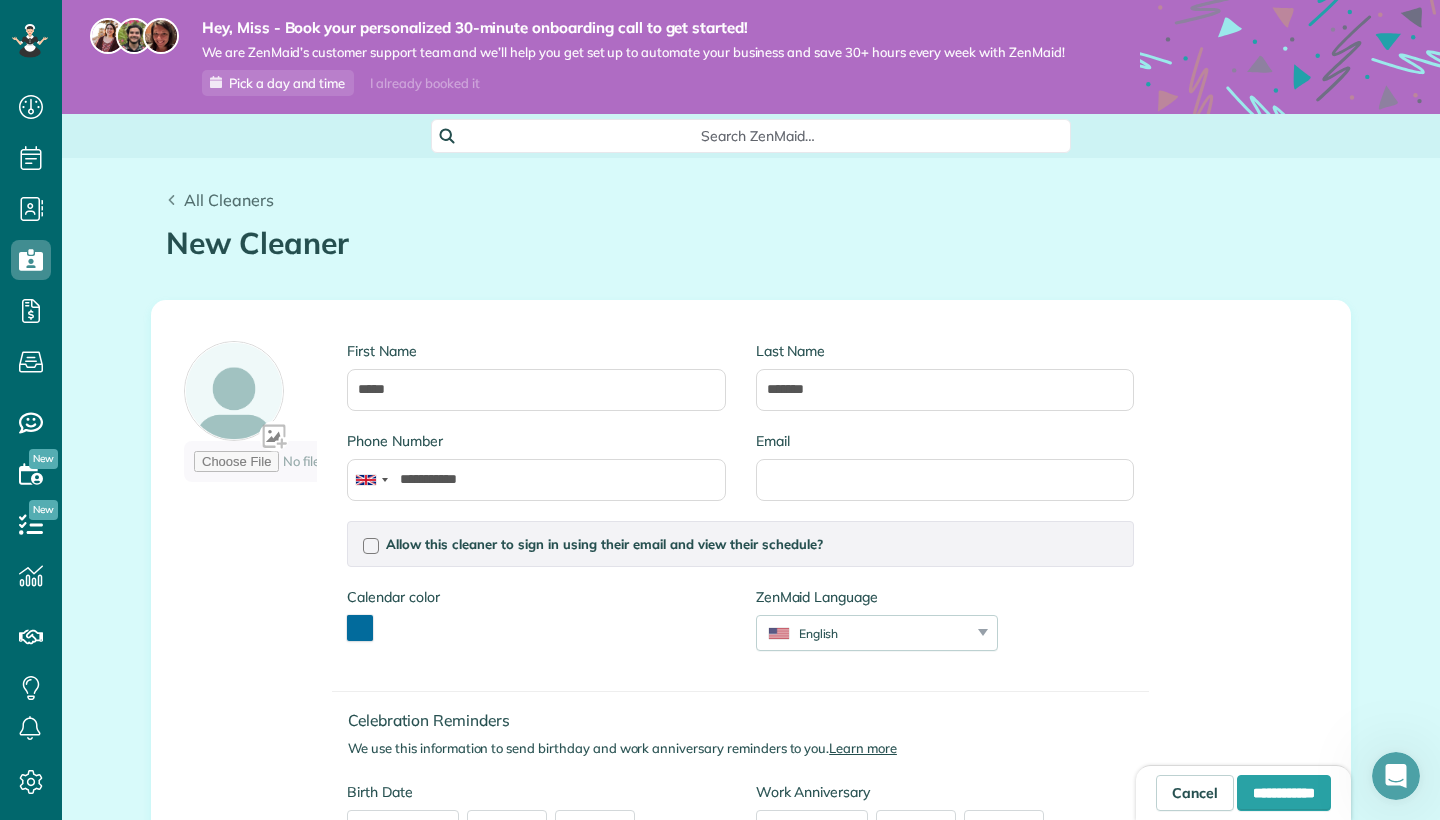 click on "All Cleaners" at bounding box center [229, 200] 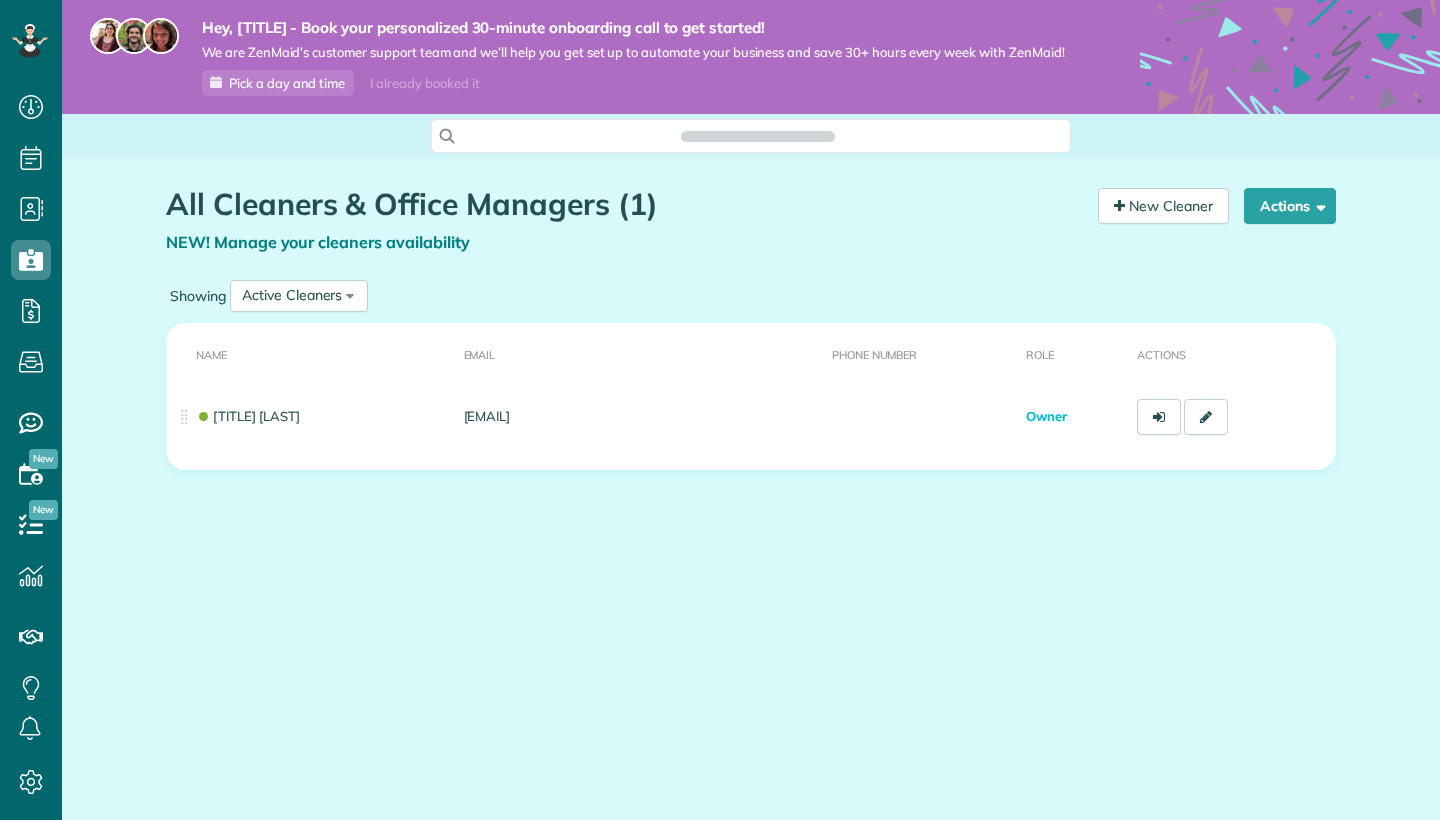 scroll, scrollTop: 0, scrollLeft: 0, axis: both 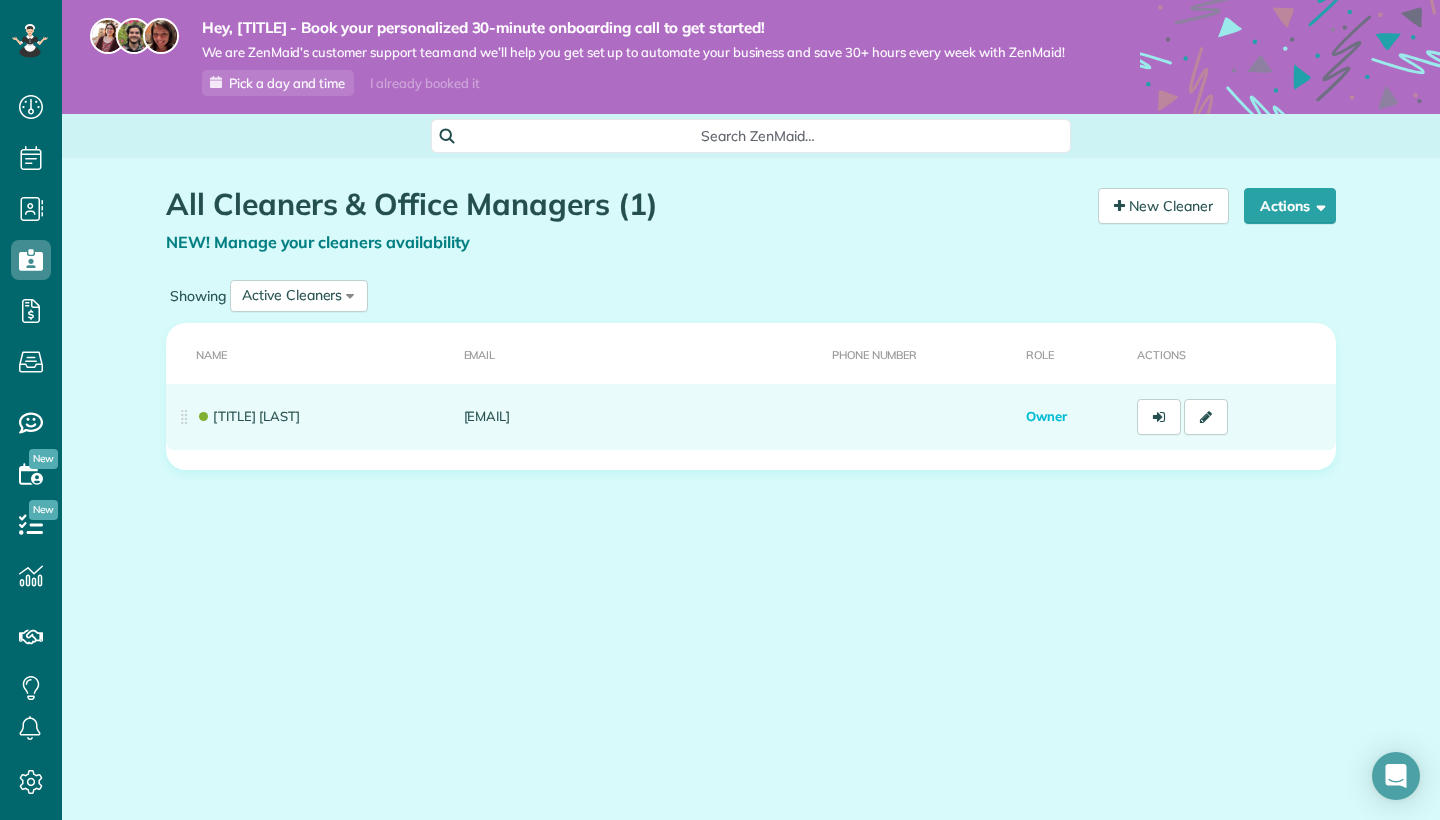 click on "Owner" at bounding box center [1046, 416] 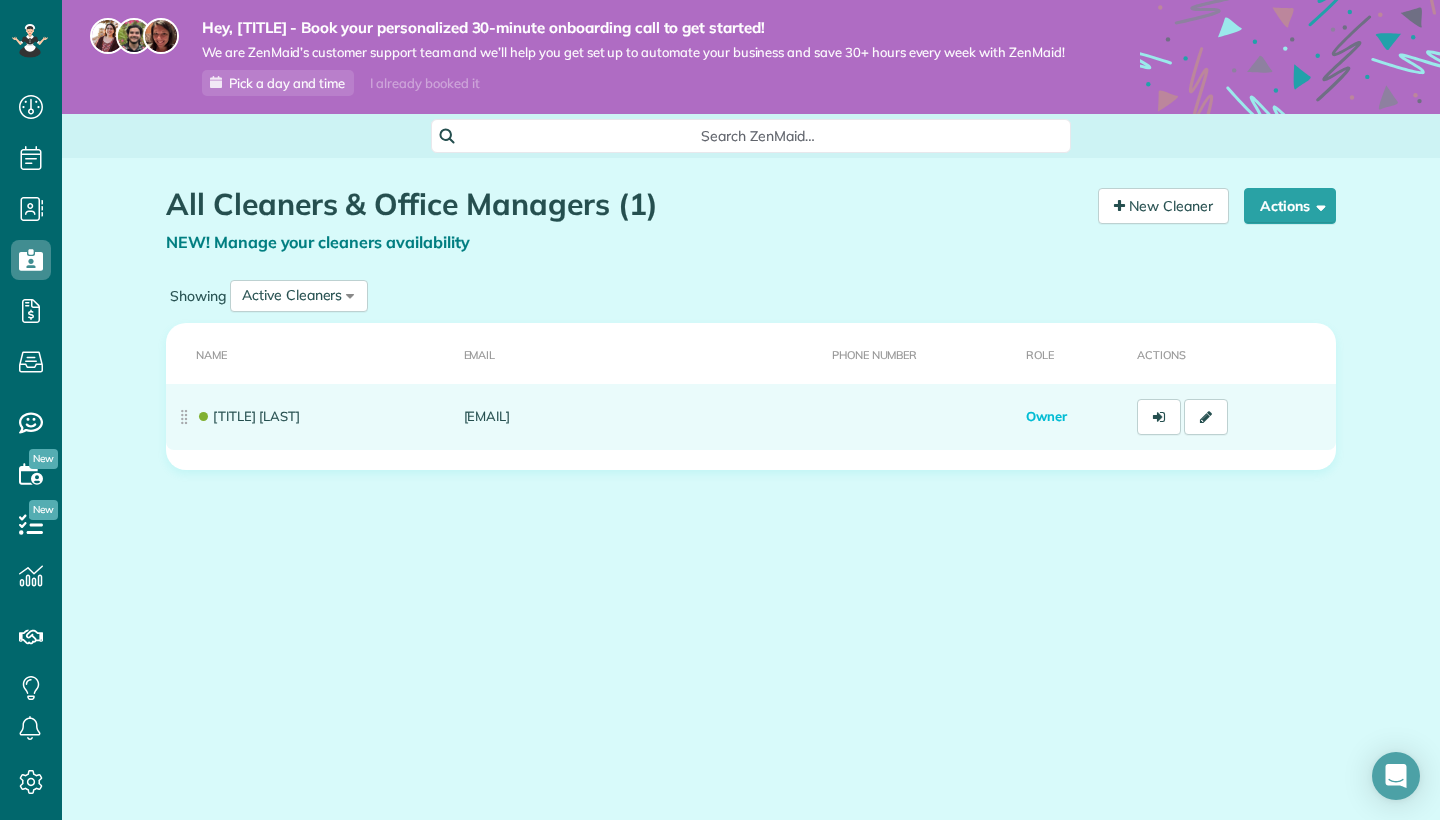 click on "Miss Limitless" at bounding box center [311, 417] 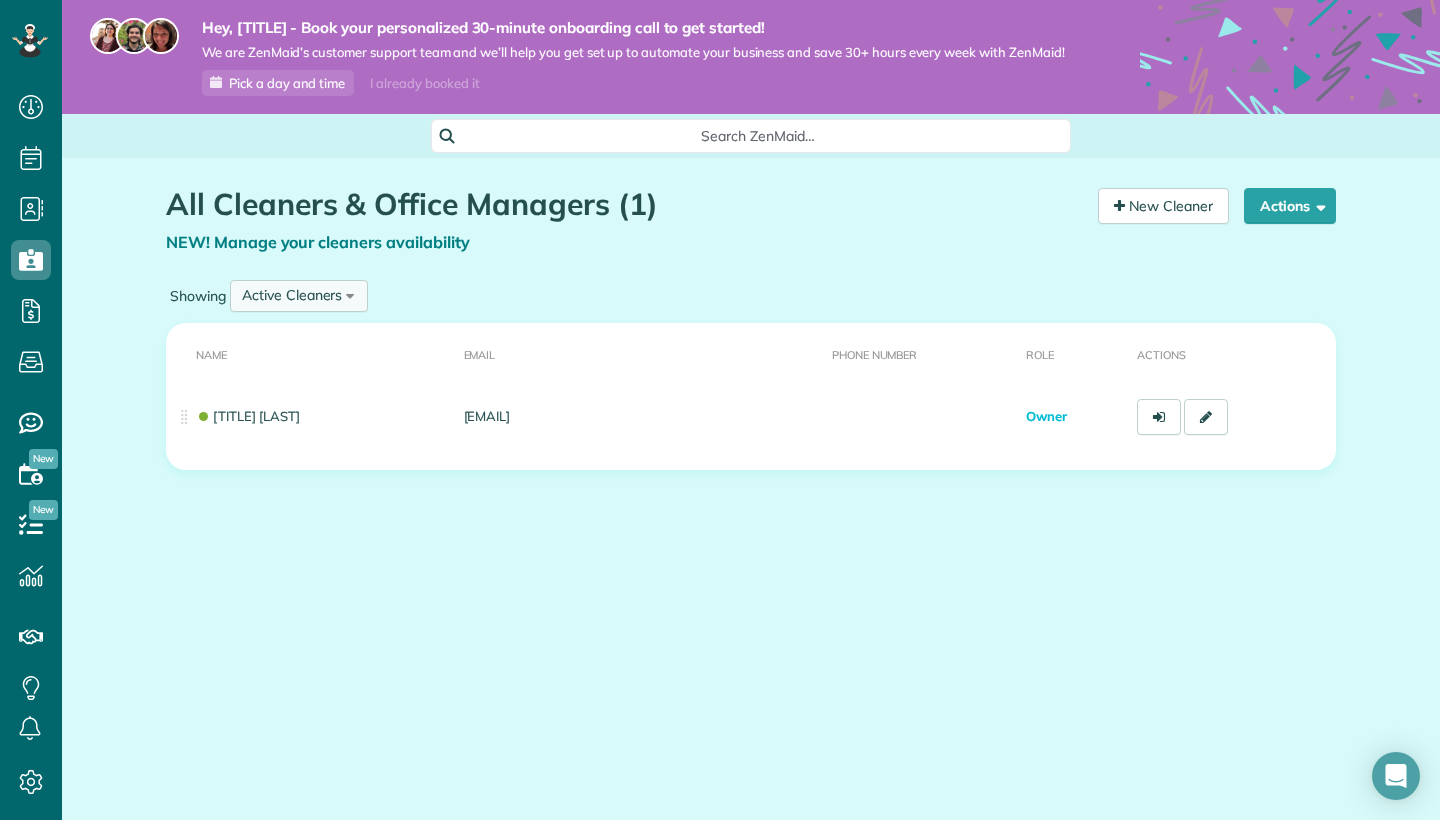 click on "Active Cleaners
All Cleaners
Active Cleaners
Inactive Cleaners" at bounding box center [299, 296] 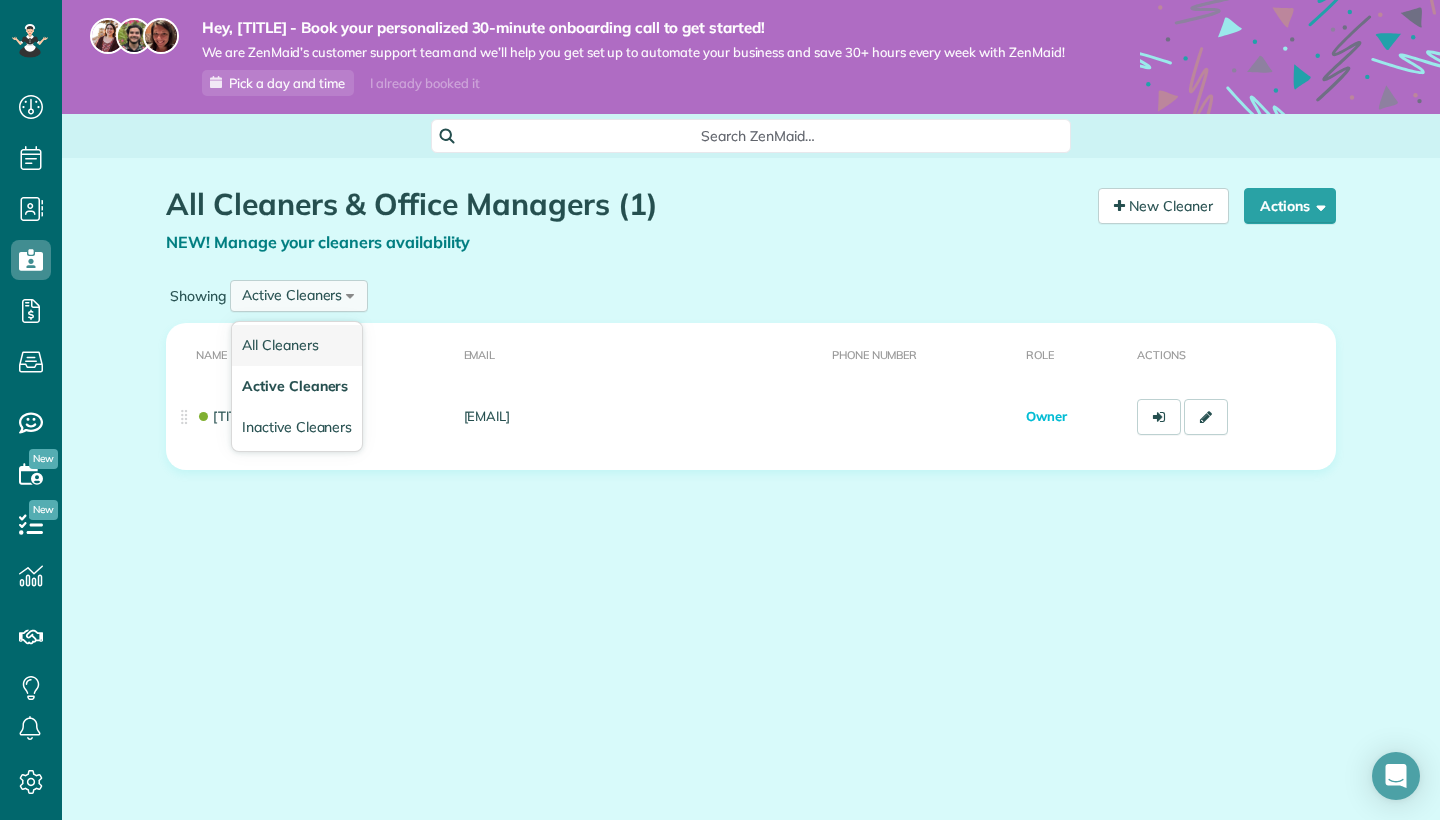 click on "All Cleaners" at bounding box center (297, 345) 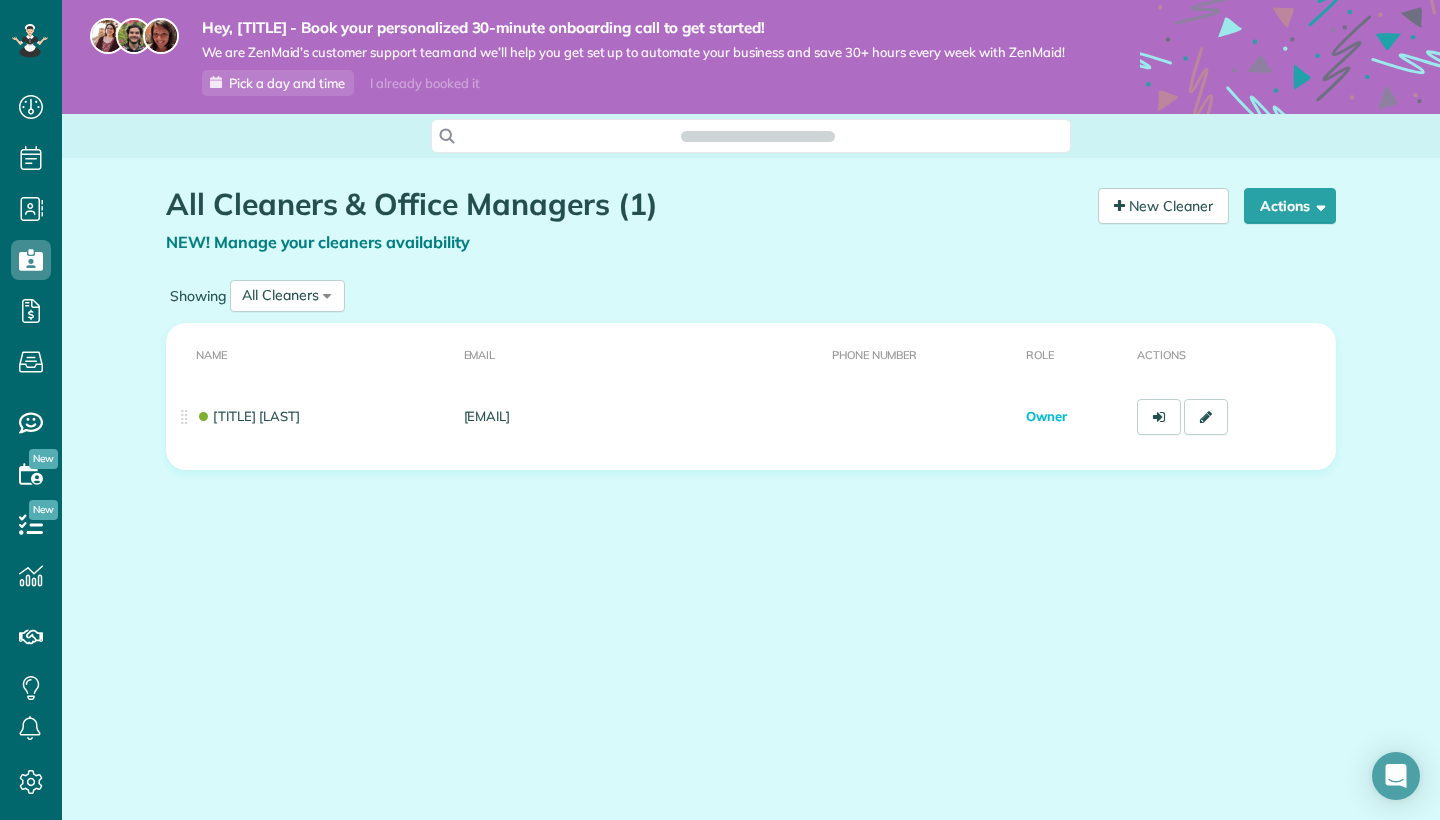 scroll, scrollTop: 0, scrollLeft: 0, axis: both 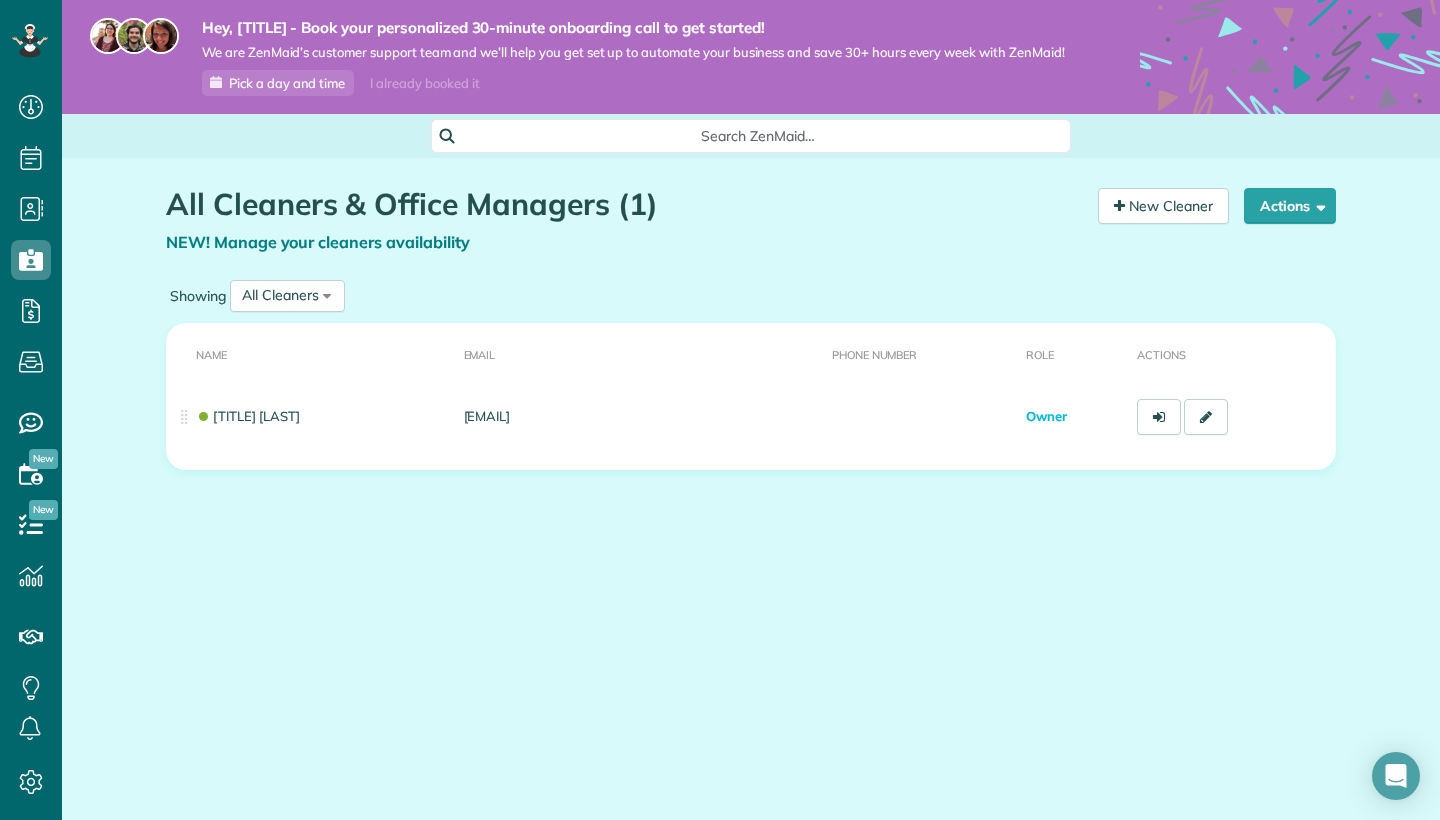 click on "Actions" at bounding box center (1232, 353) 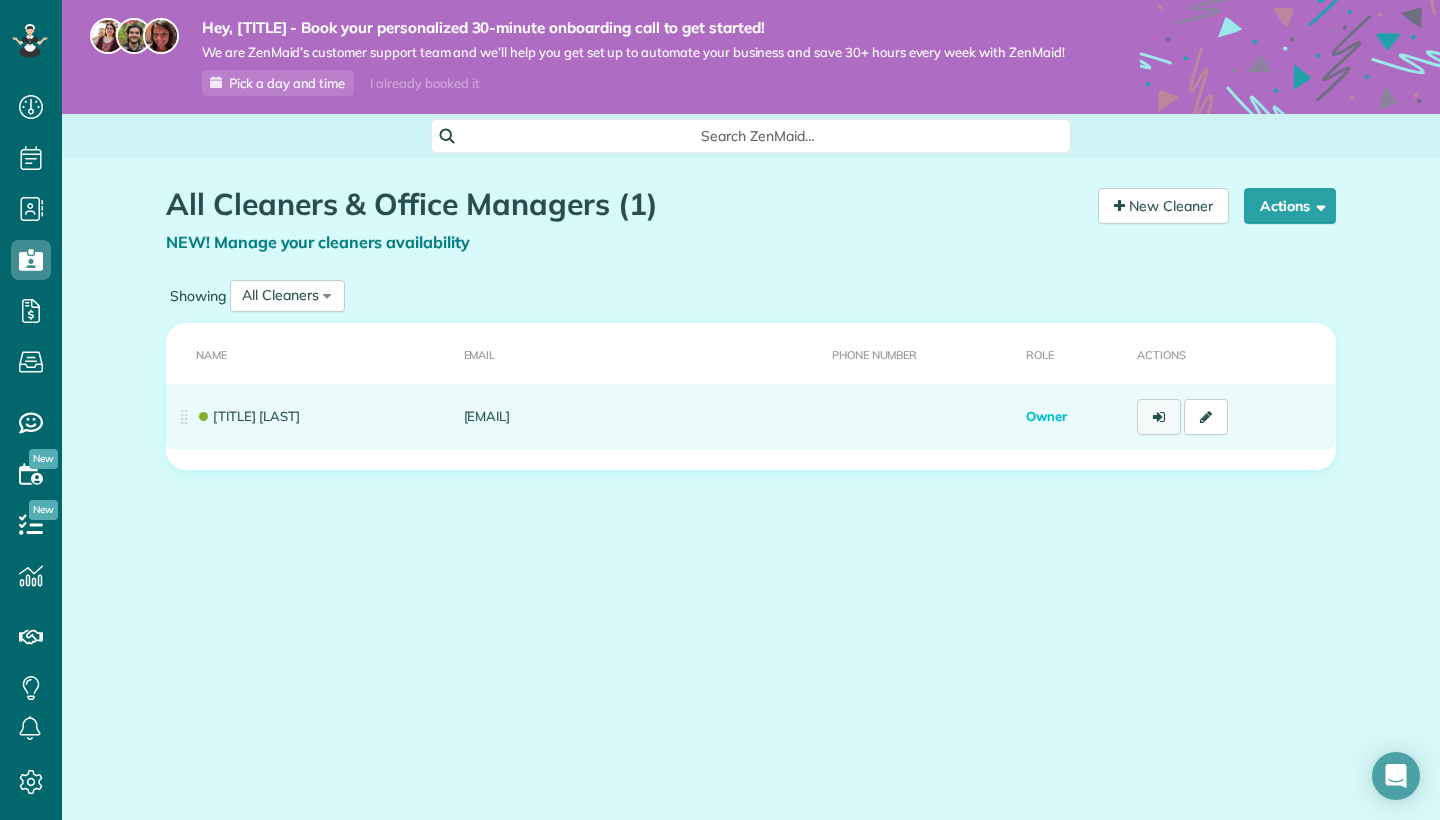 click at bounding box center (1159, 417) 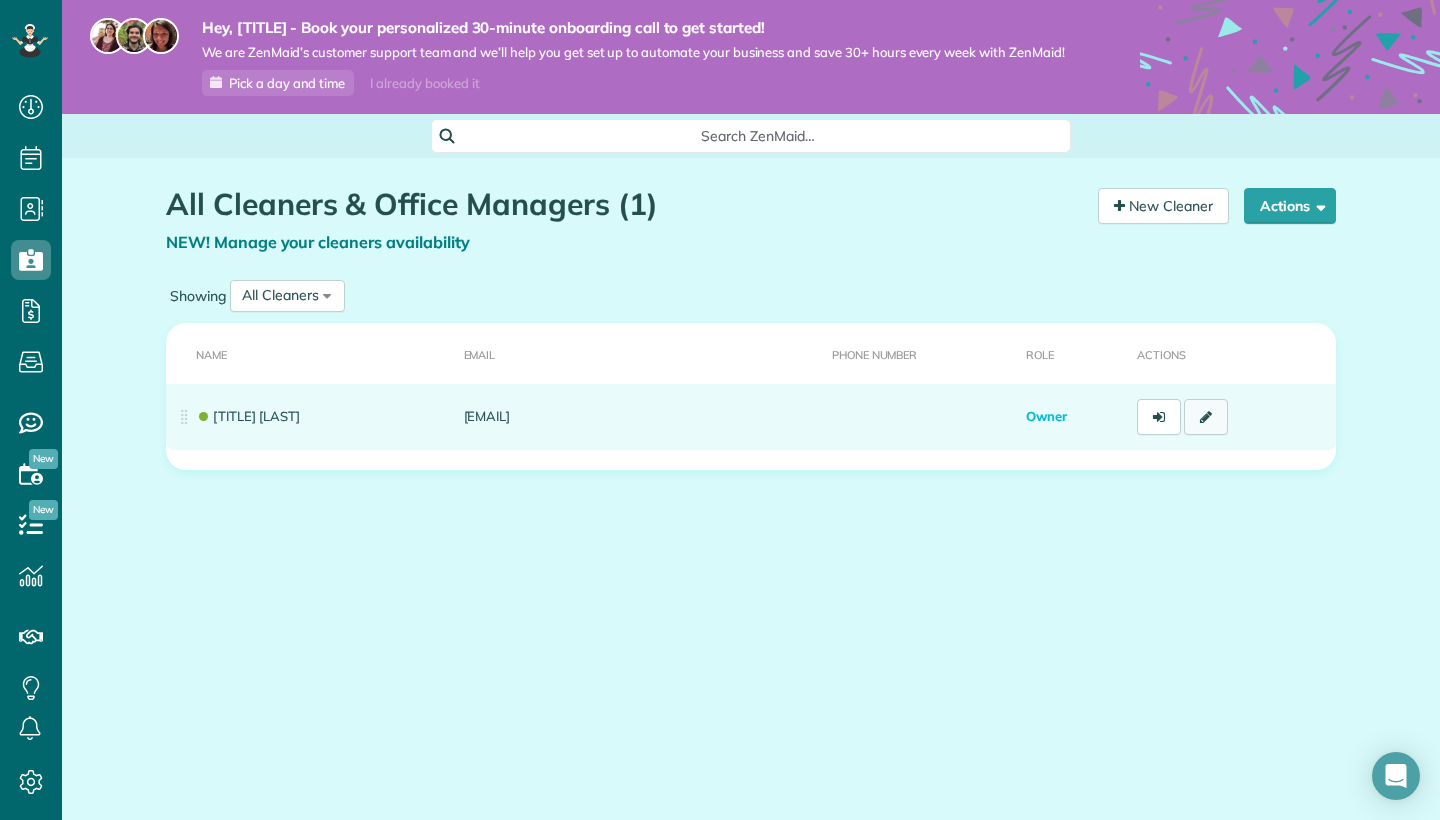 click at bounding box center [1206, 417] 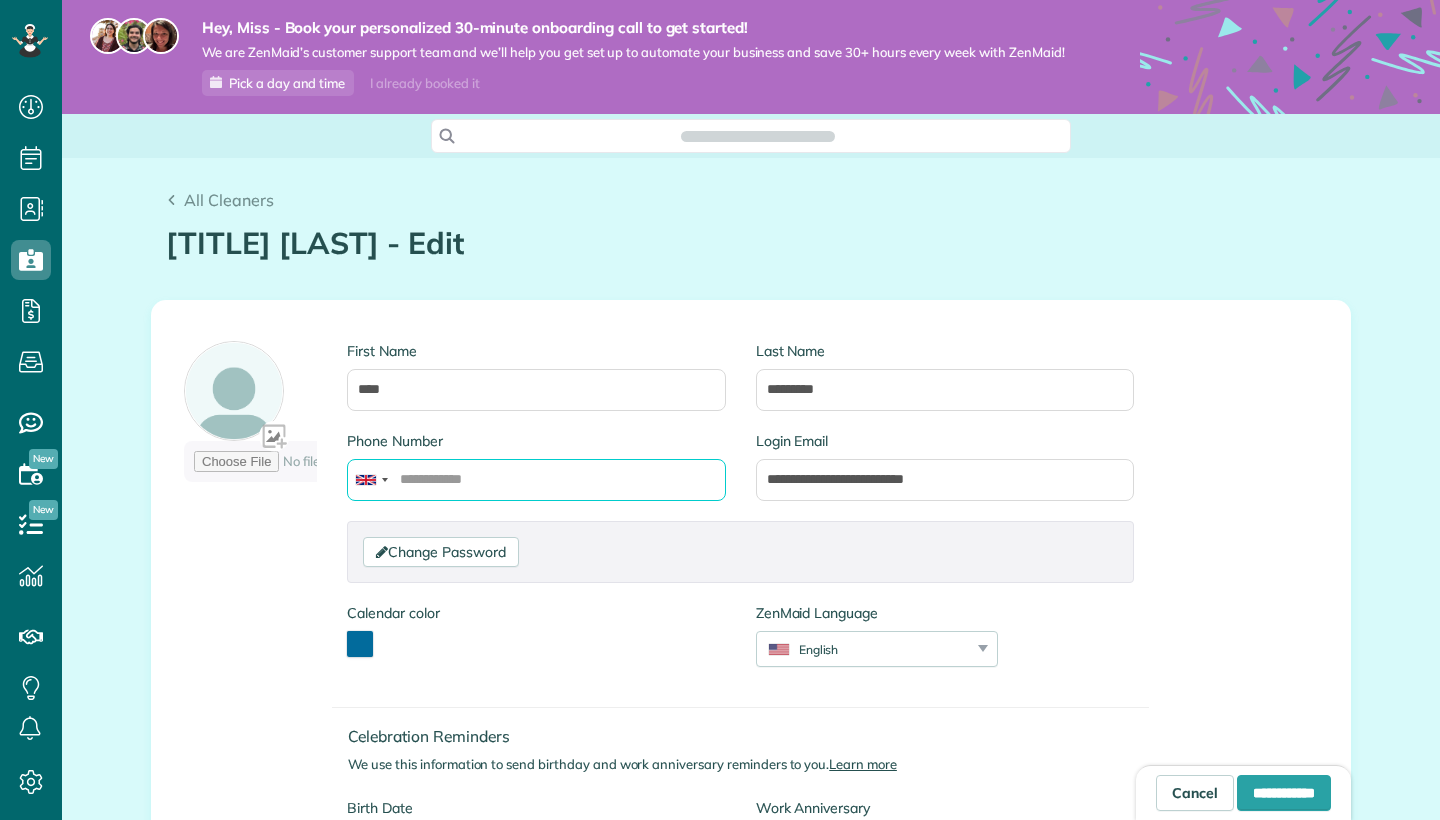 scroll, scrollTop: 0, scrollLeft: 0, axis: both 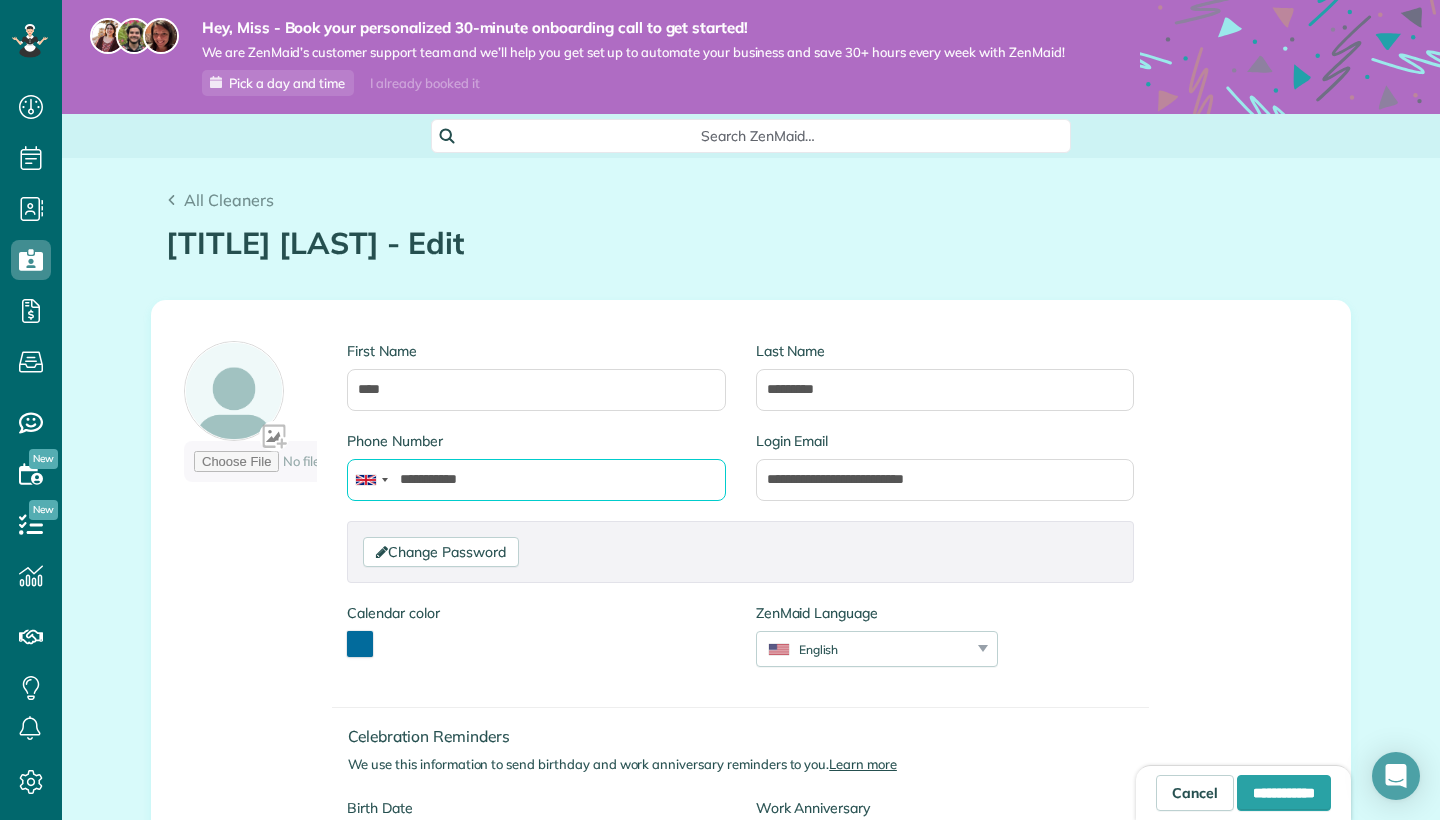 type on "**********" 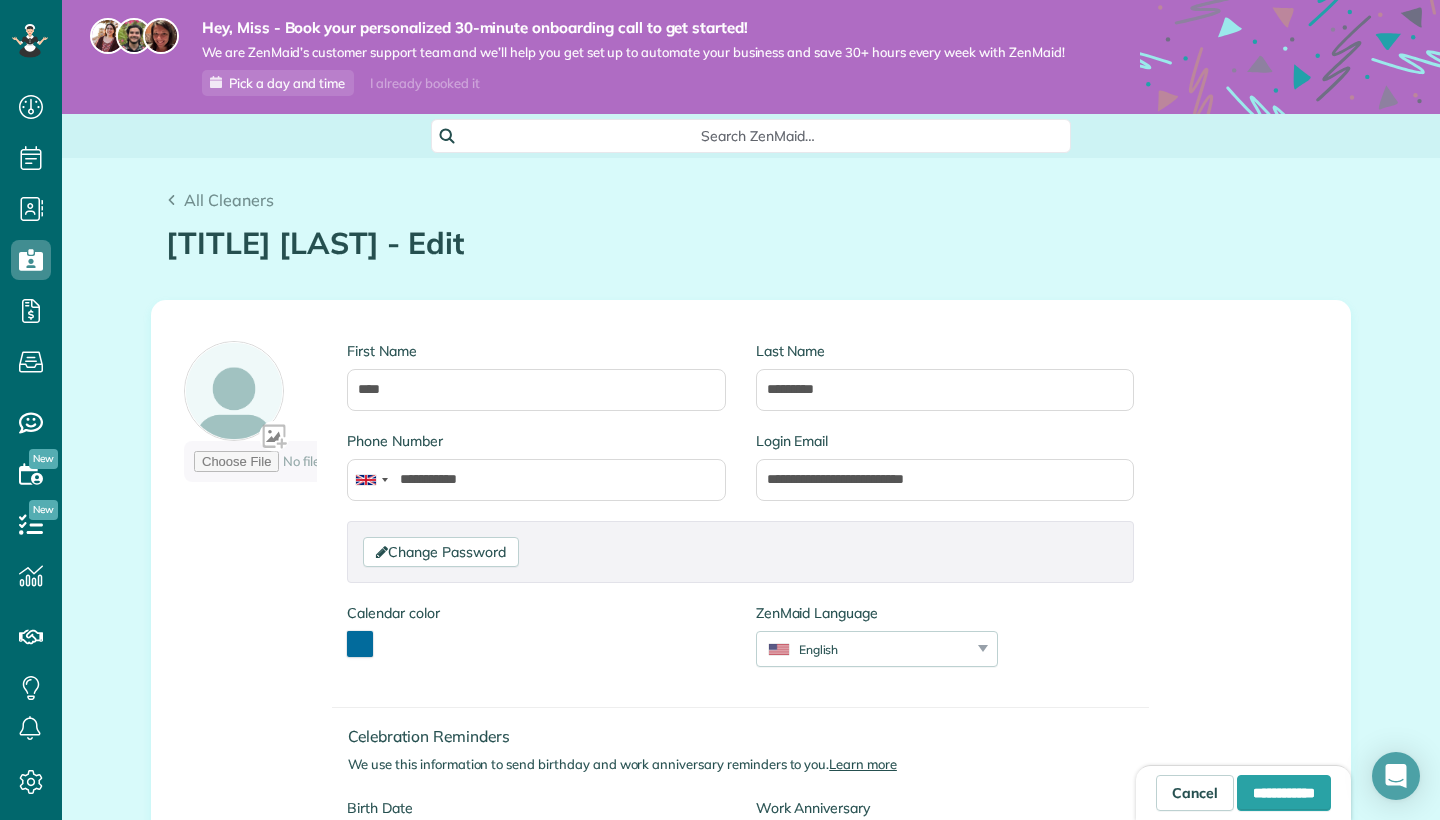 click on "**********" at bounding box center [751, 602] 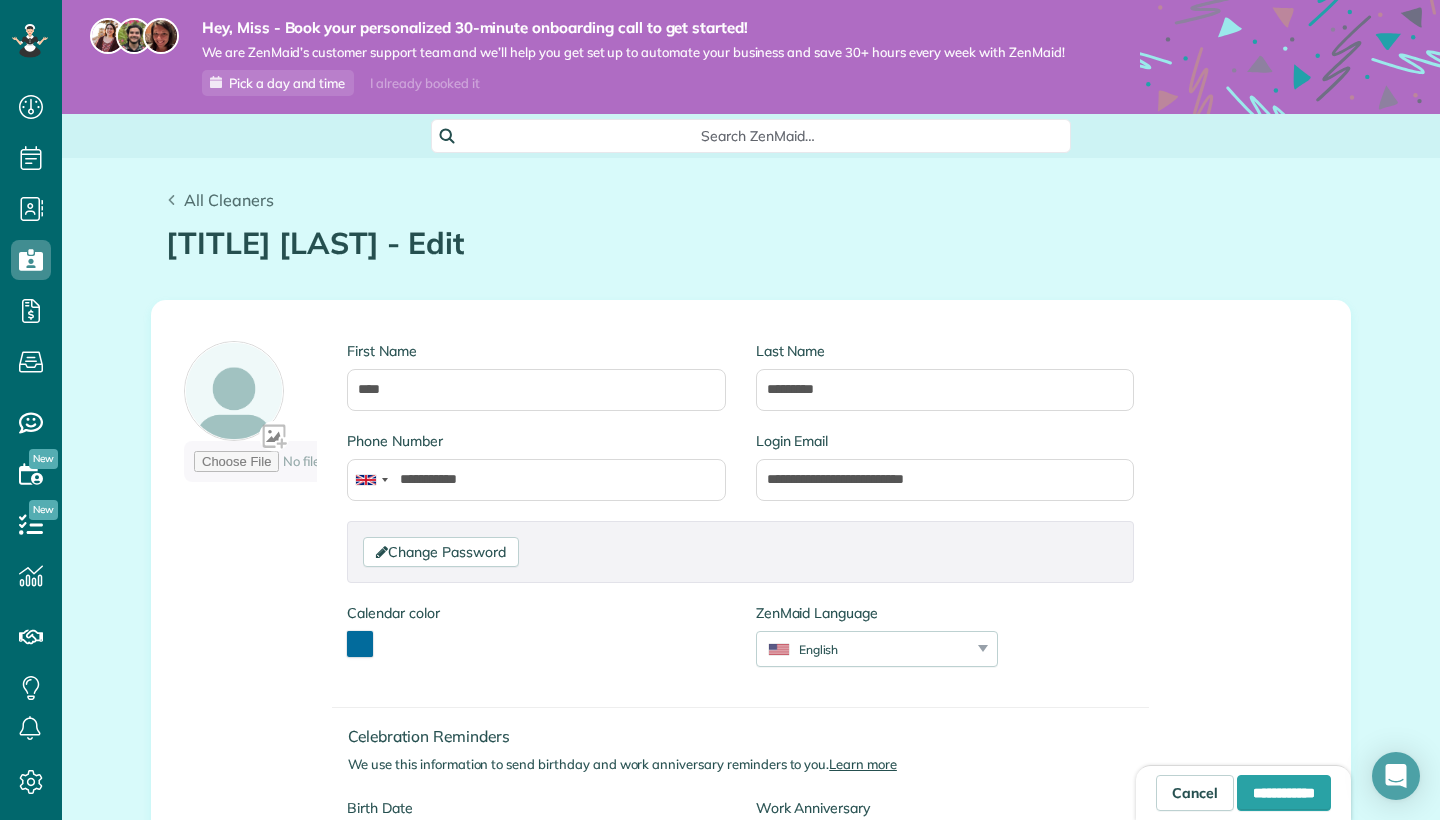 click on "All Cleaners" at bounding box center [229, 200] 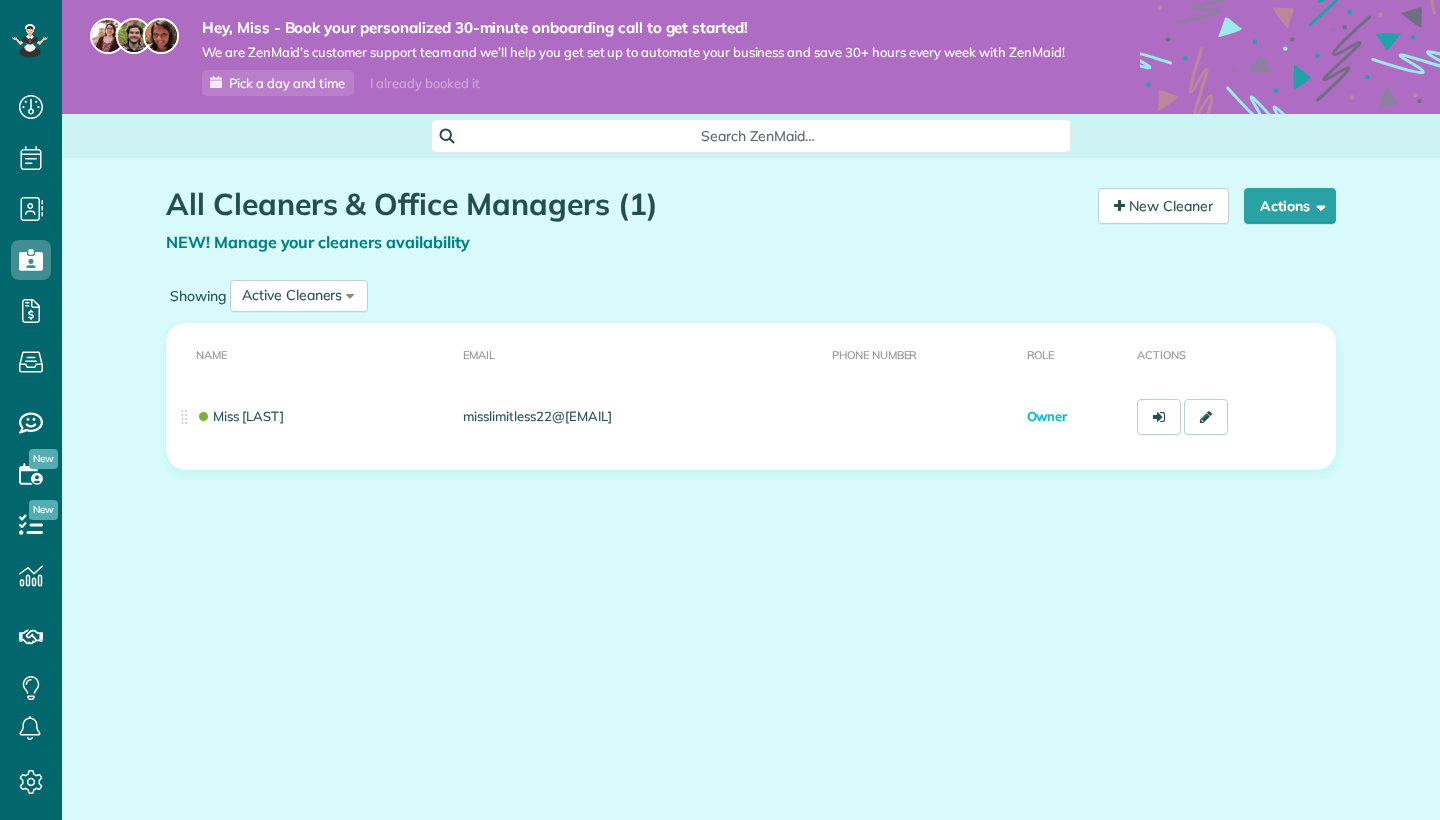 scroll, scrollTop: 0, scrollLeft: 0, axis: both 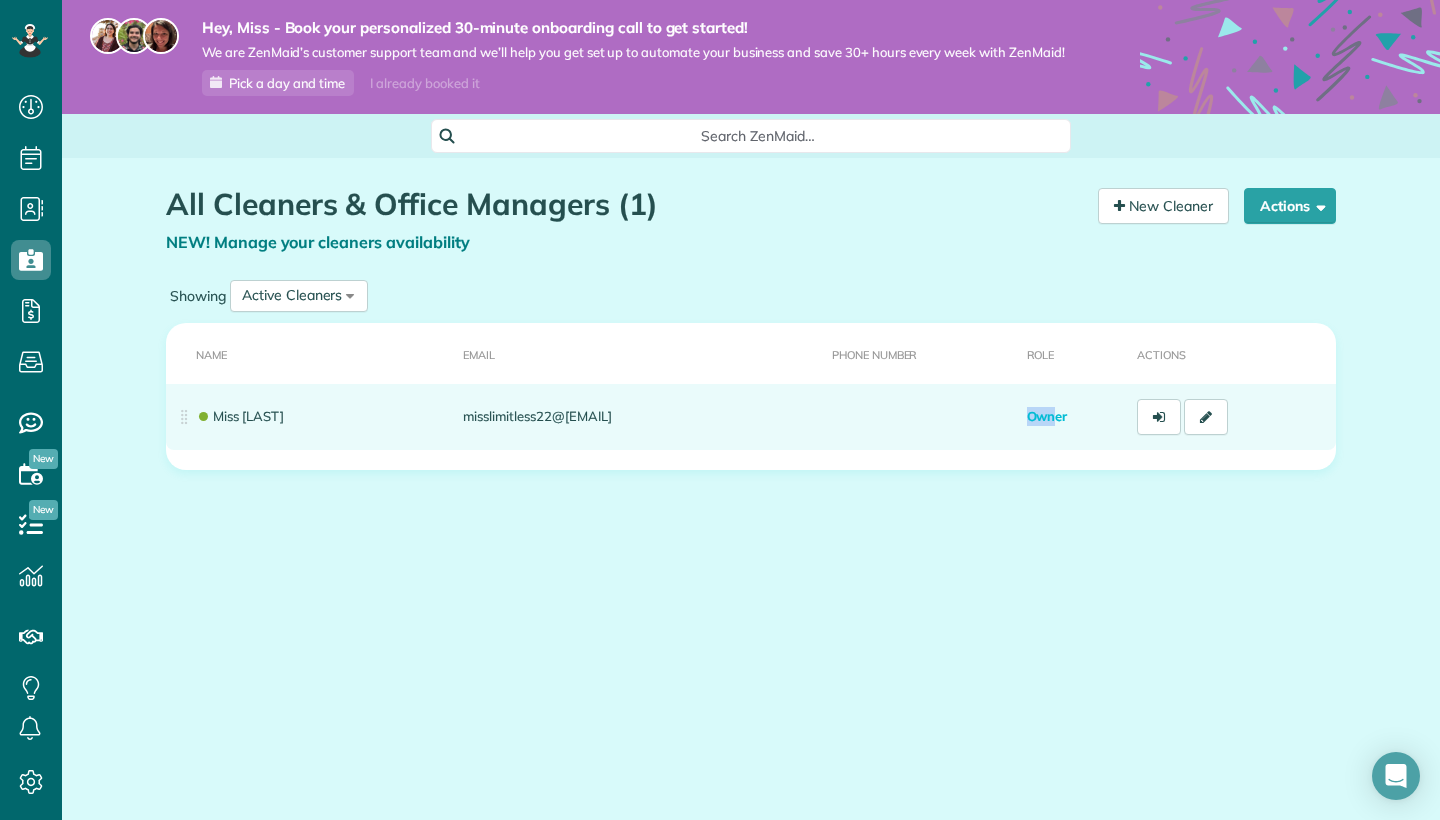 drag, startPoint x: 1055, startPoint y: 418, endPoint x: 996, endPoint y: 418, distance: 59 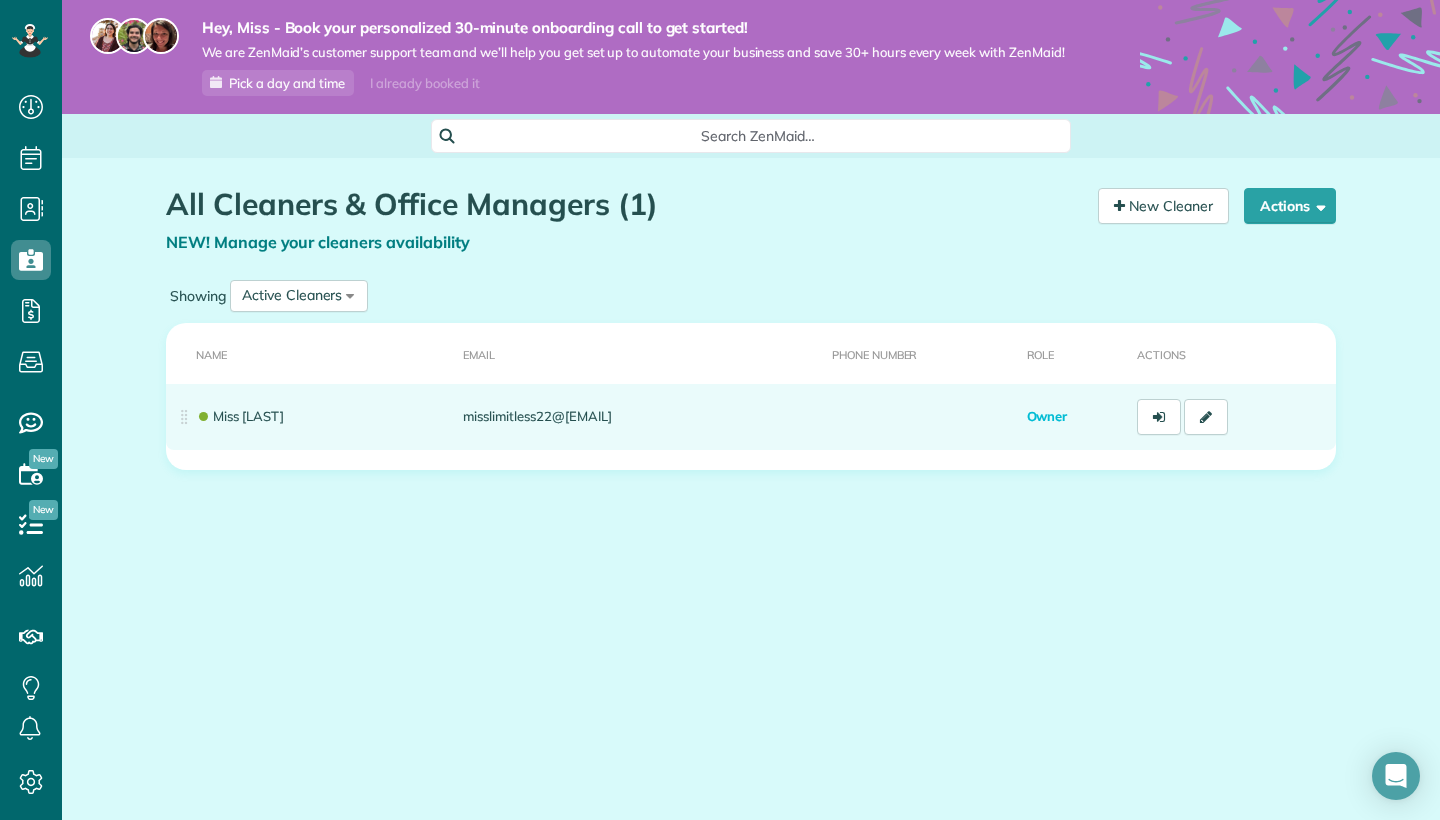click on "Owner" at bounding box center (1074, 417) 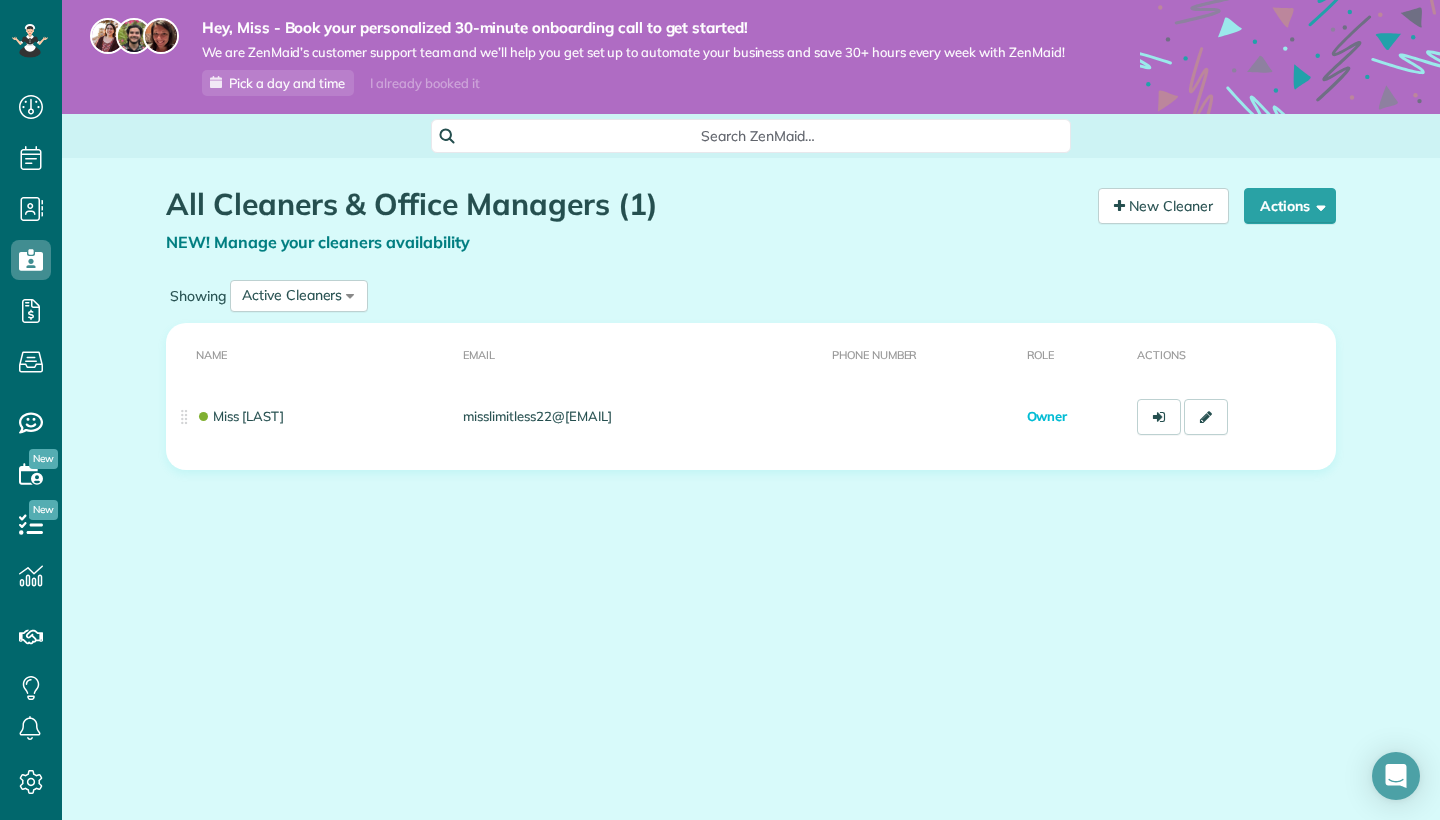 click on "Showing
Active Cleaners
All Cleaners
Active Cleaners
Inactive Cleaners" at bounding box center (751, 296) 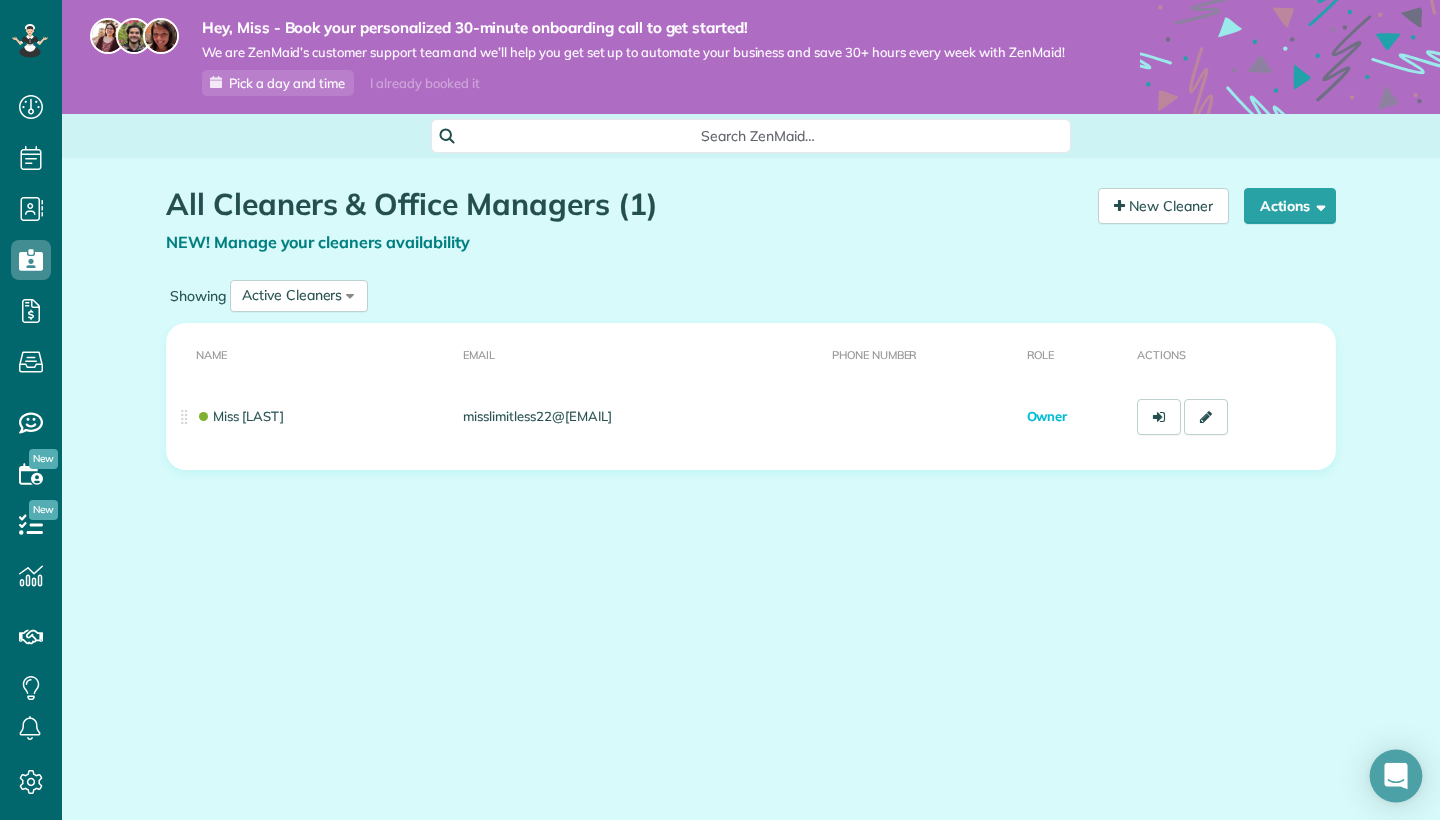 click 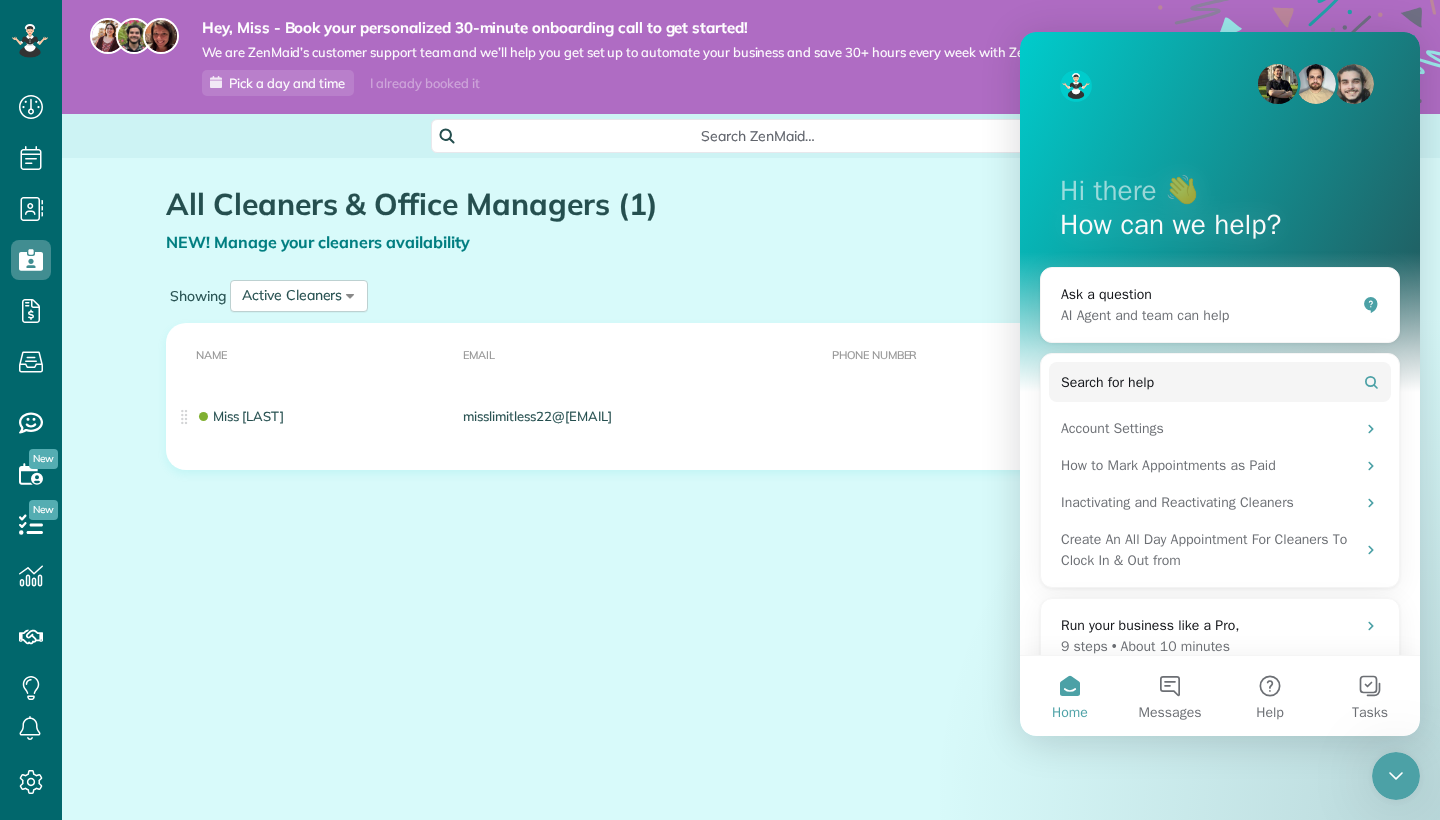 scroll, scrollTop: 0, scrollLeft: 0, axis: both 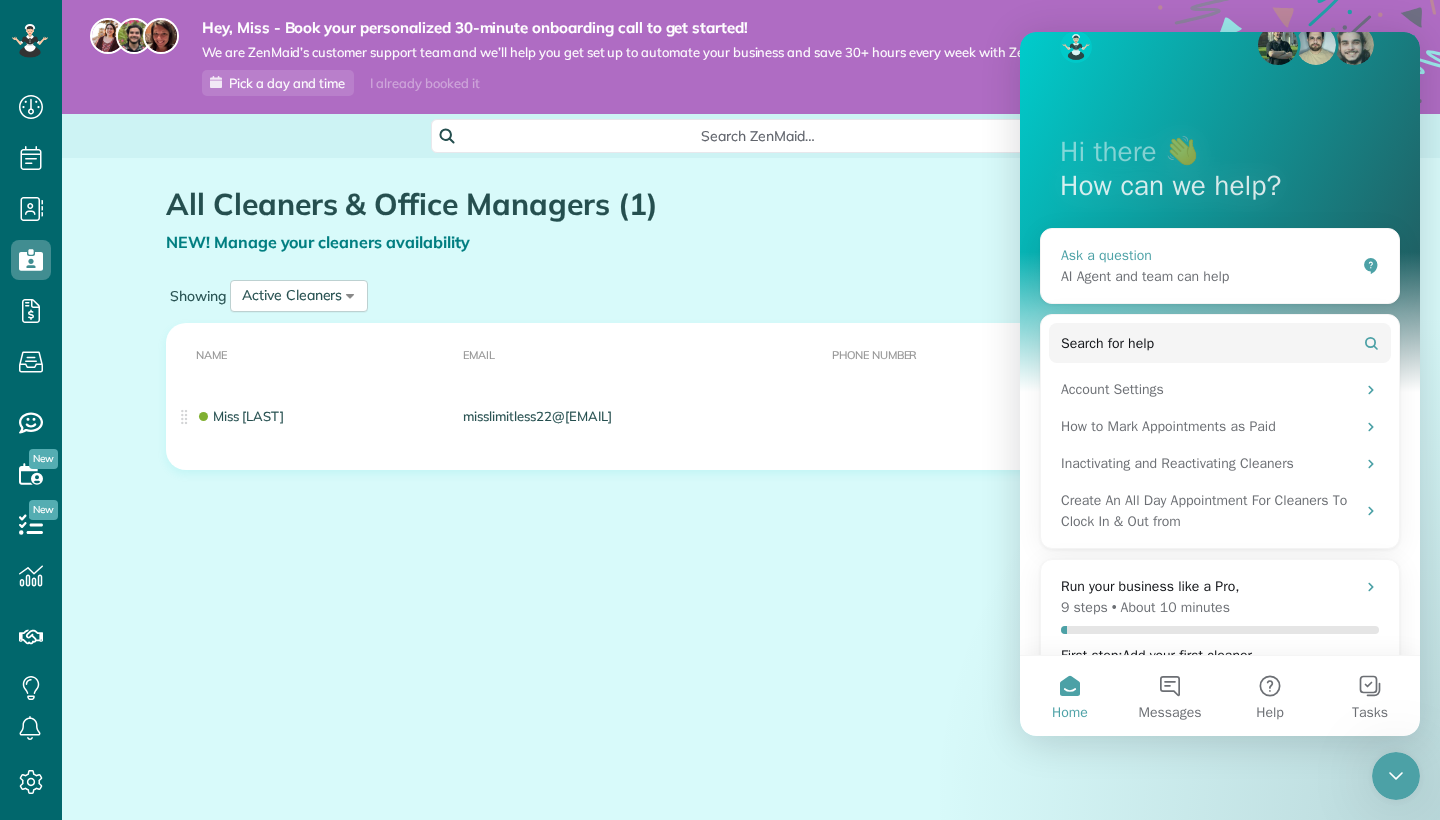 click on "AI Agent and team can help" at bounding box center (1208, 276) 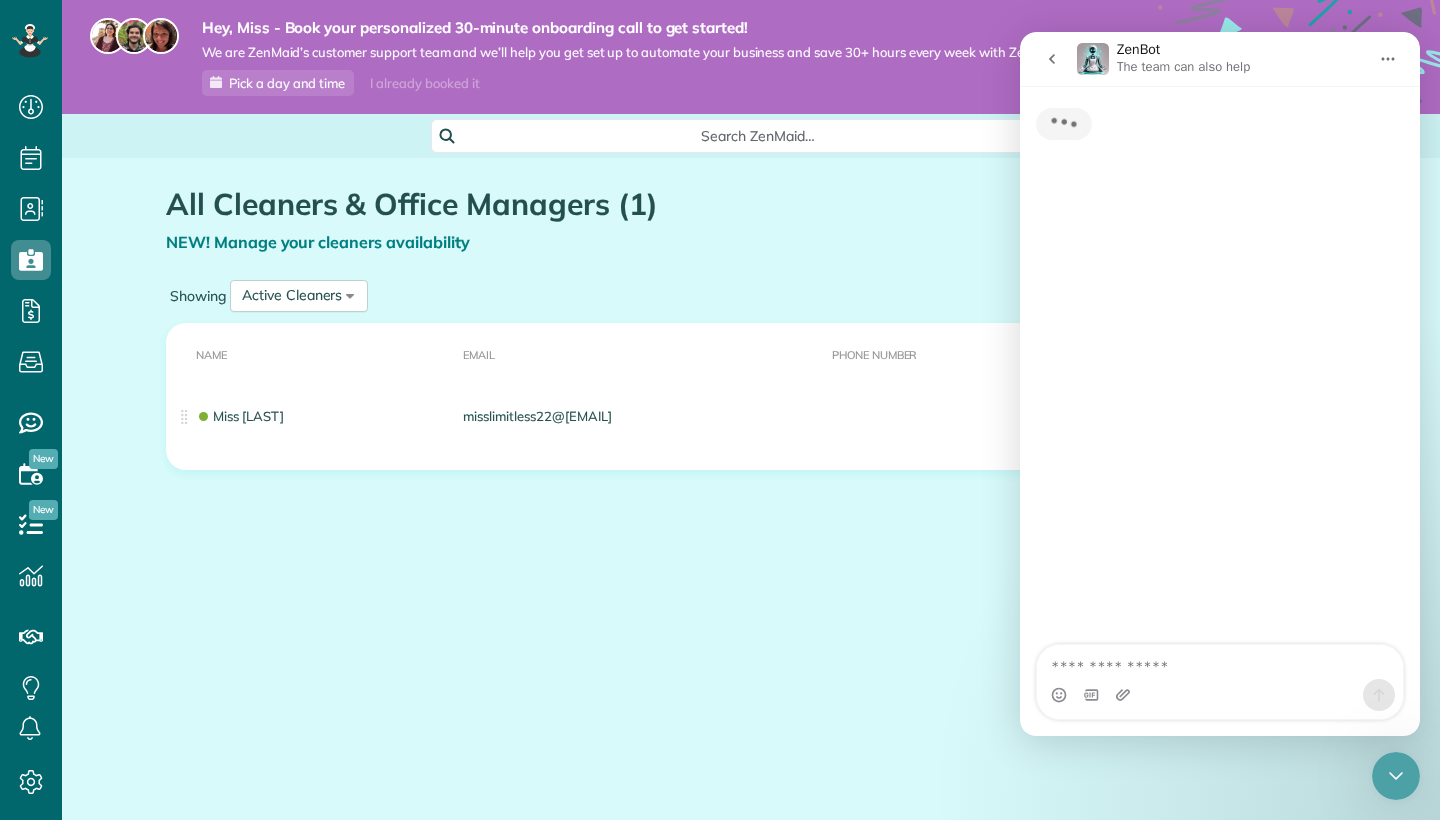 scroll, scrollTop: 0, scrollLeft: 0, axis: both 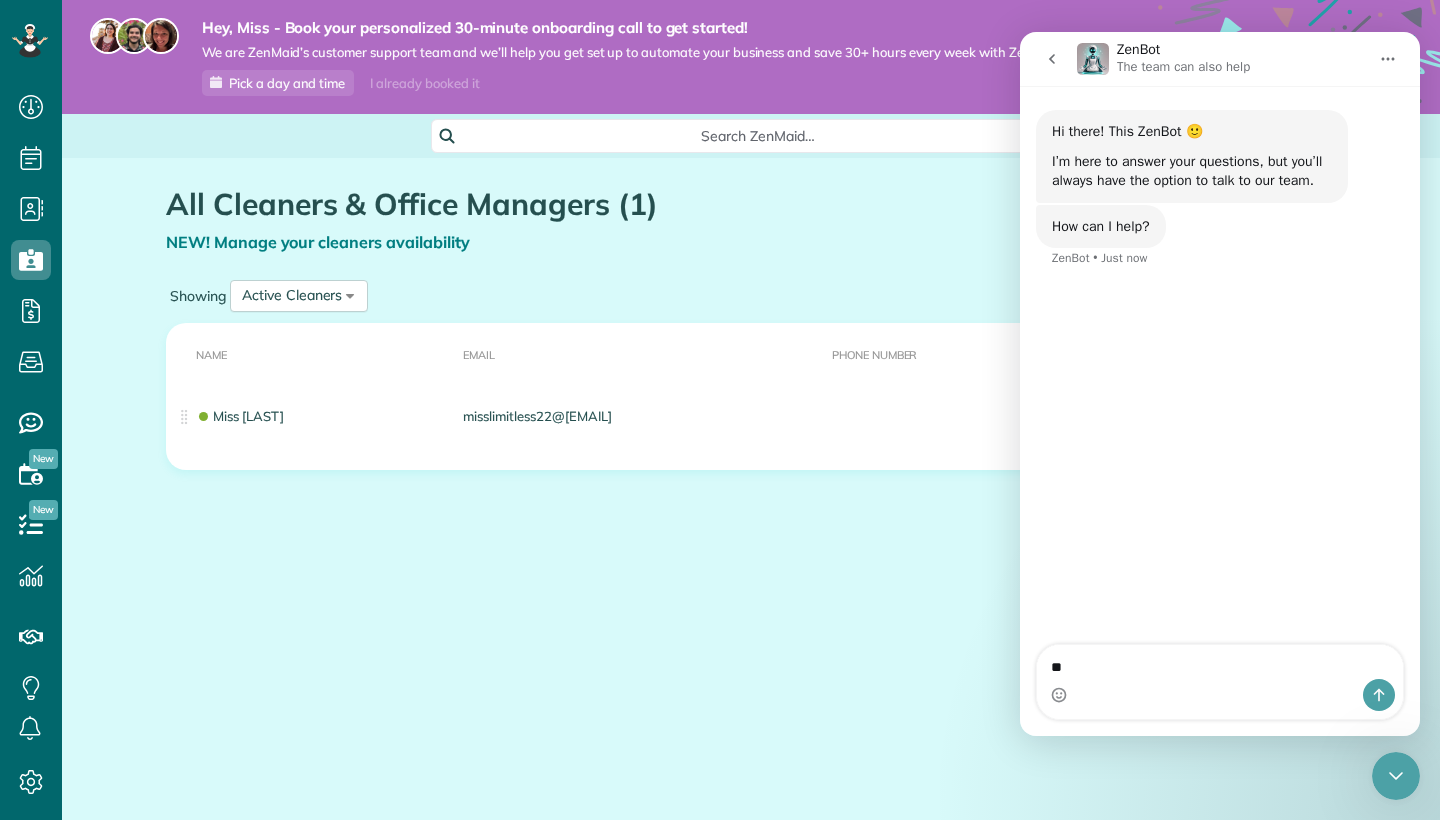 type on "*" 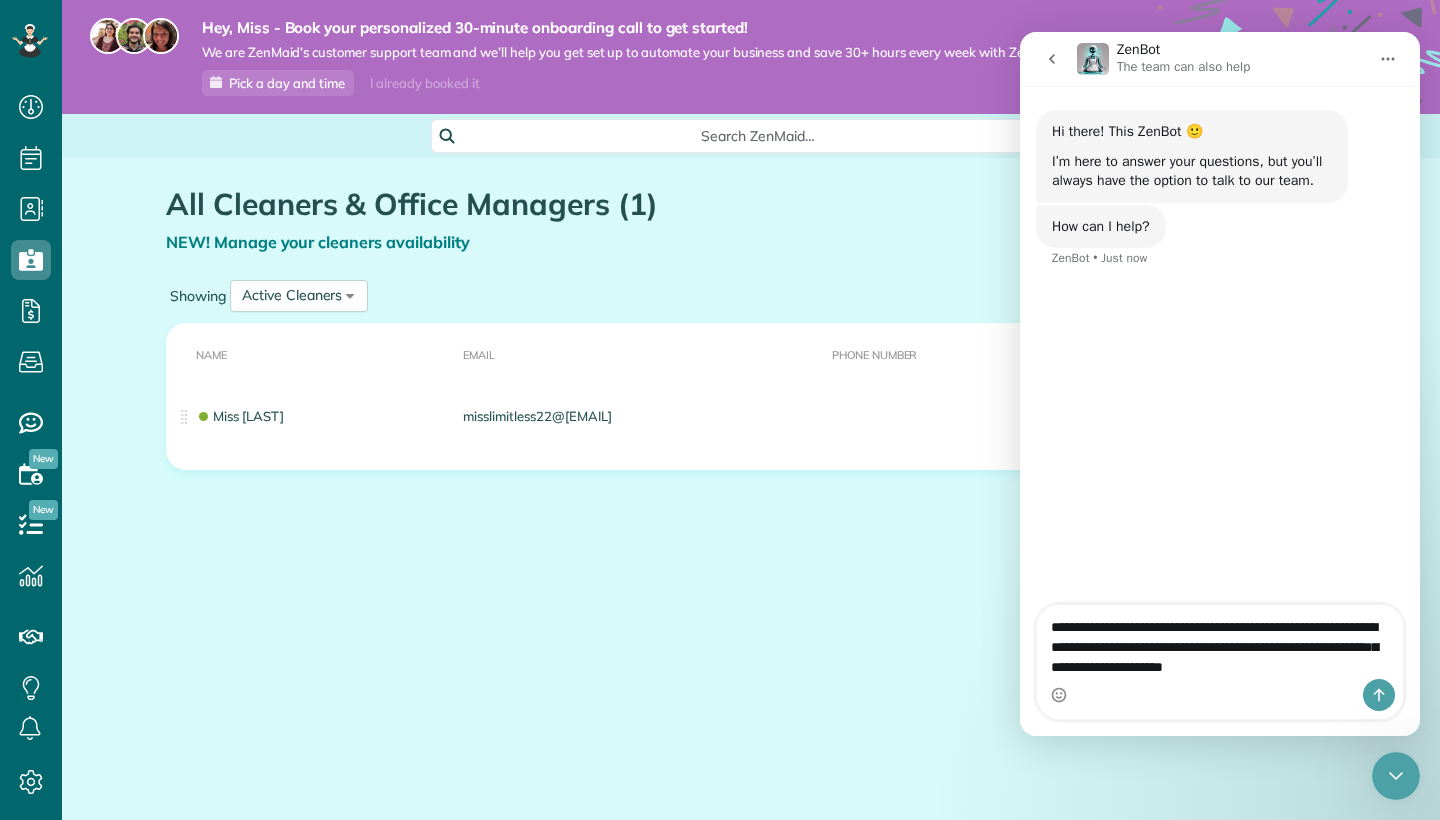 scroll, scrollTop: 0, scrollLeft: 0, axis: both 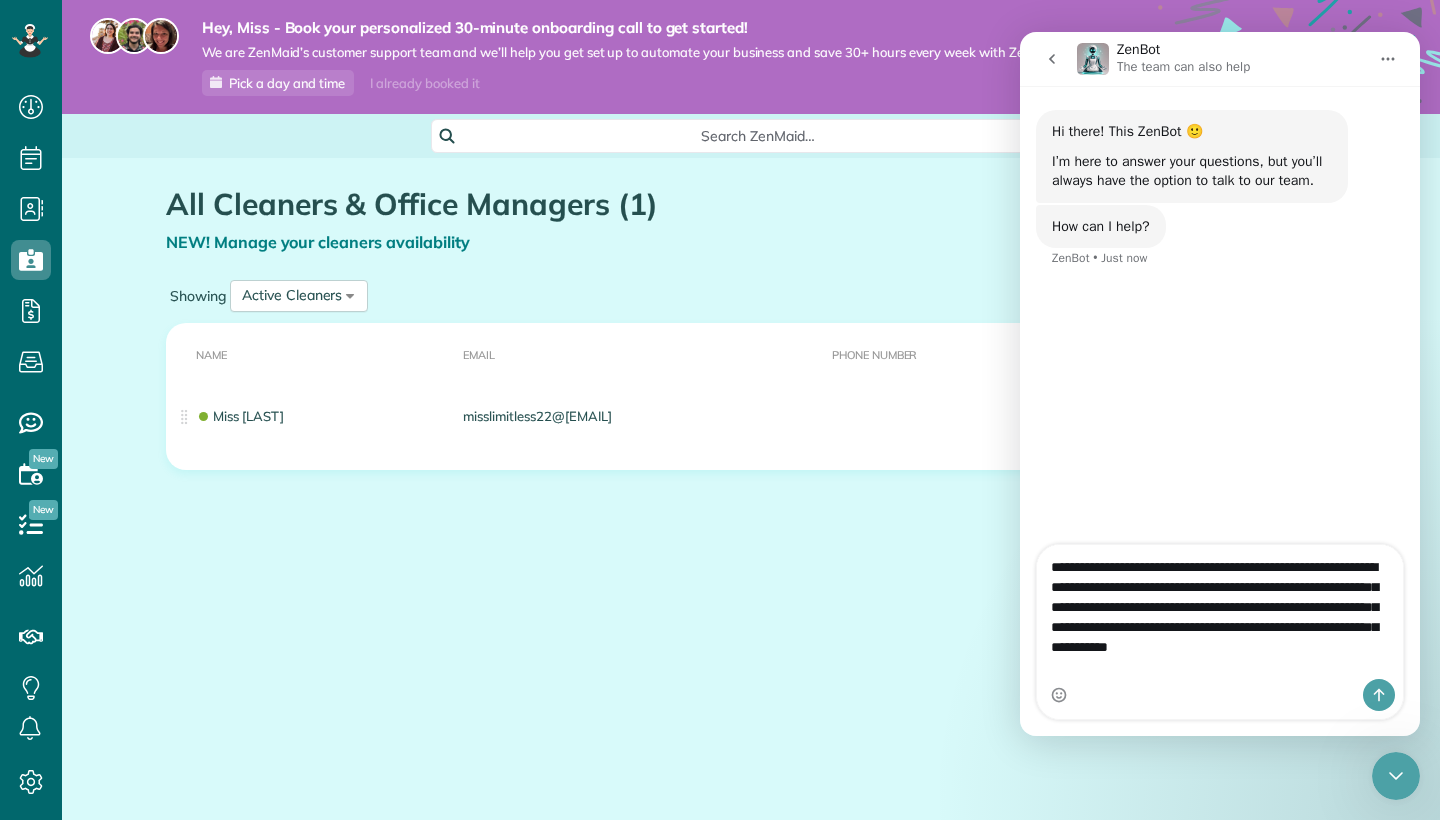 type on "**********" 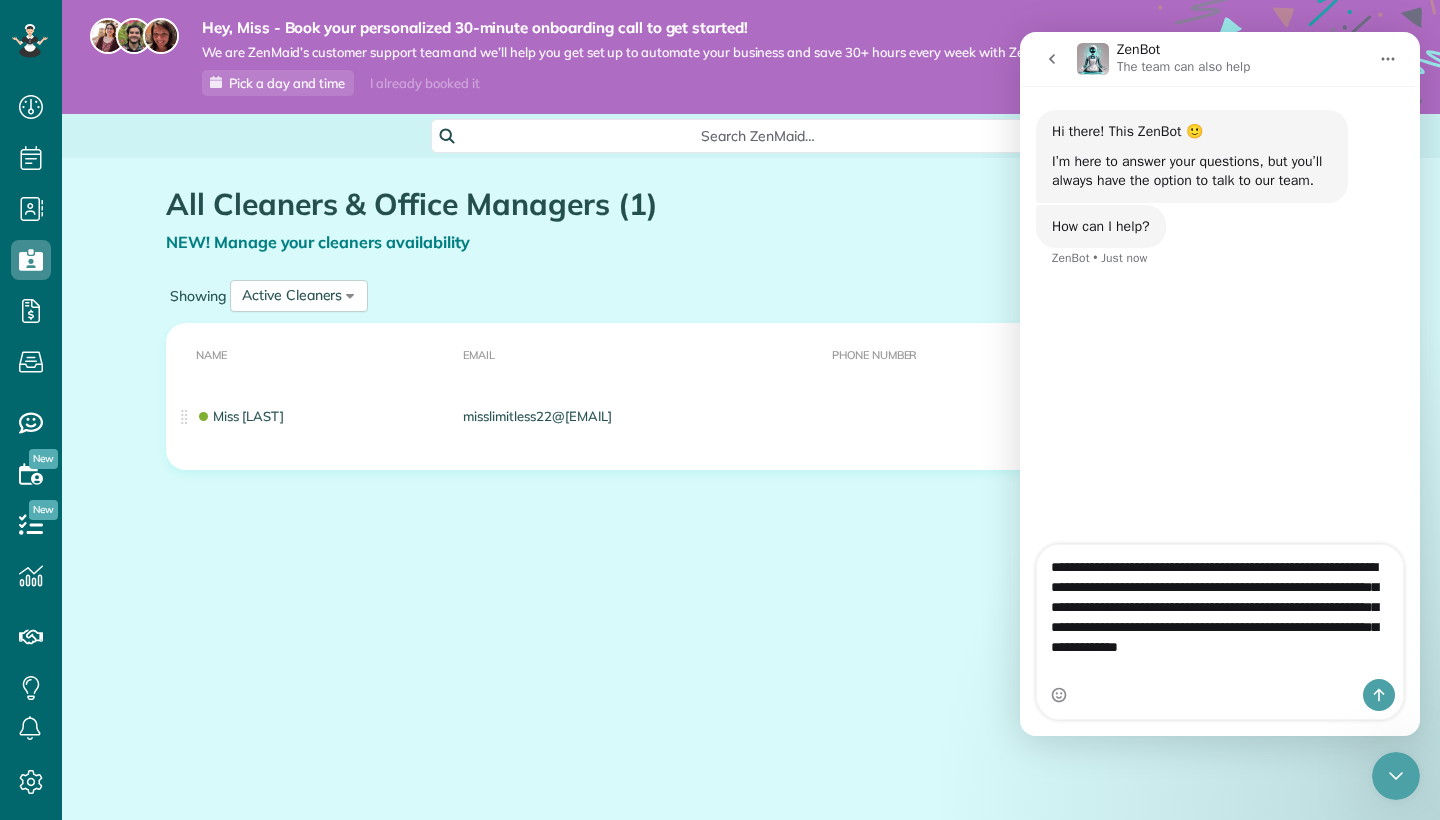 type 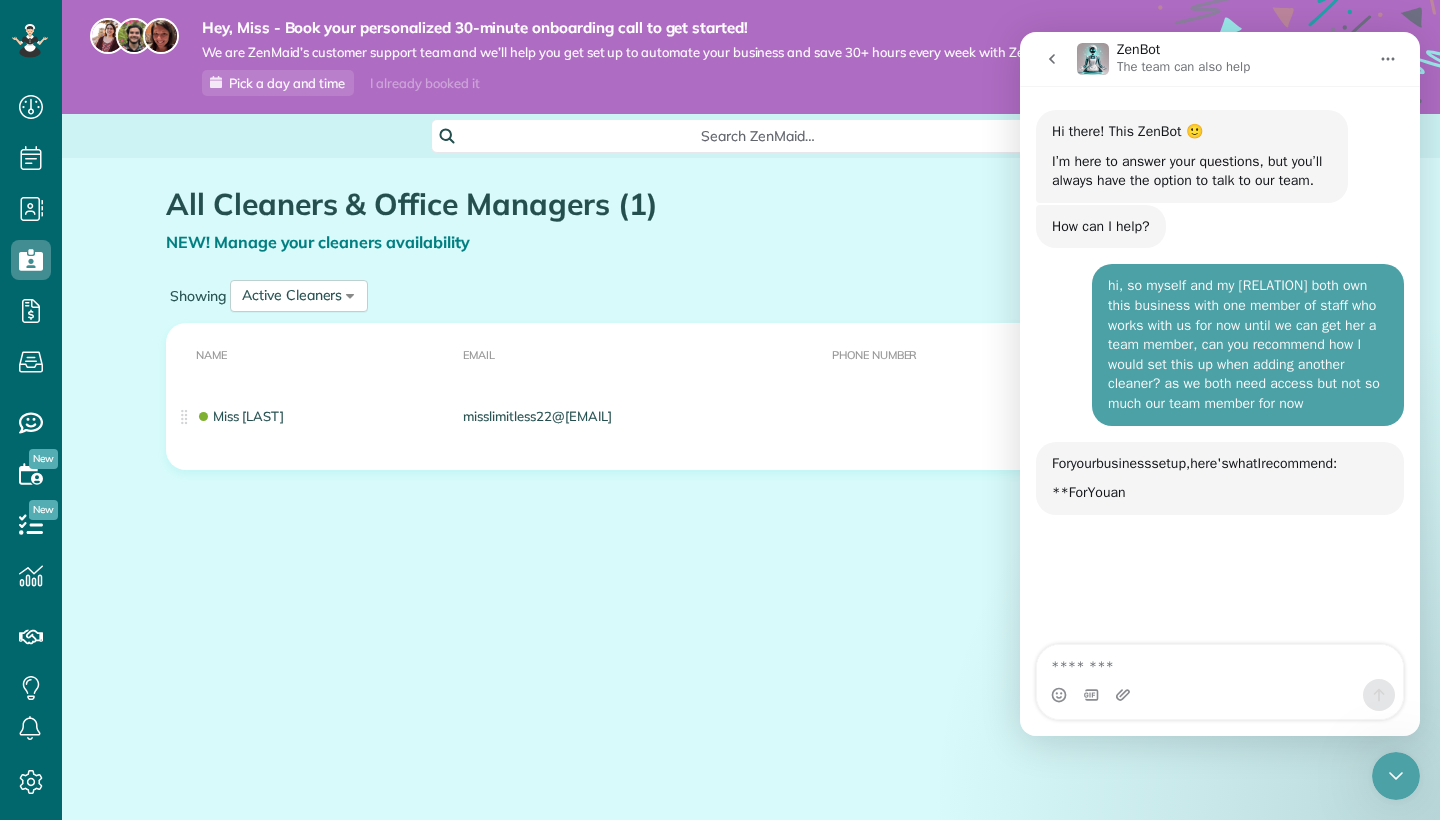 scroll, scrollTop: 3, scrollLeft: 0, axis: vertical 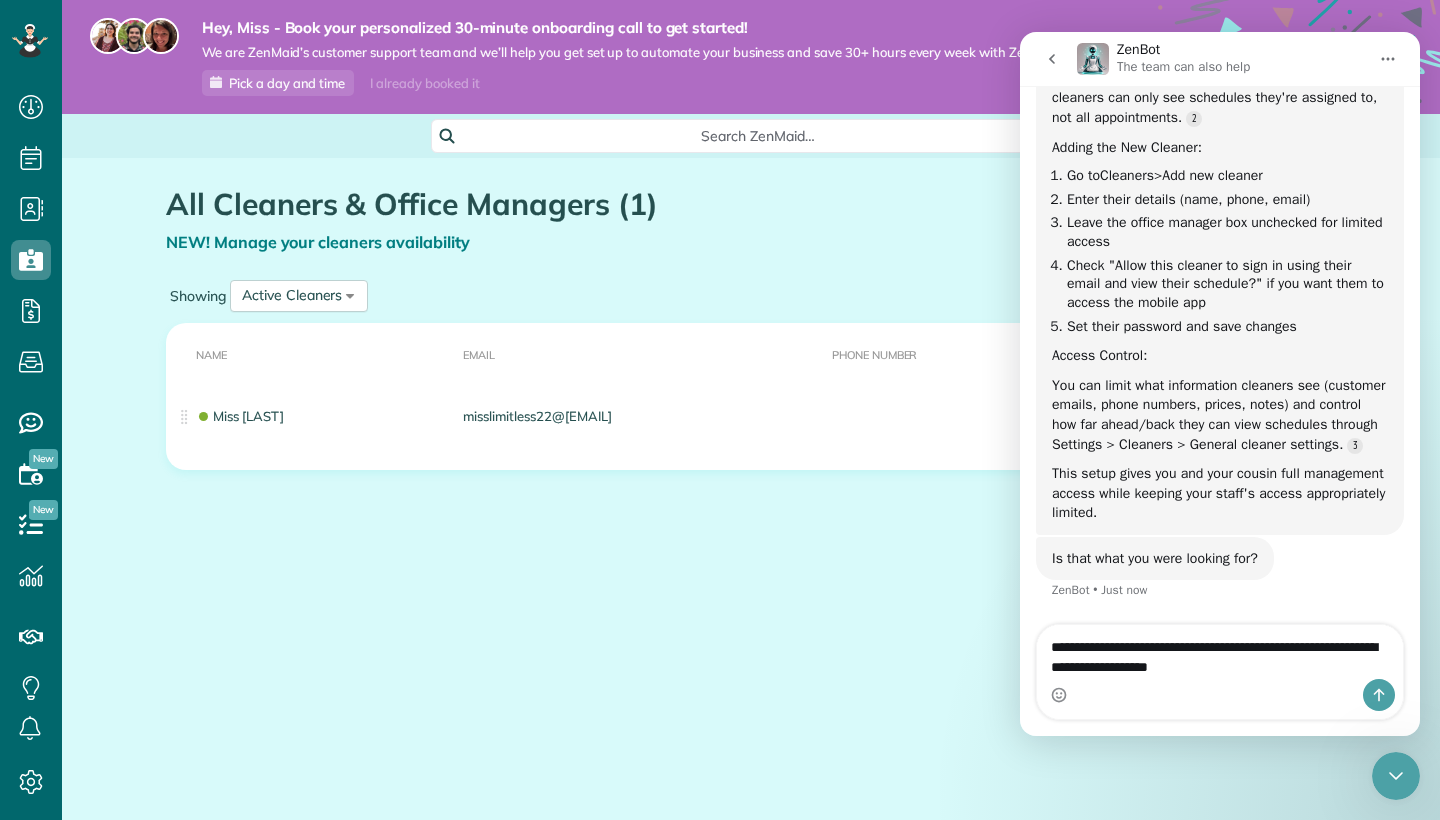 type on "**********" 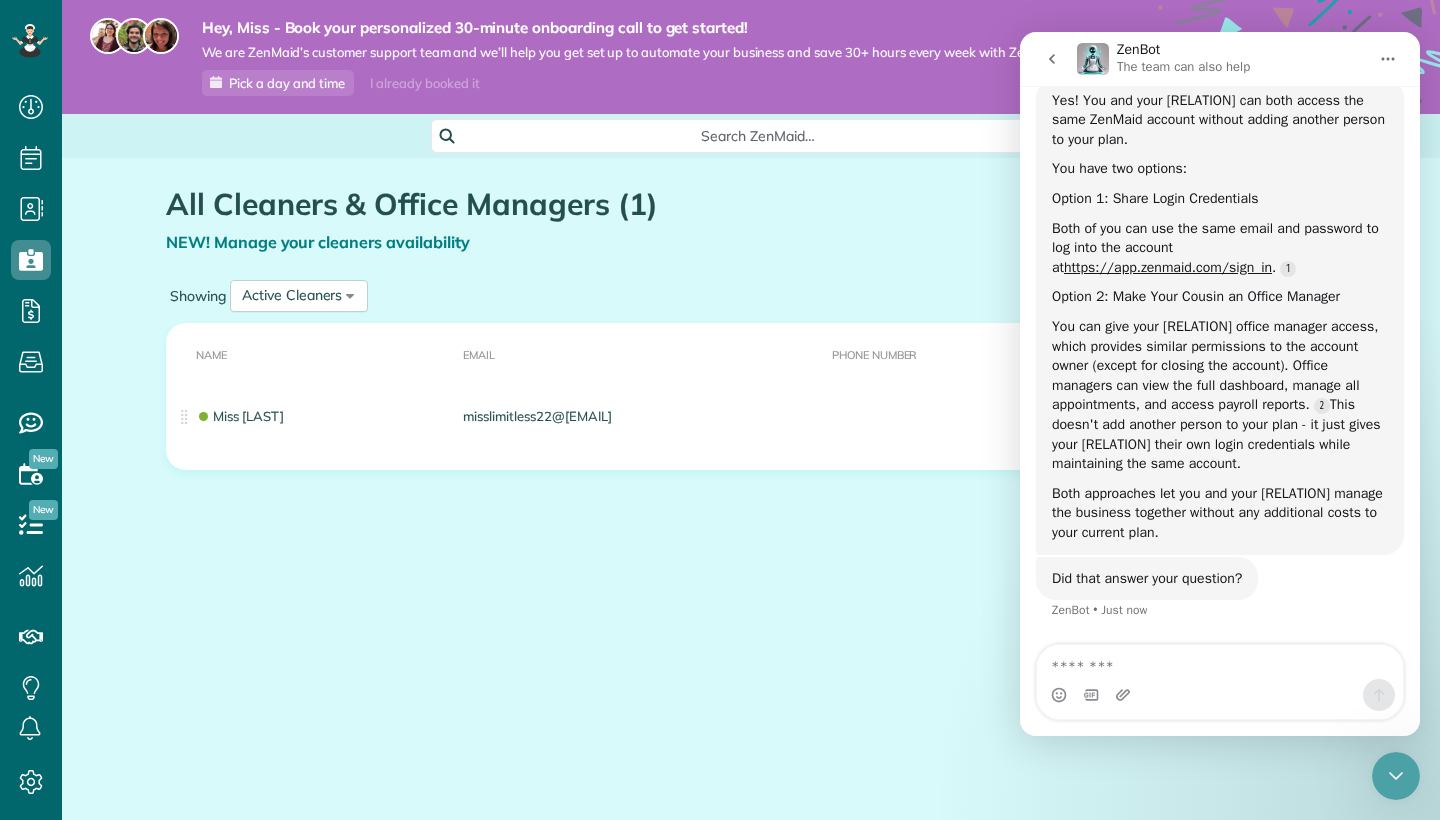 scroll, scrollTop: 1217, scrollLeft: 0, axis: vertical 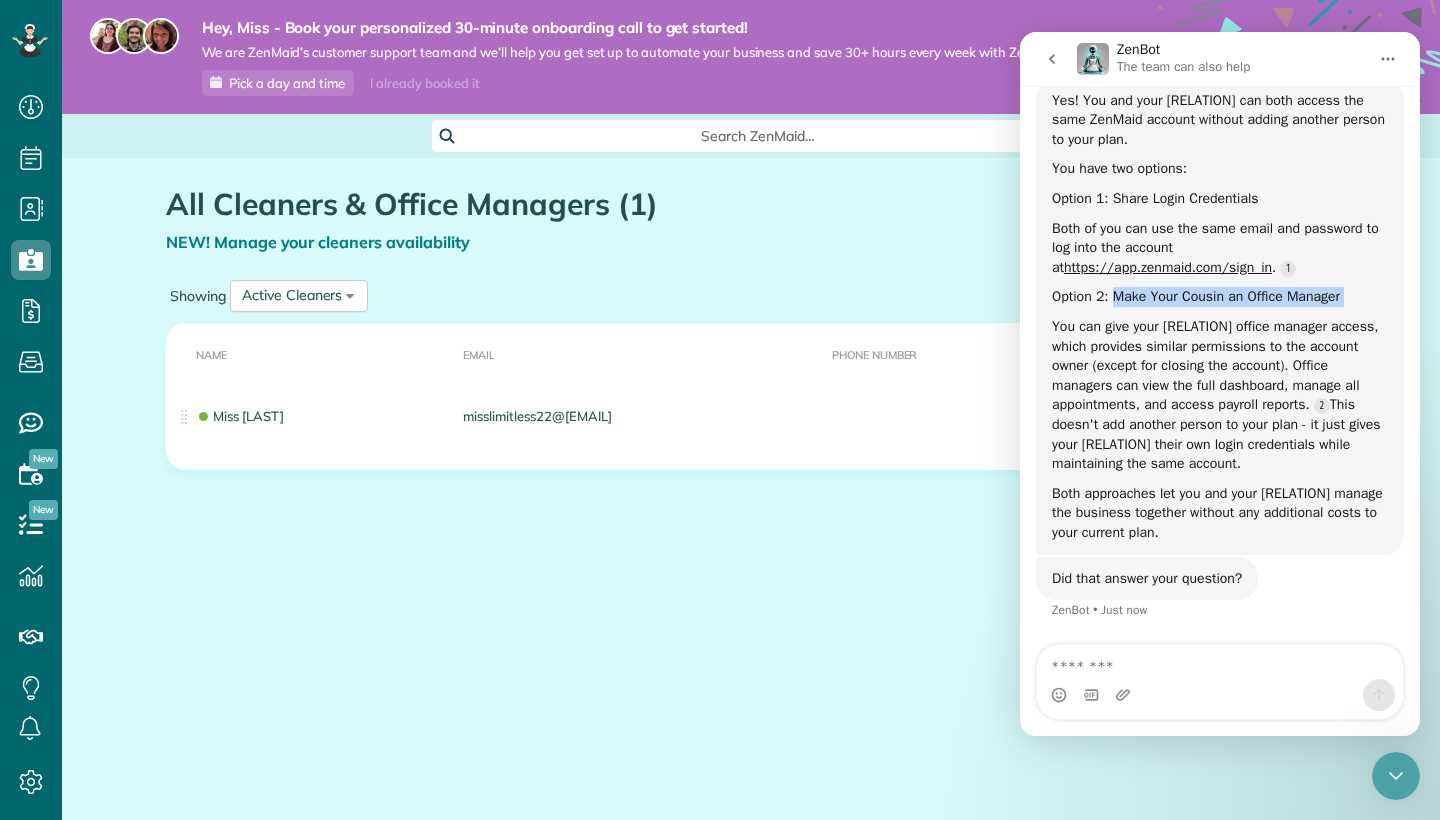 drag, startPoint x: 1116, startPoint y: 313, endPoint x: 1200, endPoint y: 315, distance: 84.0238 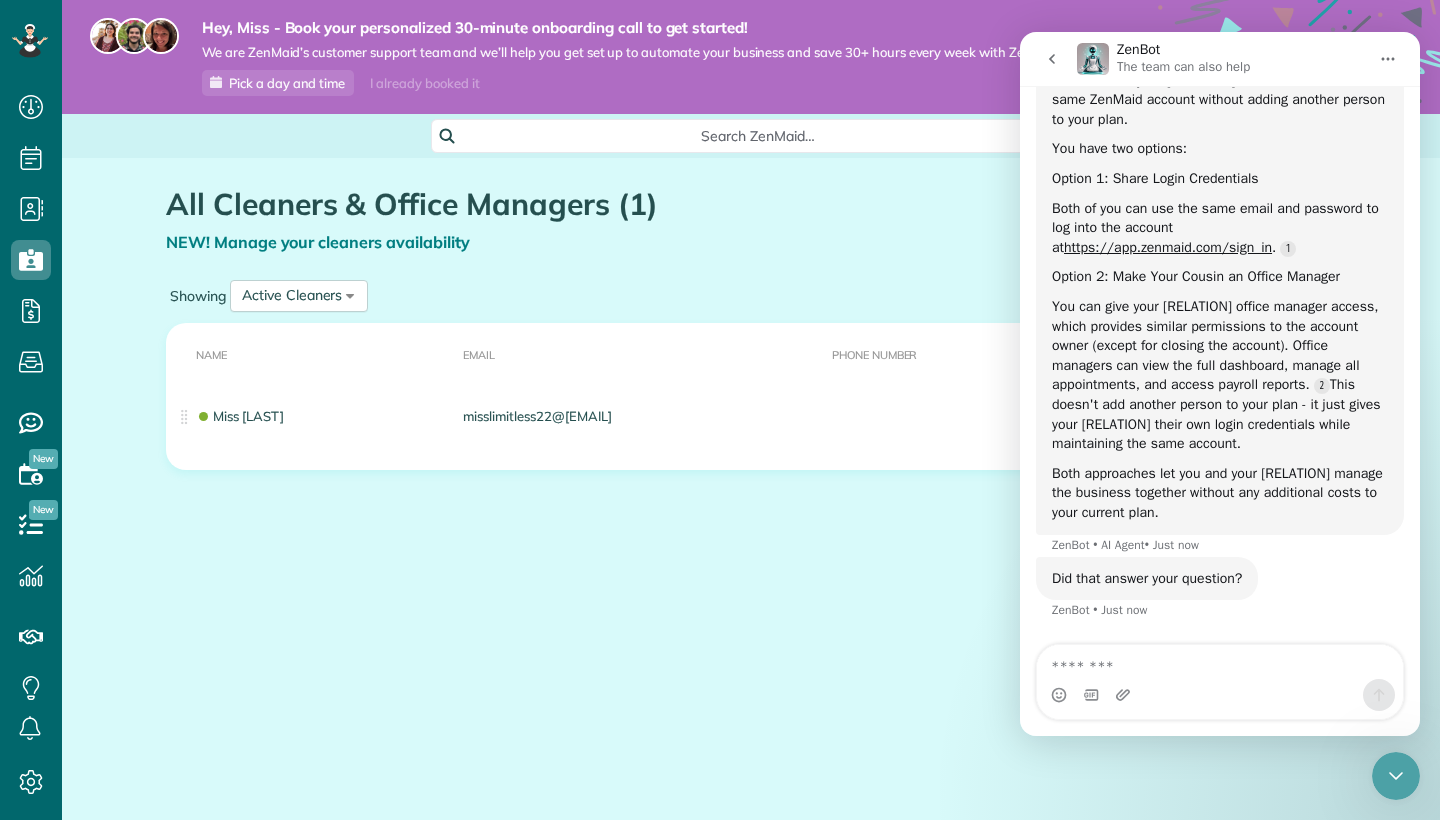 click on "You can give your cousin office manager access, which provides similar permissions to the account owner (except for closing the account). Office managers can view the full dashboard, manage all appointments, and access payroll reports.  This doesn't add another person to your plan - it just gives your cousin their own login credentials while maintaining the same account." at bounding box center [1220, 375] 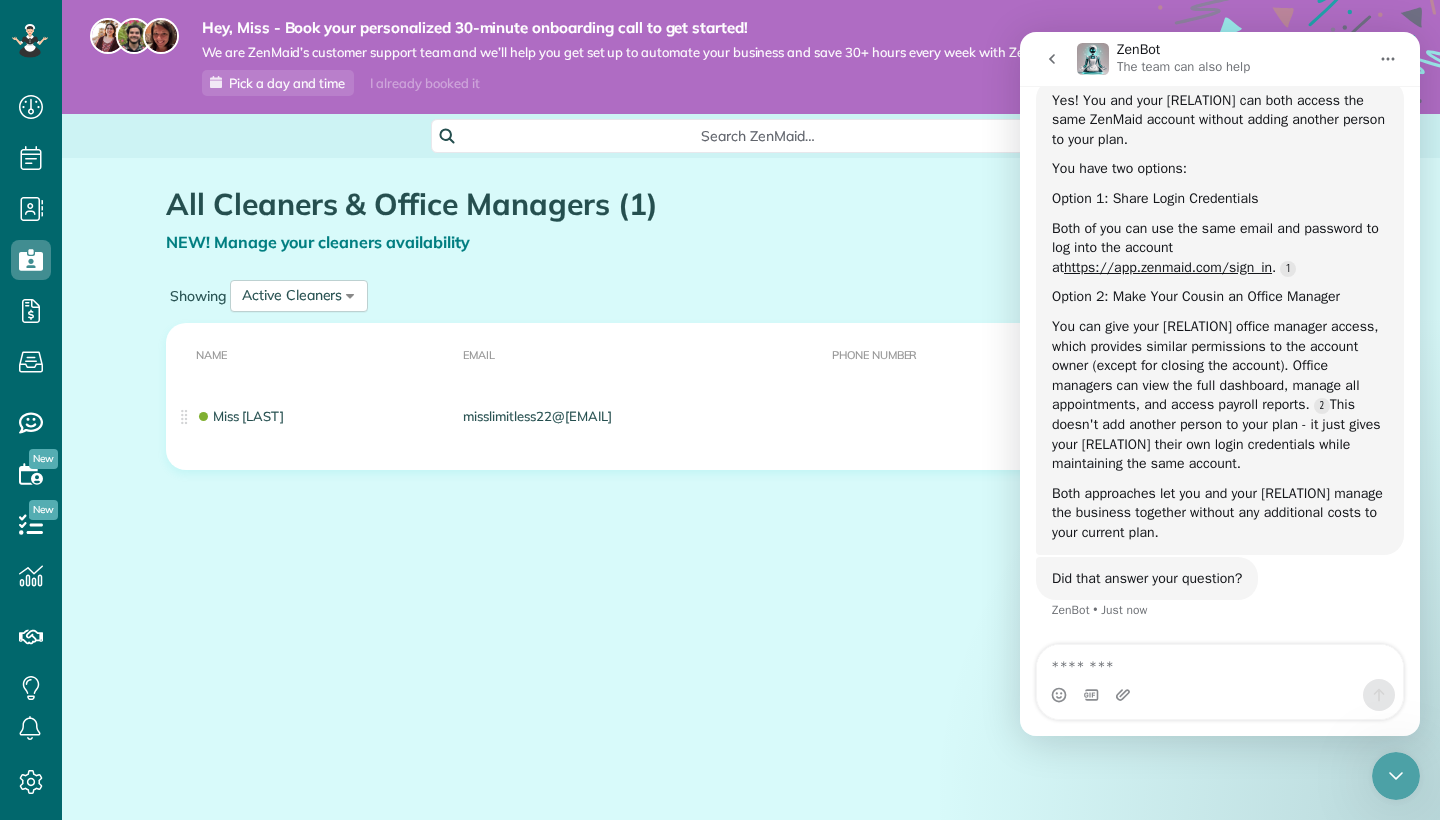 scroll, scrollTop: 1217, scrollLeft: 0, axis: vertical 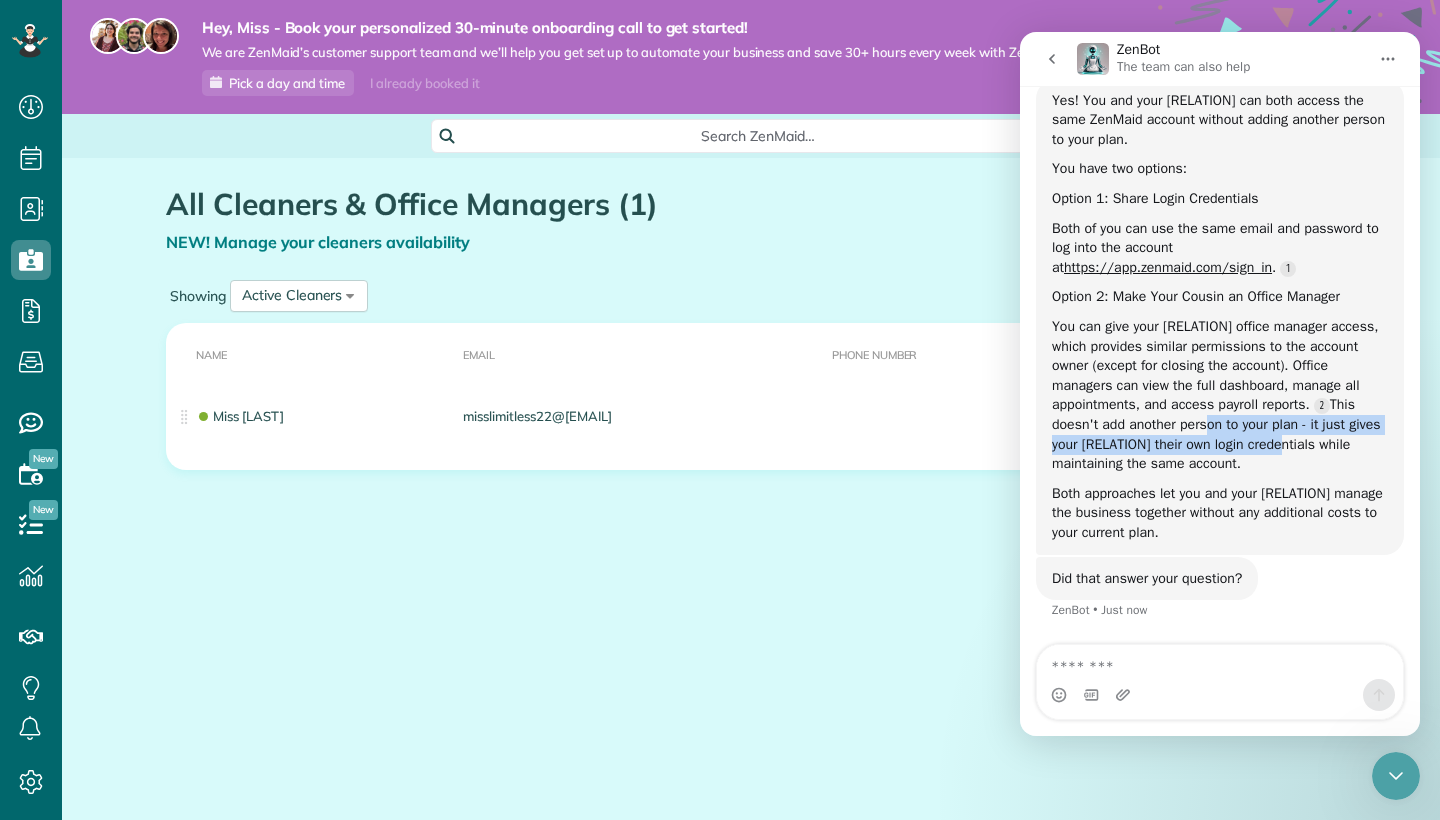 drag, startPoint x: 1320, startPoint y: 447, endPoint x: 1207, endPoint y: 425, distance: 115.12167 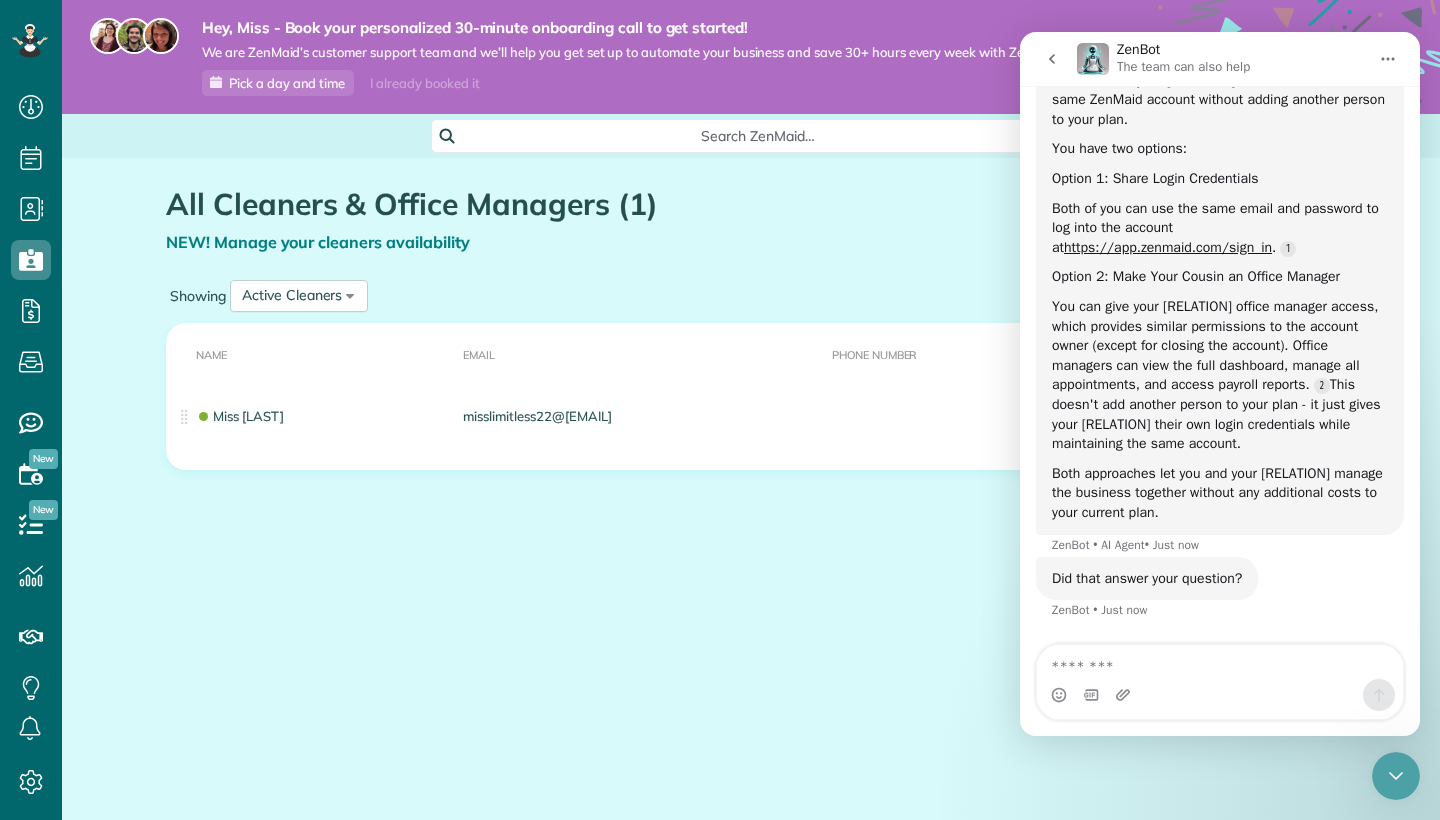 click on "Both approaches let you and your cousin manage the business together without any additional costs to your current plan." at bounding box center [1220, 493] 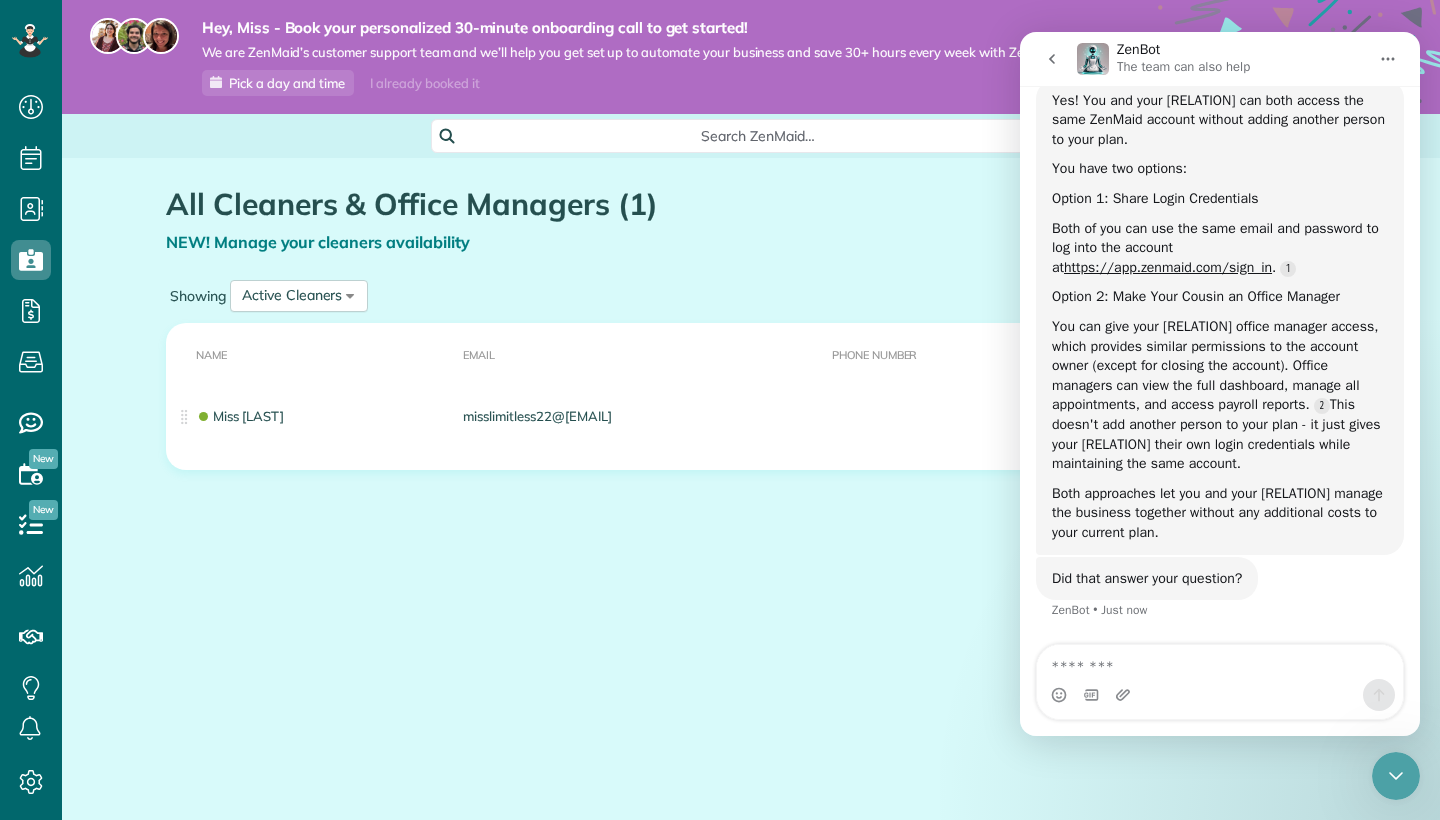 scroll, scrollTop: 1217, scrollLeft: 0, axis: vertical 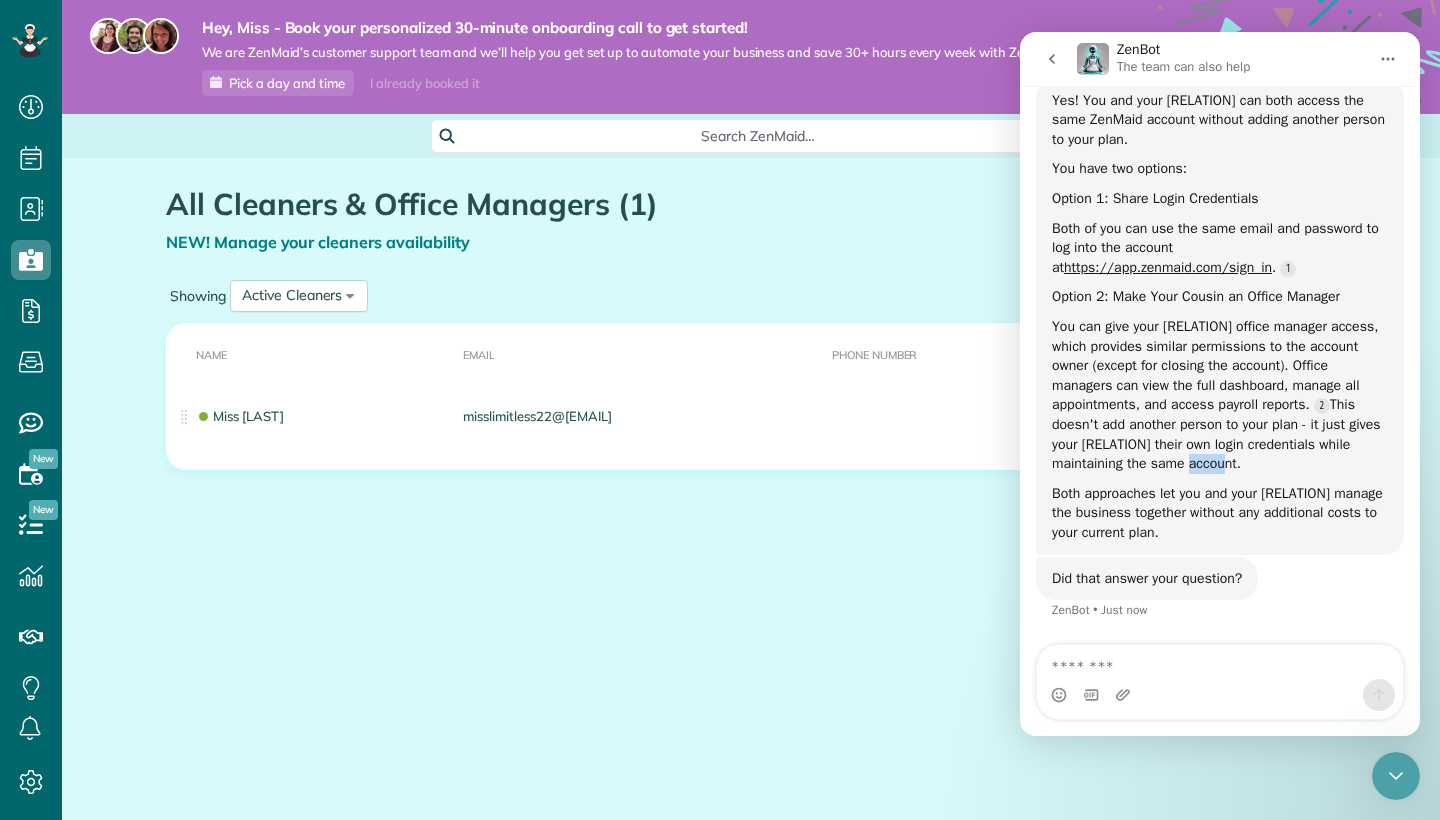 drag, startPoint x: 1311, startPoint y: 468, endPoint x: 1216, endPoint y: 465, distance: 95.047356 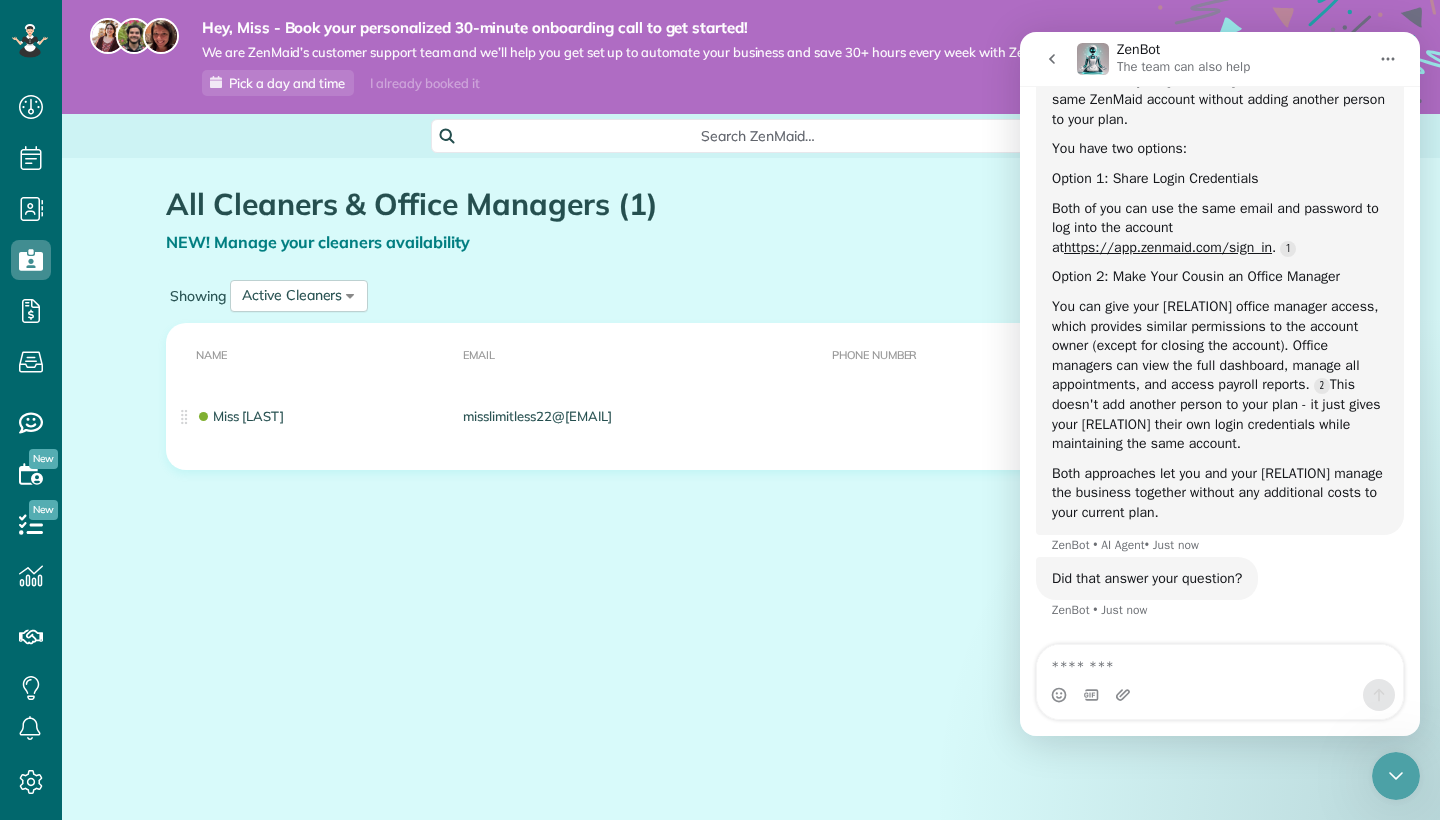click on "You can give your cousin office manager access, which provides similar permissions to the account owner (except for closing the account). Office managers can view the full dashboard, manage all appointments, and access payroll reports.  This doesn't add another person to your plan - it just gives your cousin their own login credentials while maintaining the same account." at bounding box center (1220, 375) 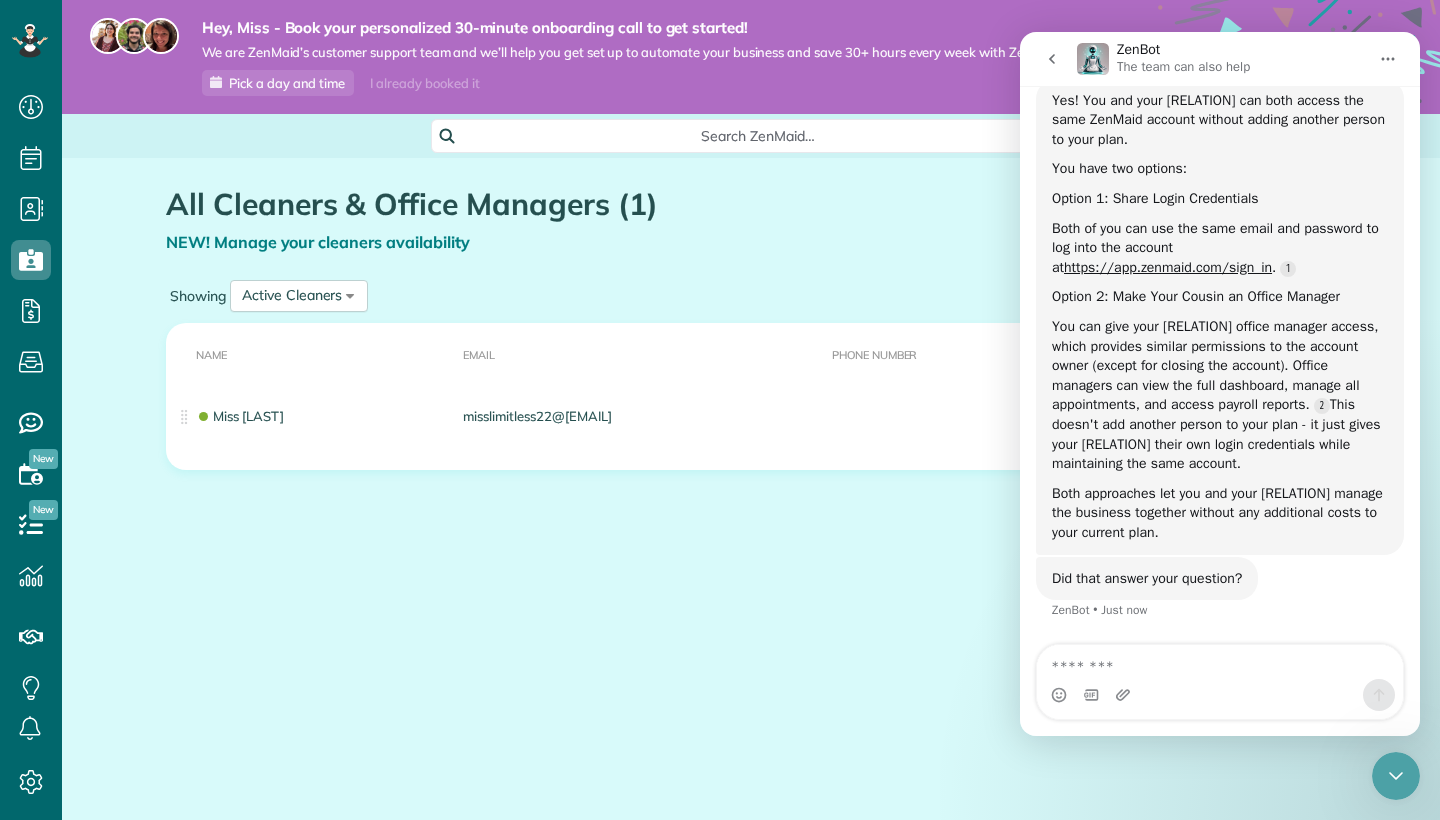 scroll, scrollTop: 1217, scrollLeft: 0, axis: vertical 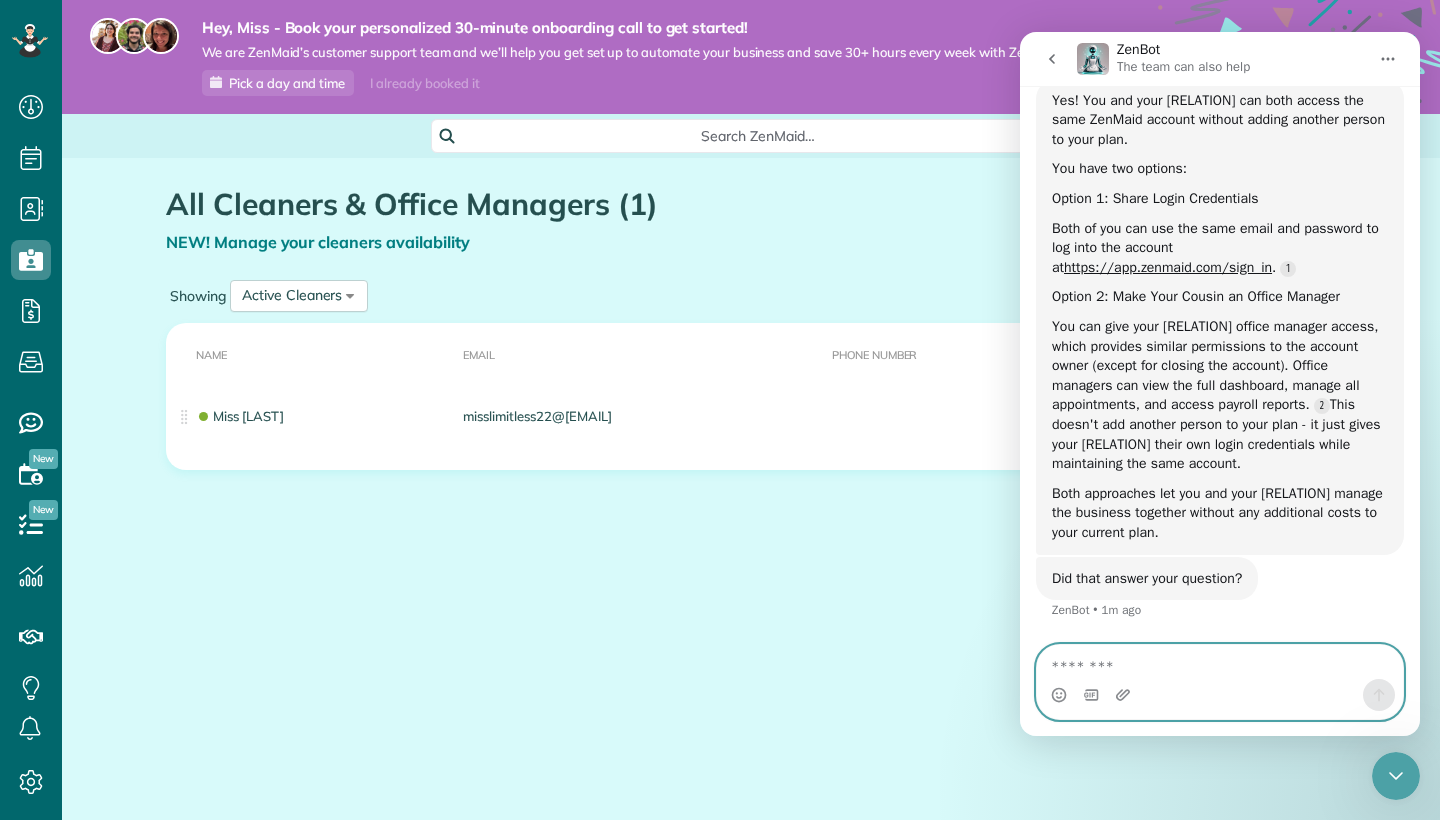 click at bounding box center (1220, 662) 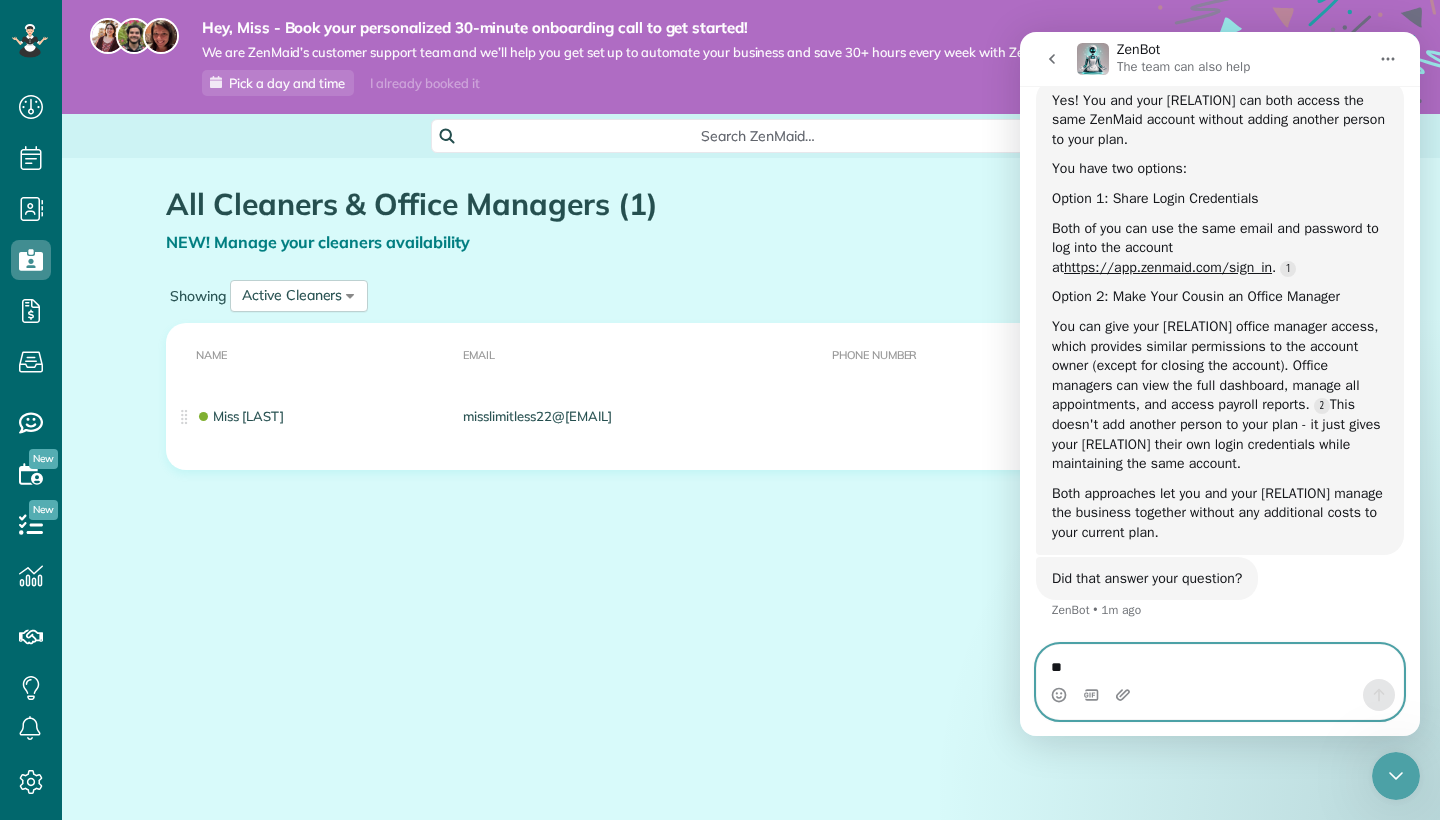 type on "***" 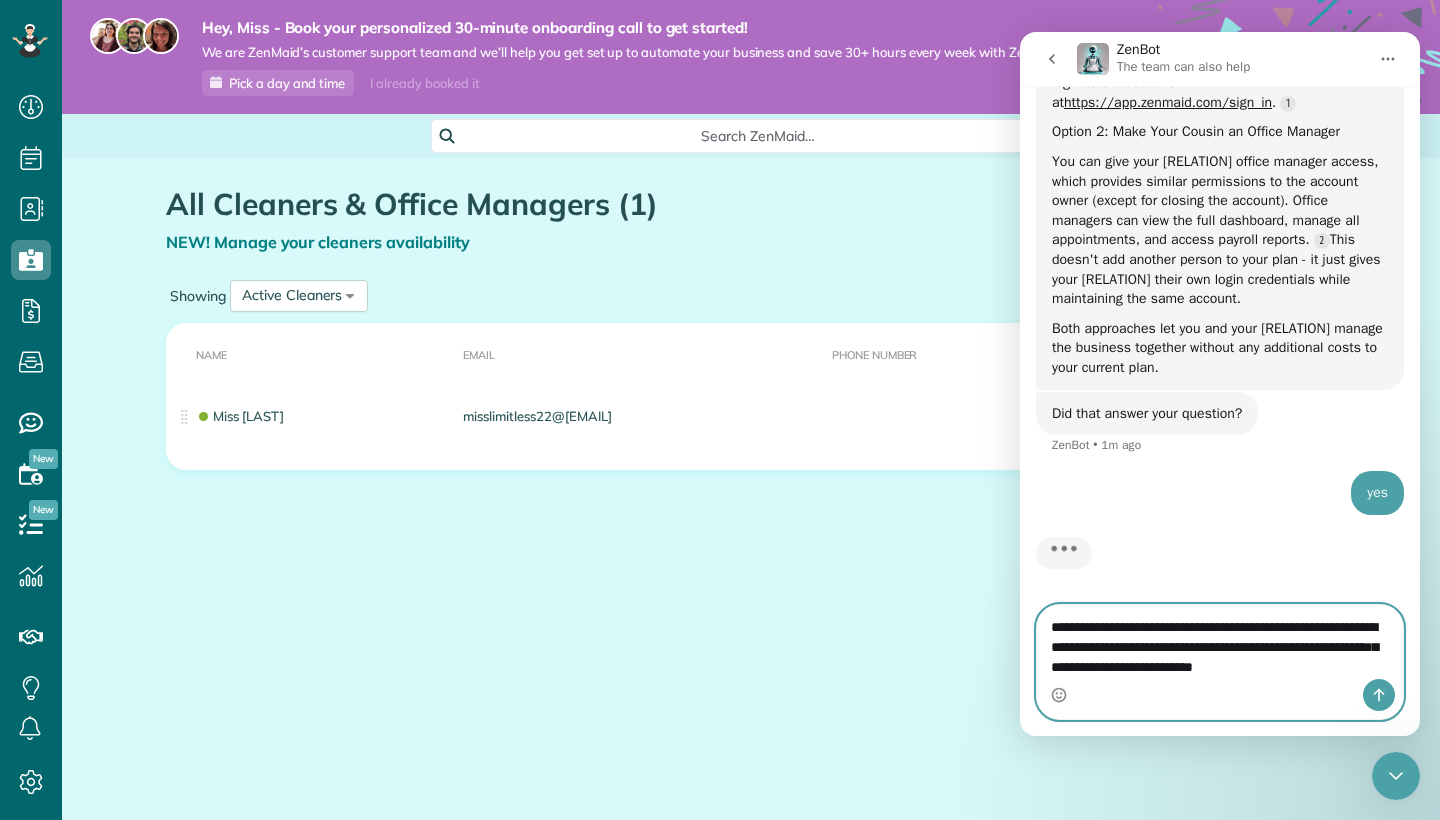 scroll, scrollTop: 1401, scrollLeft: 0, axis: vertical 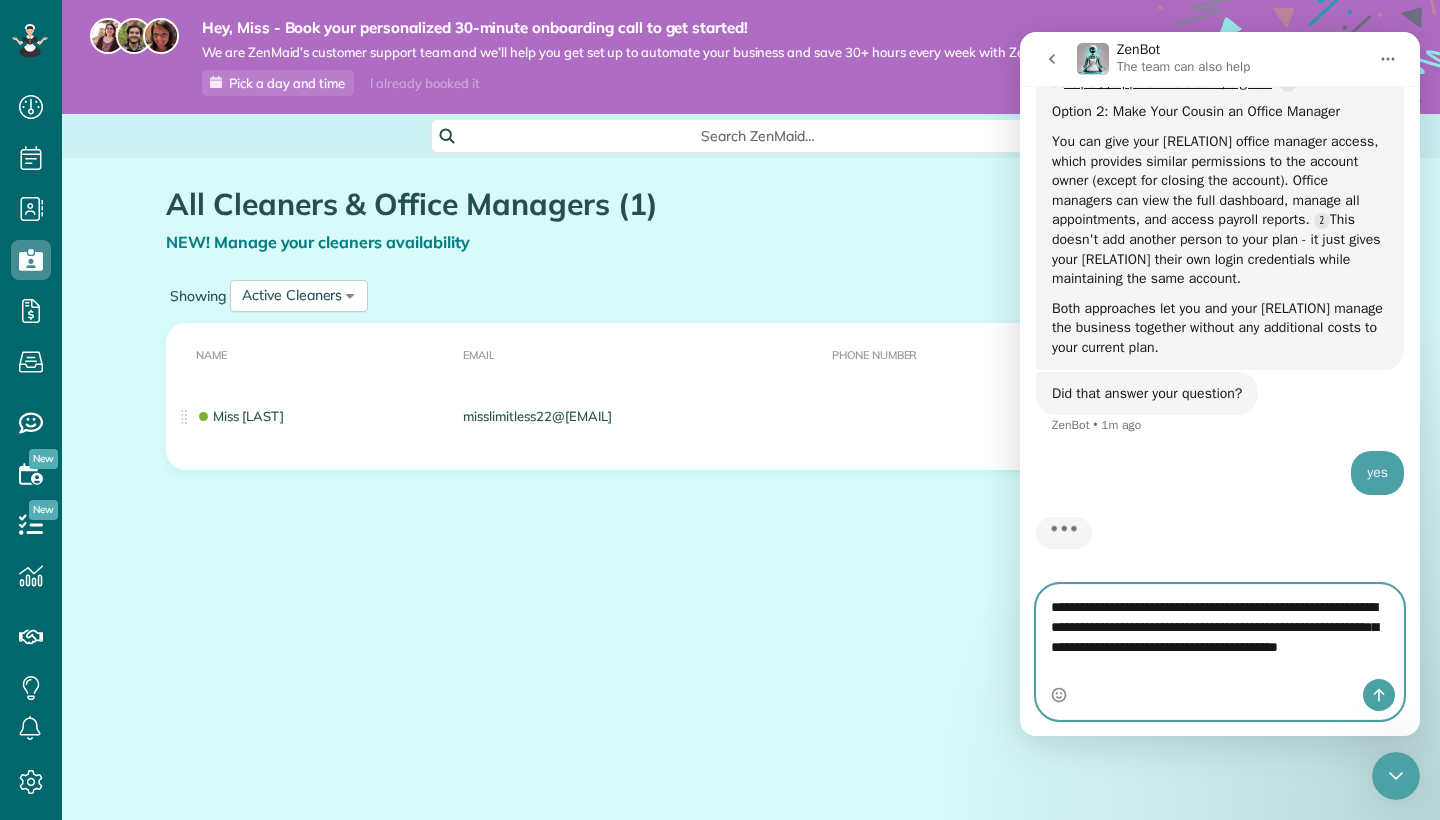 type on "**********" 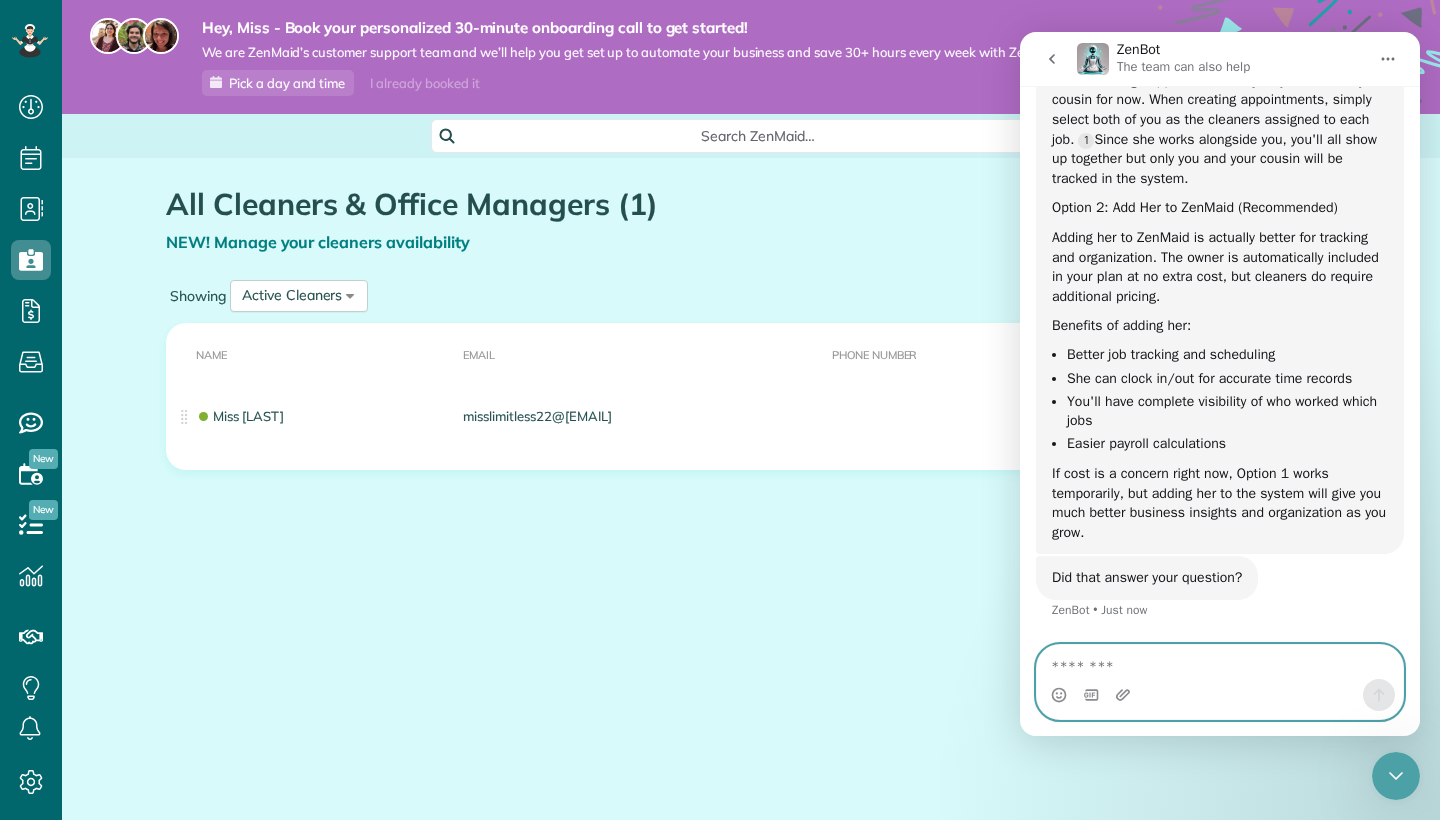 scroll, scrollTop: 2001, scrollLeft: 0, axis: vertical 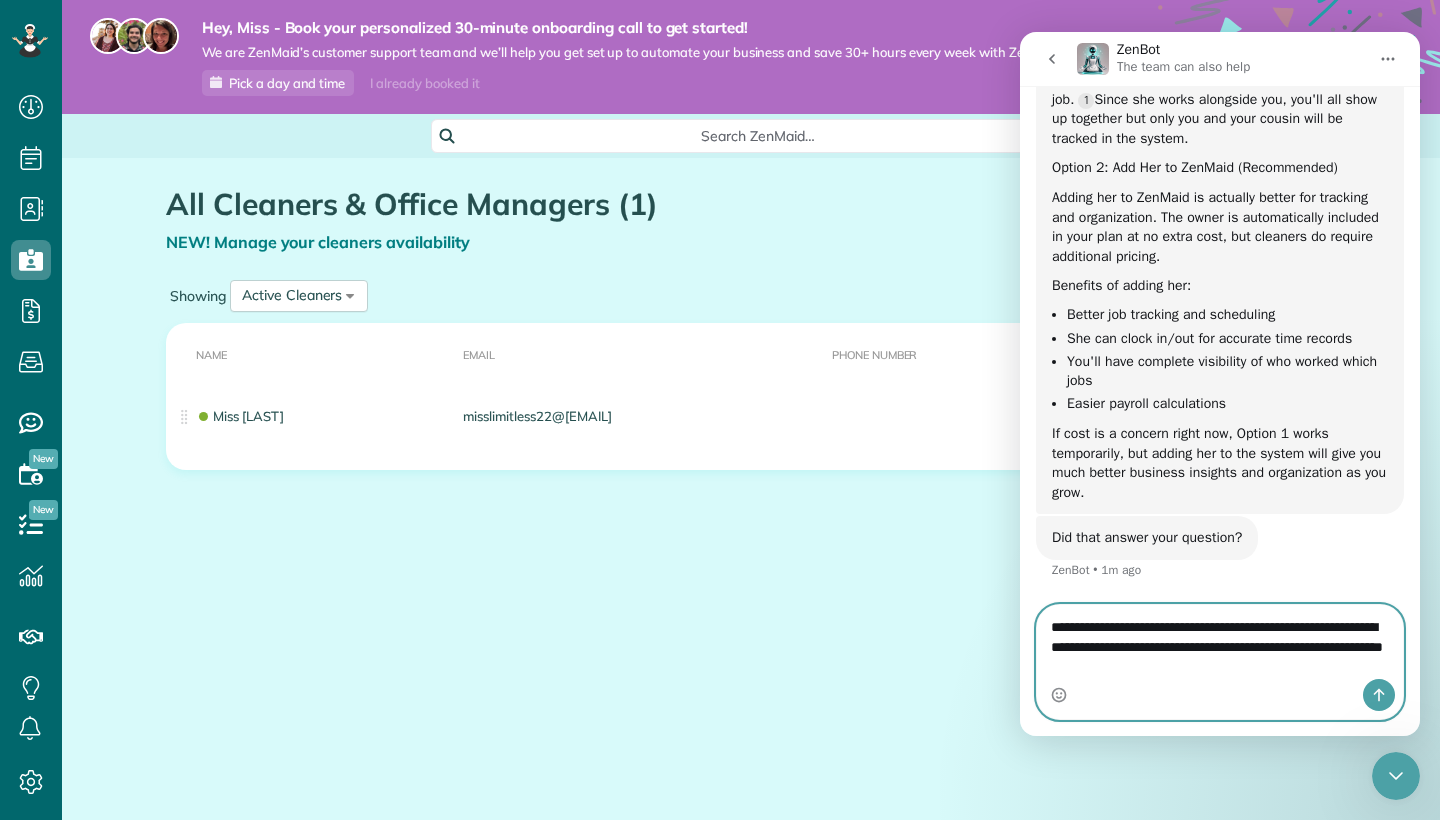 type on "**********" 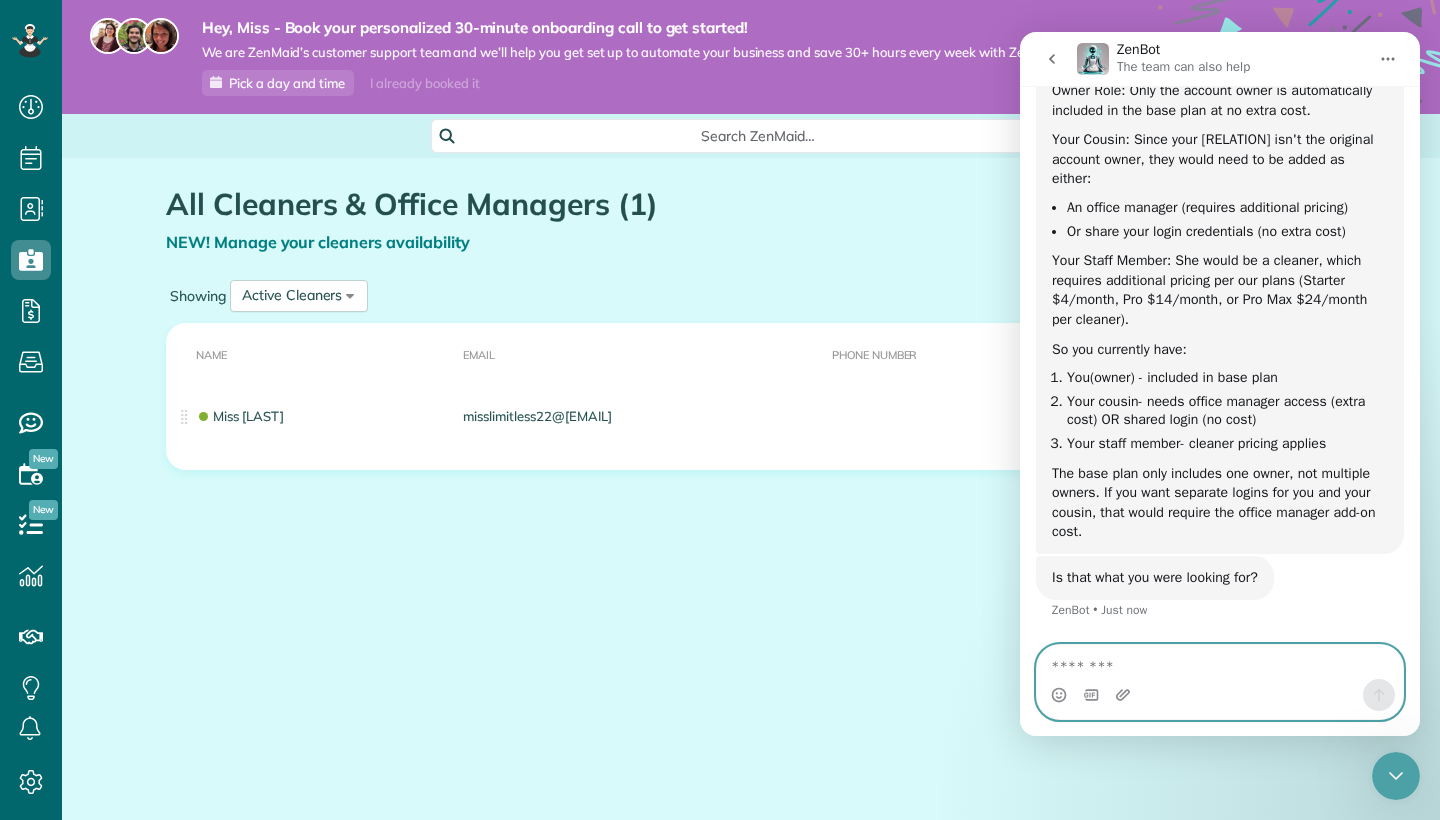 scroll, scrollTop: 2722, scrollLeft: 0, axis: vertical 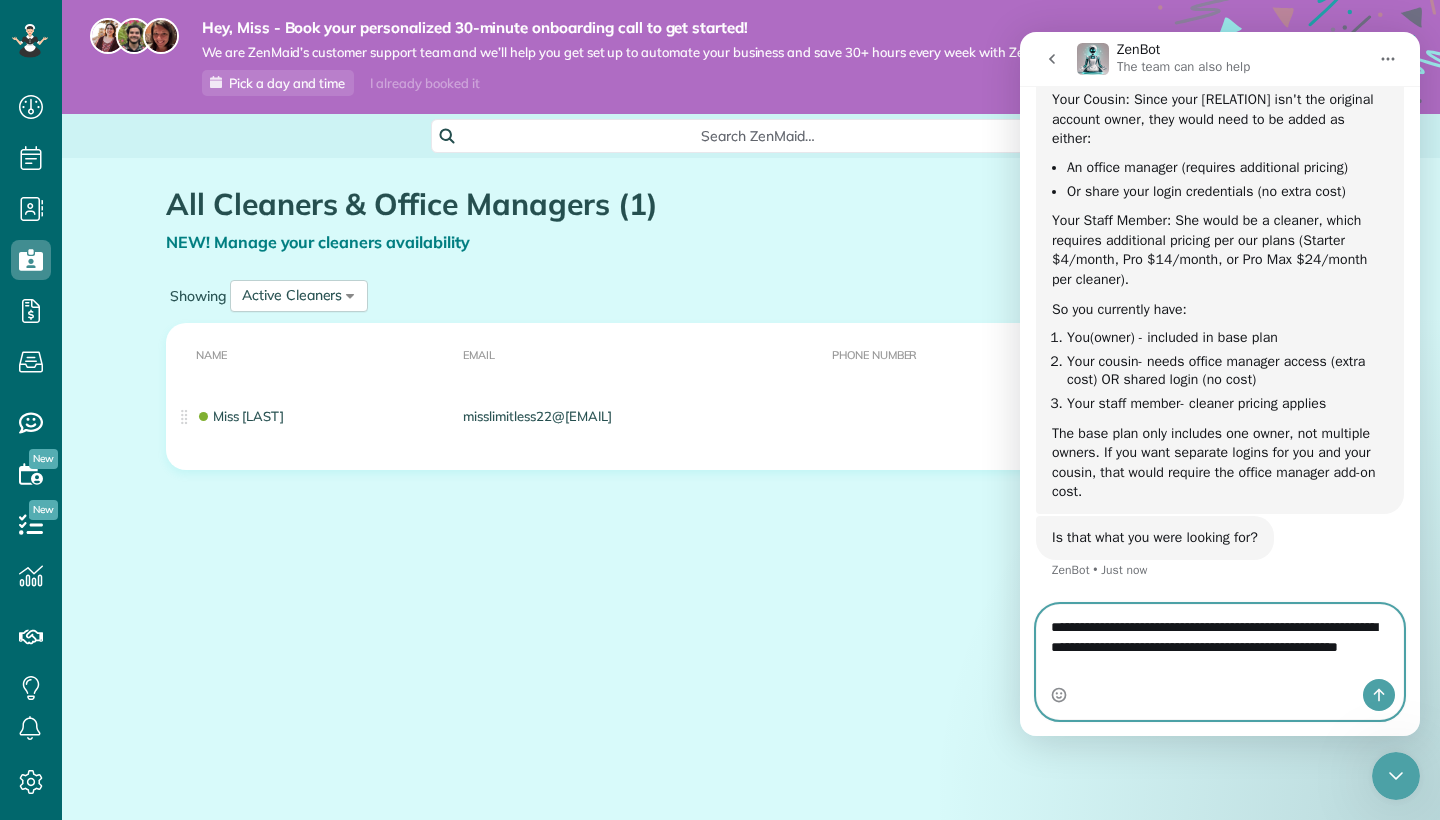 type on "**********" 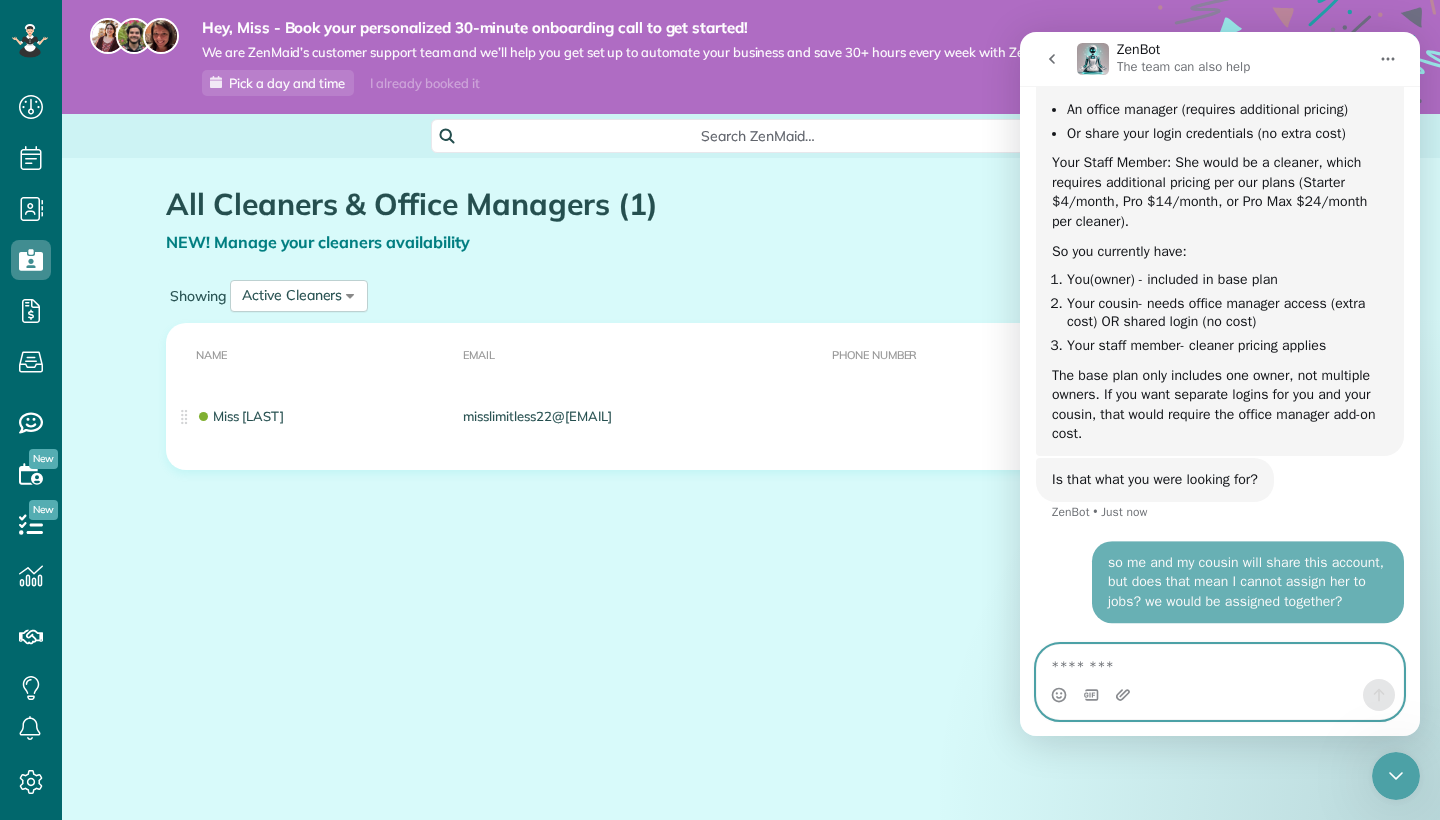 scroll, scrollTop: 2903, scrollLeft: 0, axis: vertical 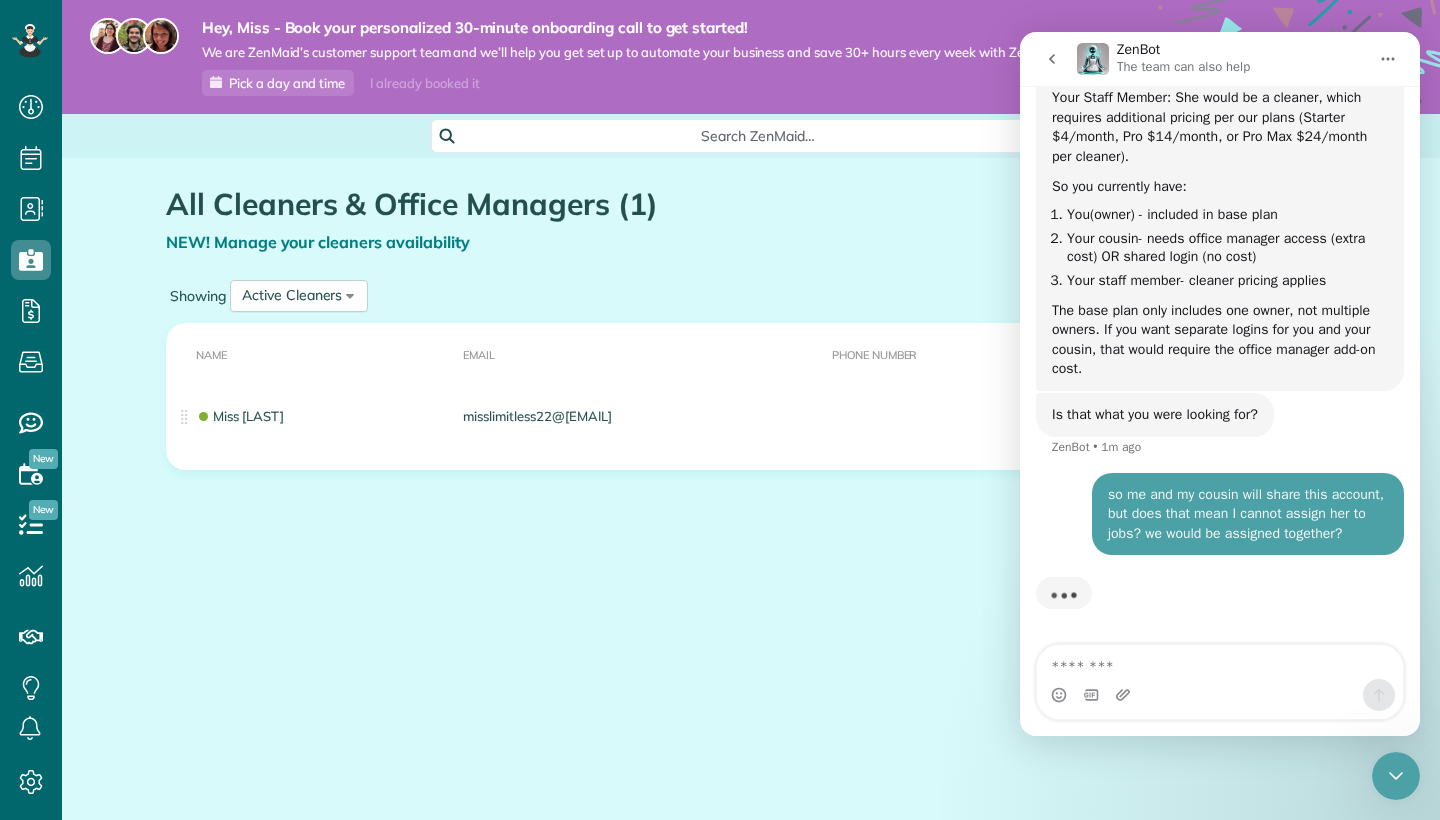click on "Showing
Active Cleaners
All Cleaners
Active Cleaners
Inactive Cleaners" at bounding box center (751, 296) 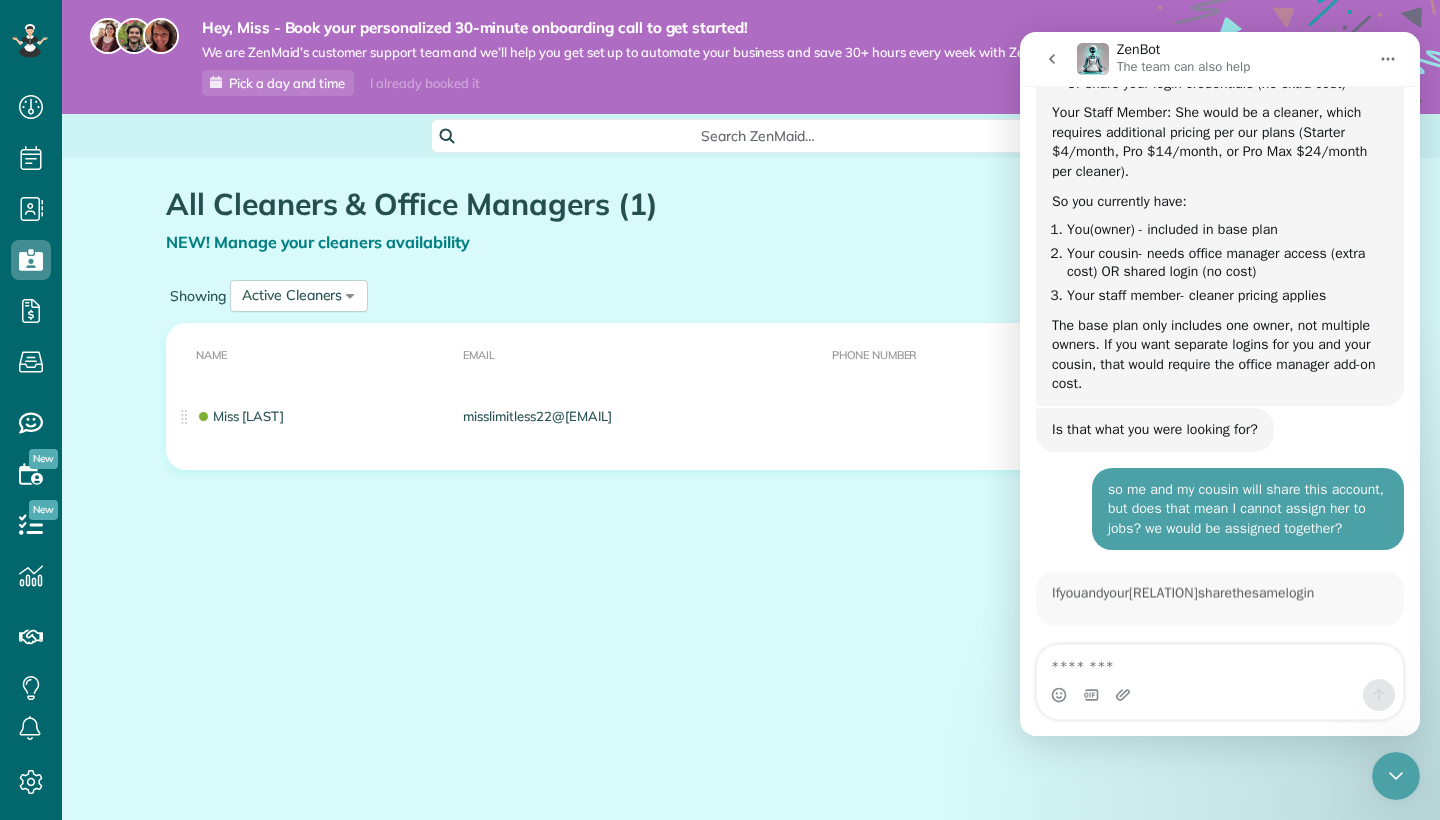 scroll, scrollTop: 2897, scrollLeft: 0, axis: vertical 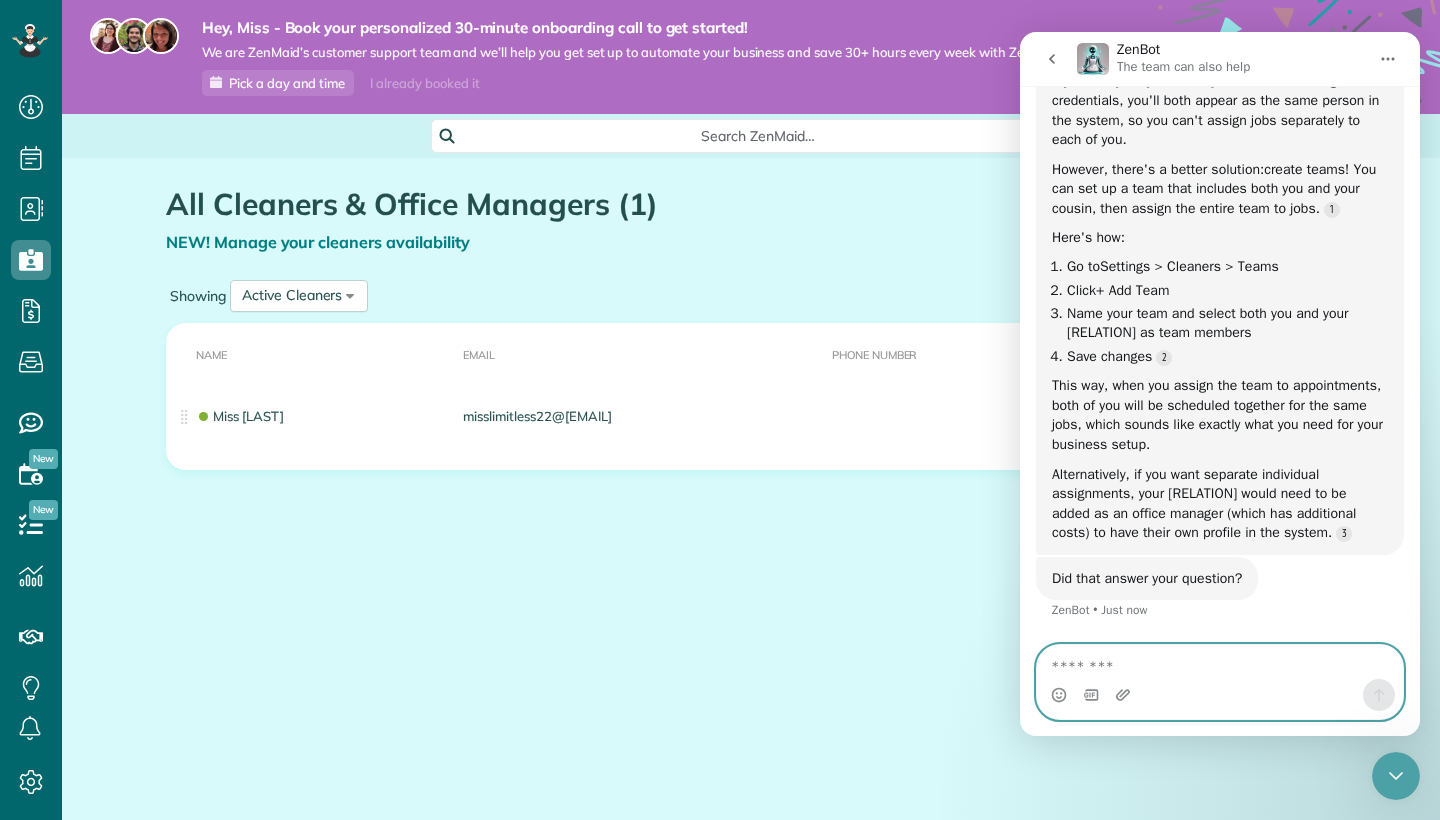 click at bounding box center (1220, 662) 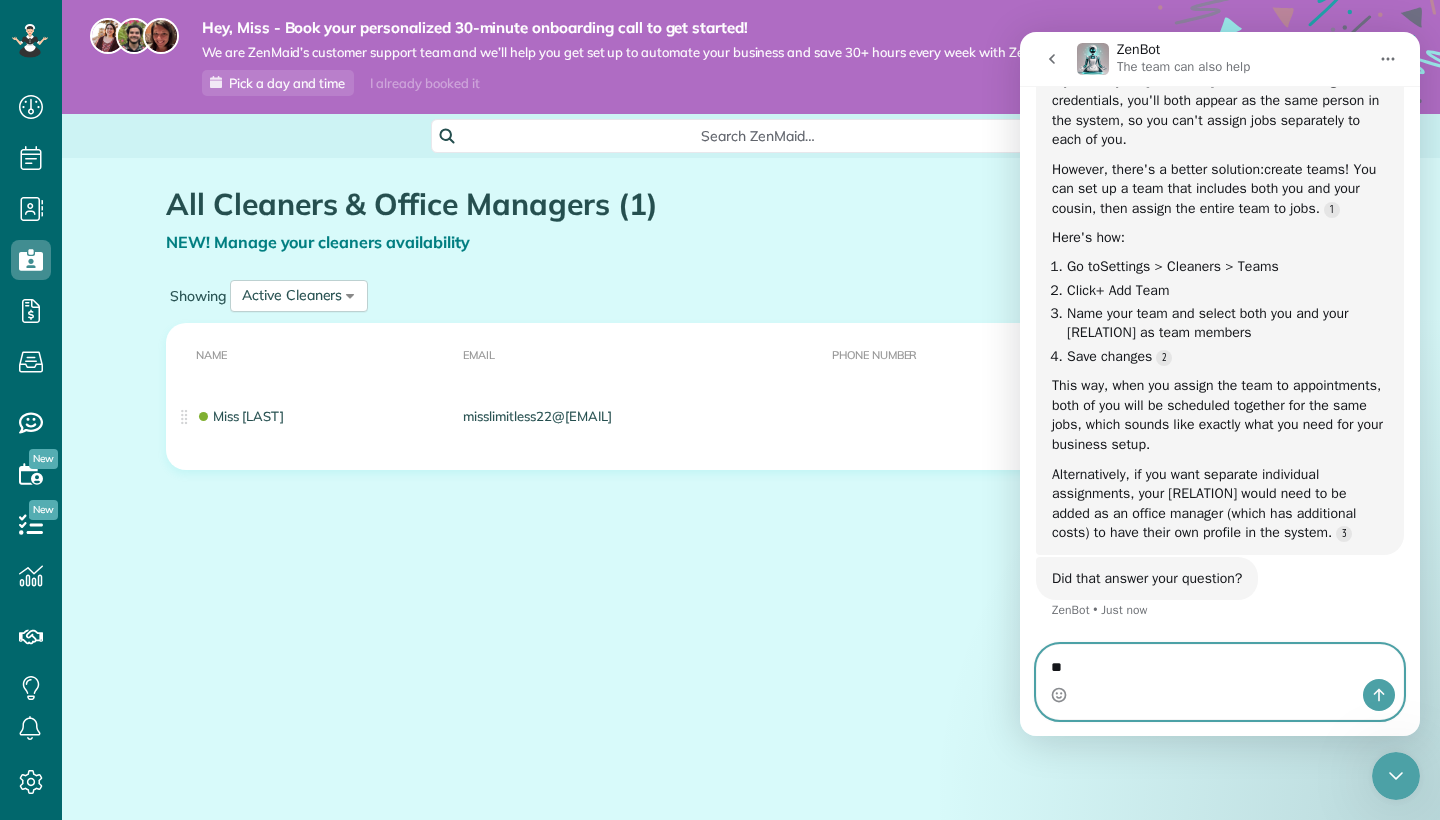 type on "*" 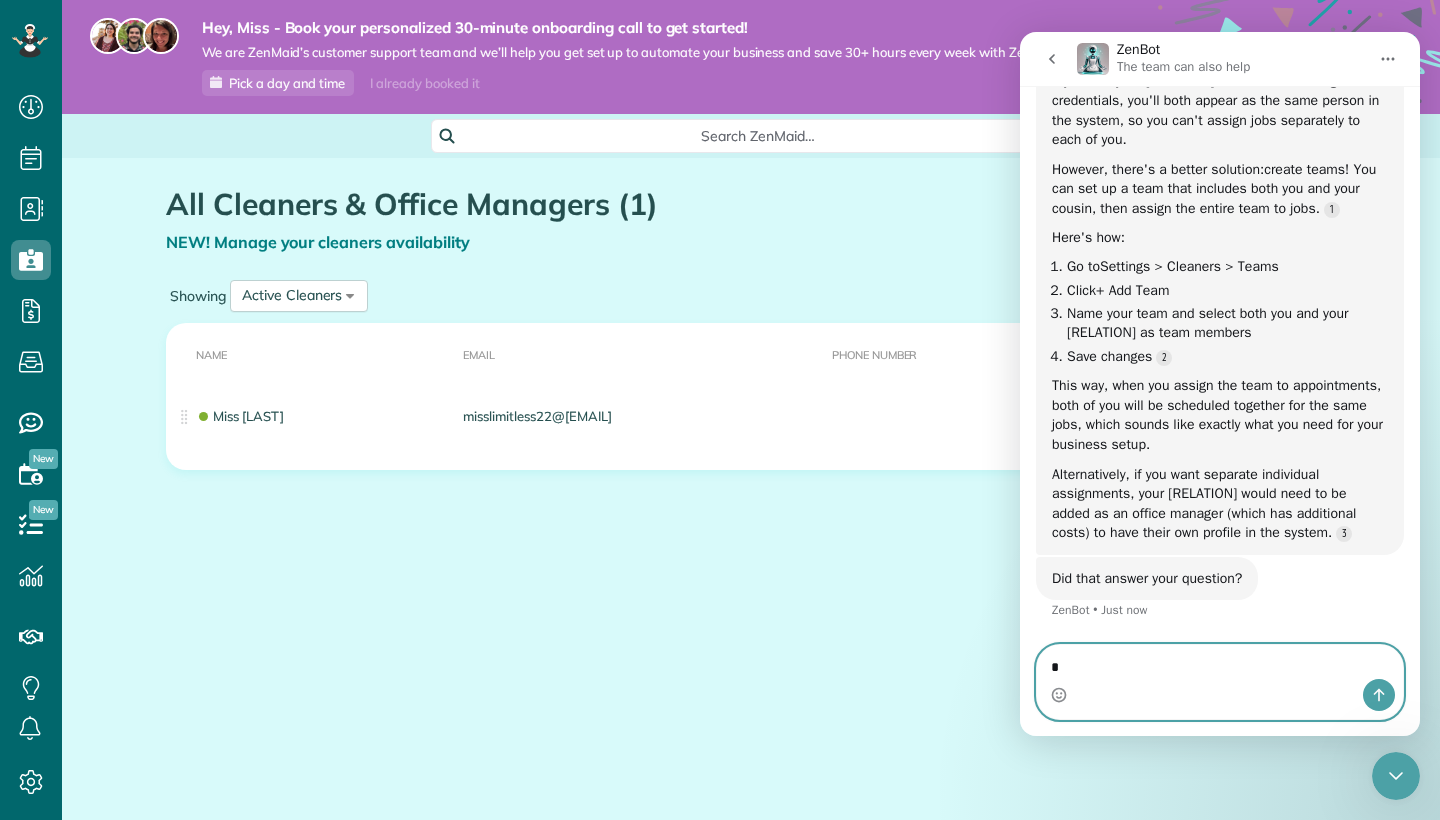 type 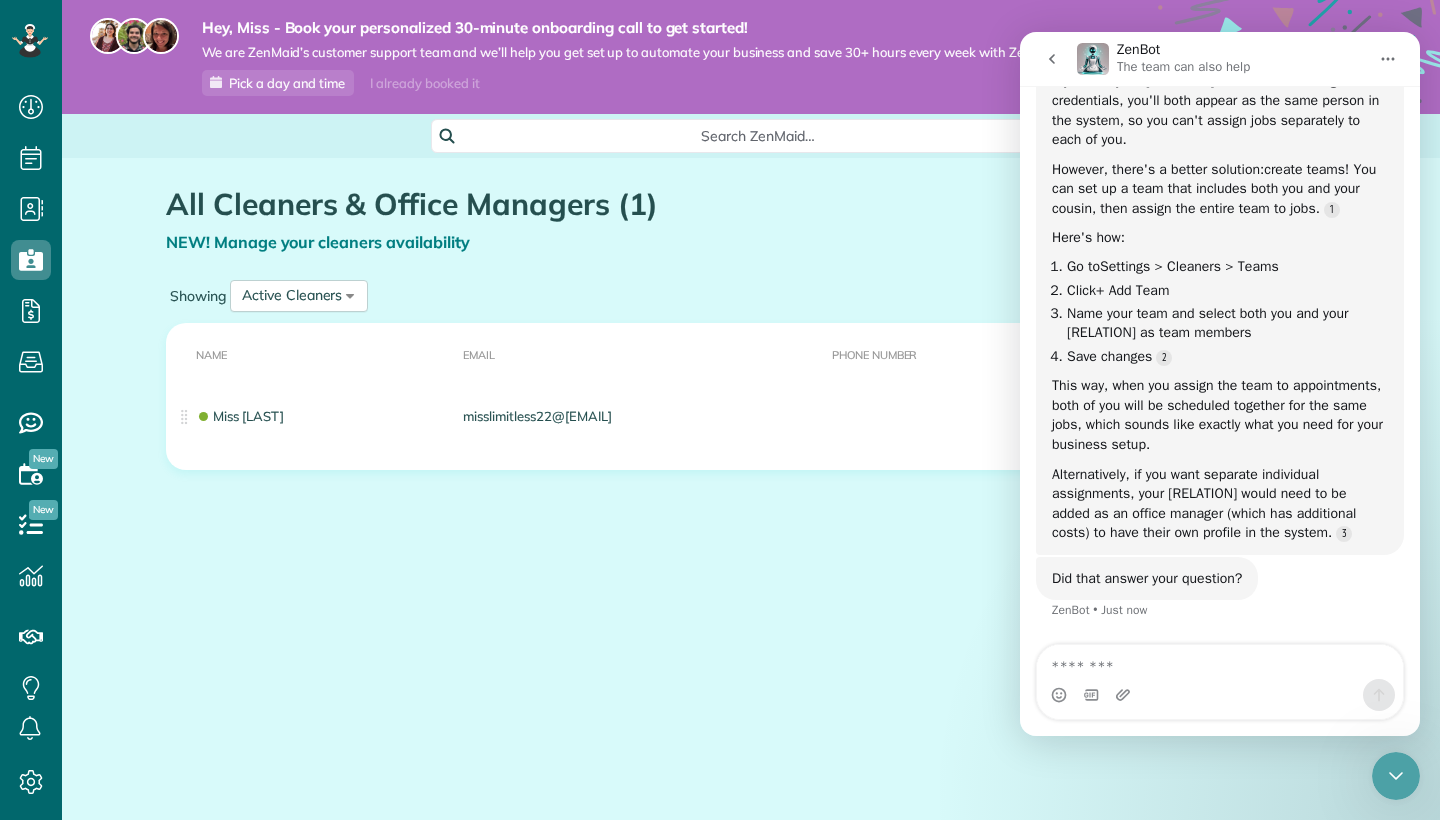 click on "All Cleaners & Office Managers (1)
NEW! Manage your cleaners availability
Your Cleaners [30 sec]
New Cleaner
Actions
Manage your cleaners availability
Team Management
Go to Payroll
Export data.." at bounding box center [751, 387] 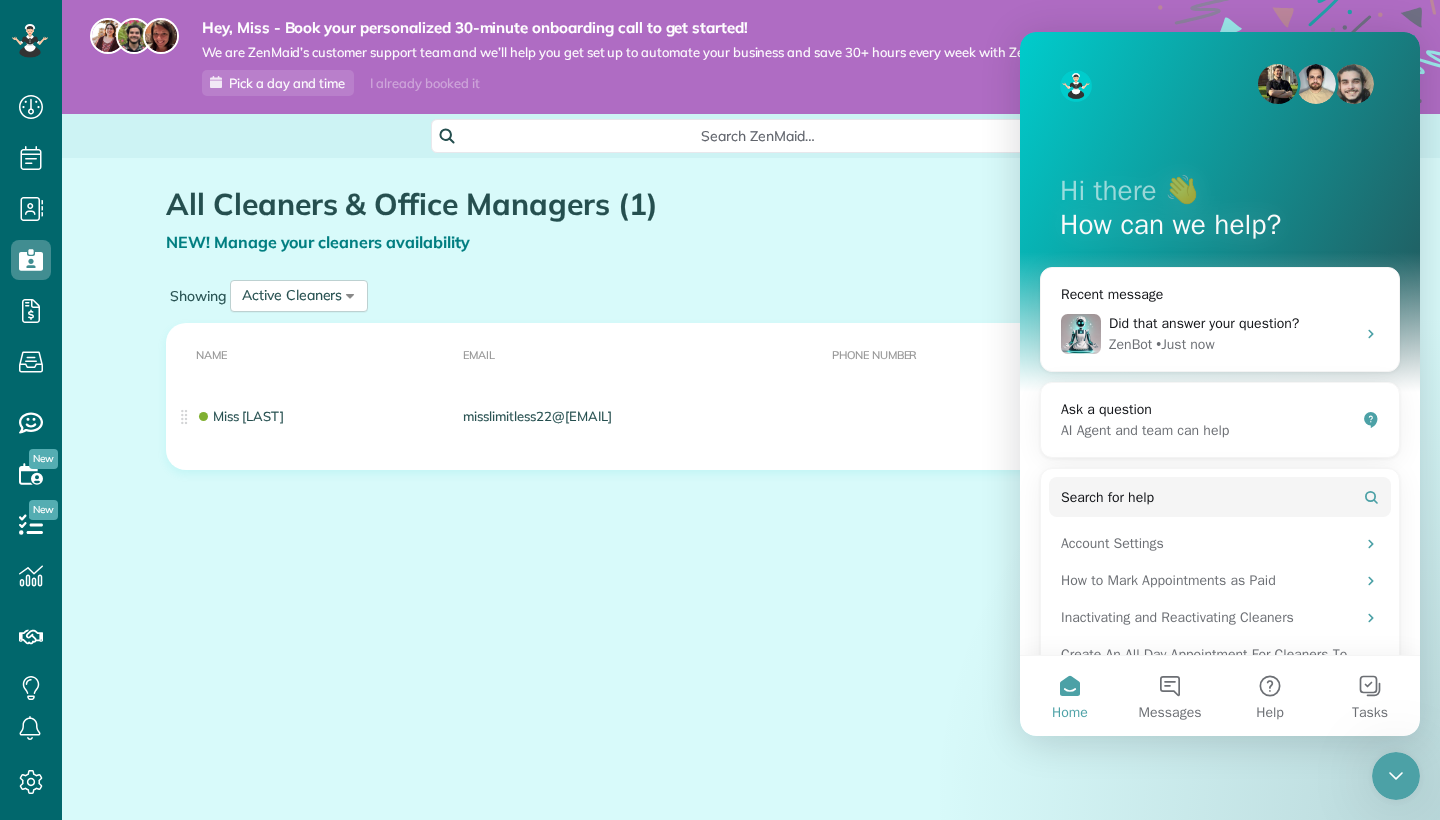 scroll, scrollTop: 3249, scrollLeft: 0, axis: vertical 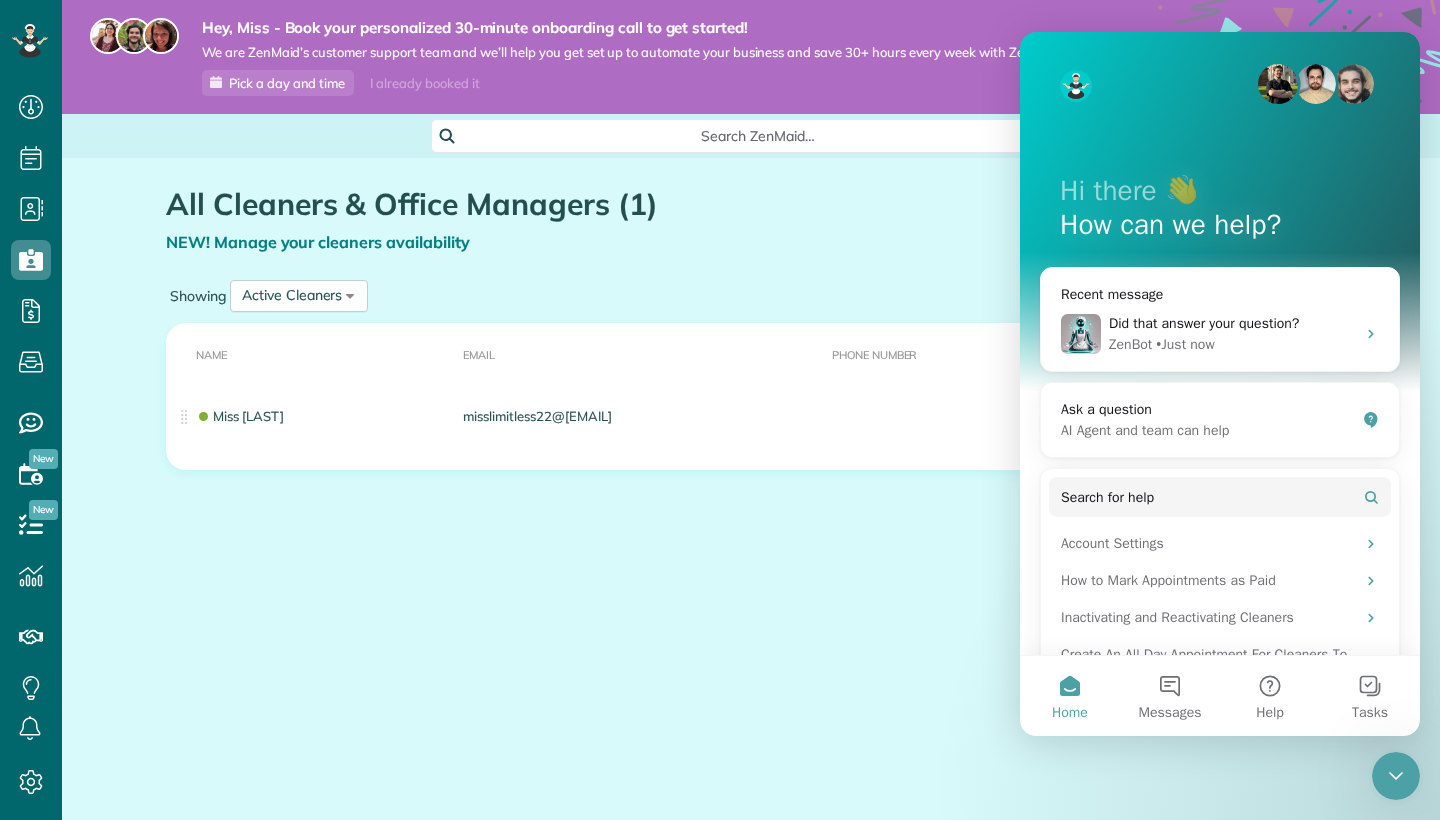 click on "Email" at bounding box center [639, 353] 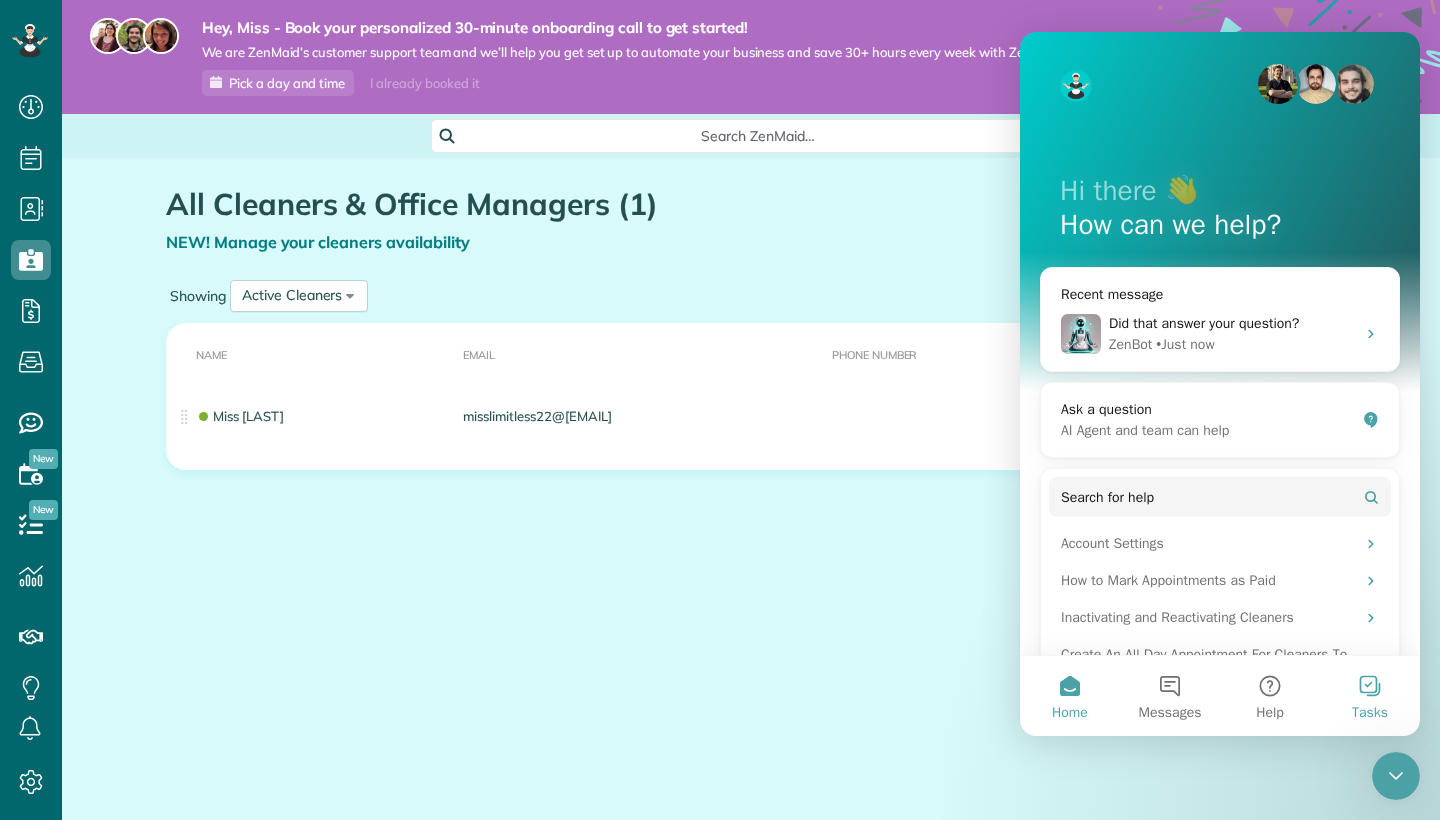 click on "Tasks" at bounding box center [1370, 696] 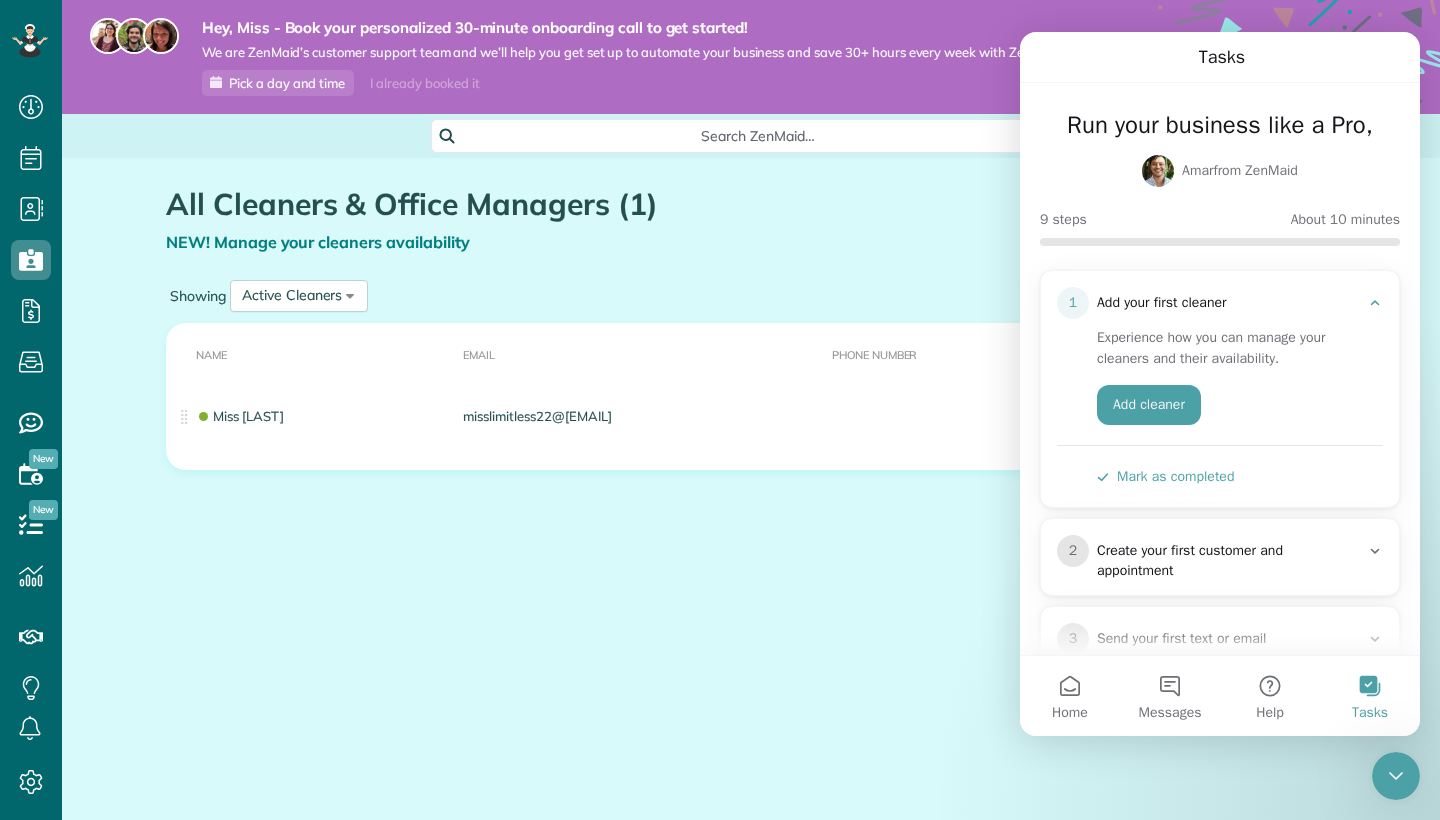 scroll, scrollTop: 130, scrollLeft: 0, axis: vertical 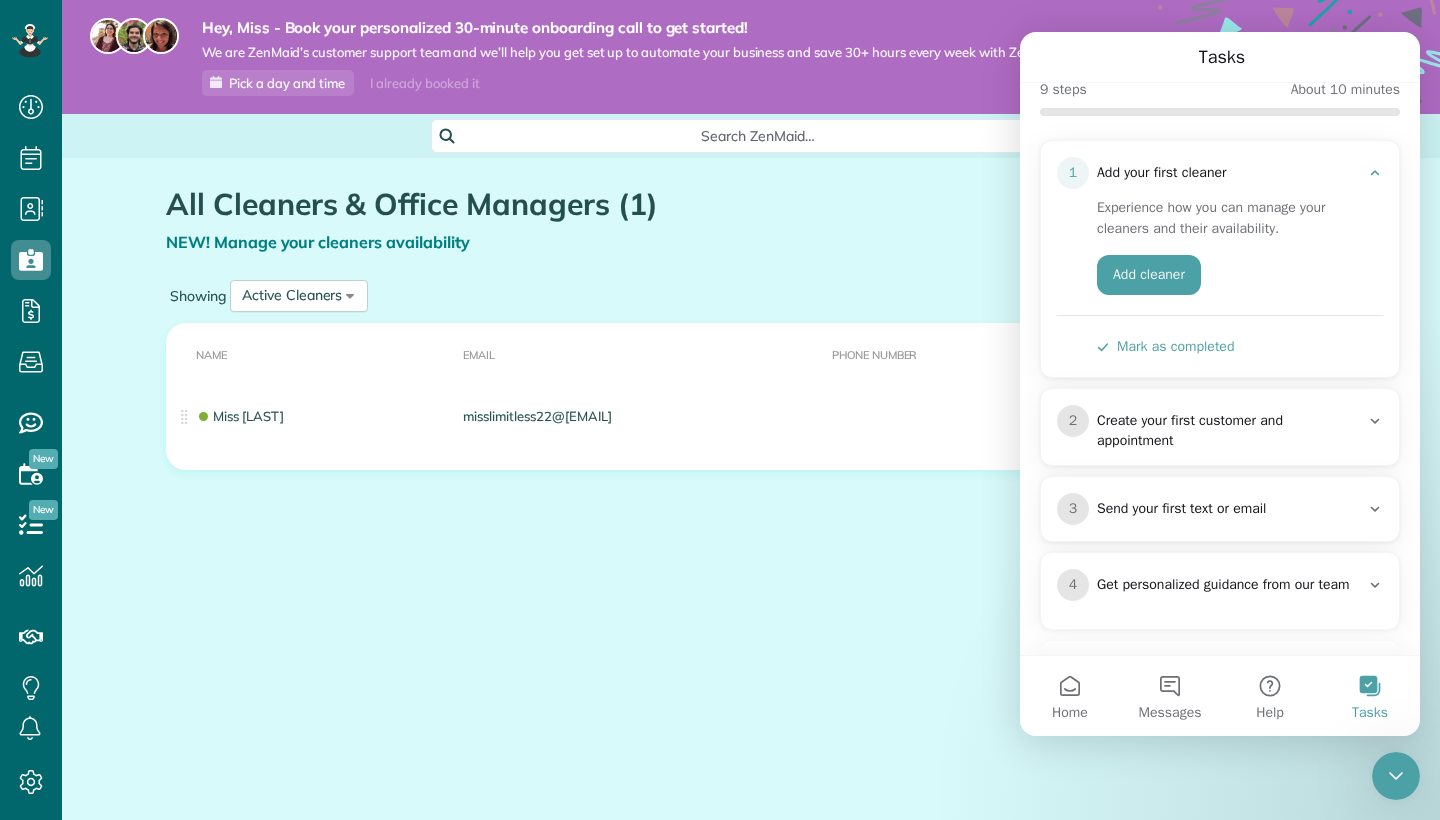 click on "Create your first customer and appointment" at bounding box center (1228, 431) 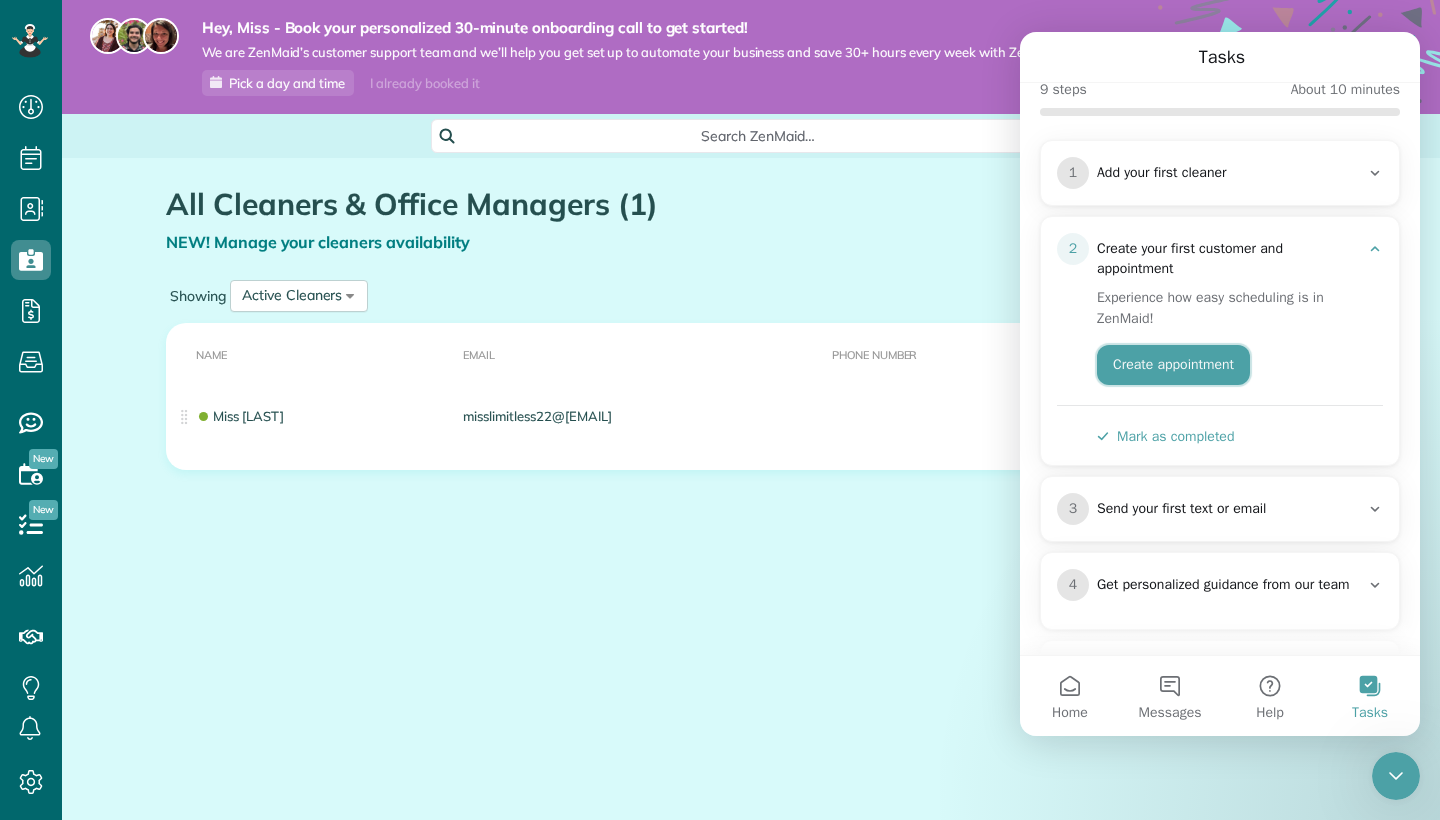 click on "Create appointment" at bounding box center (1173, 365) 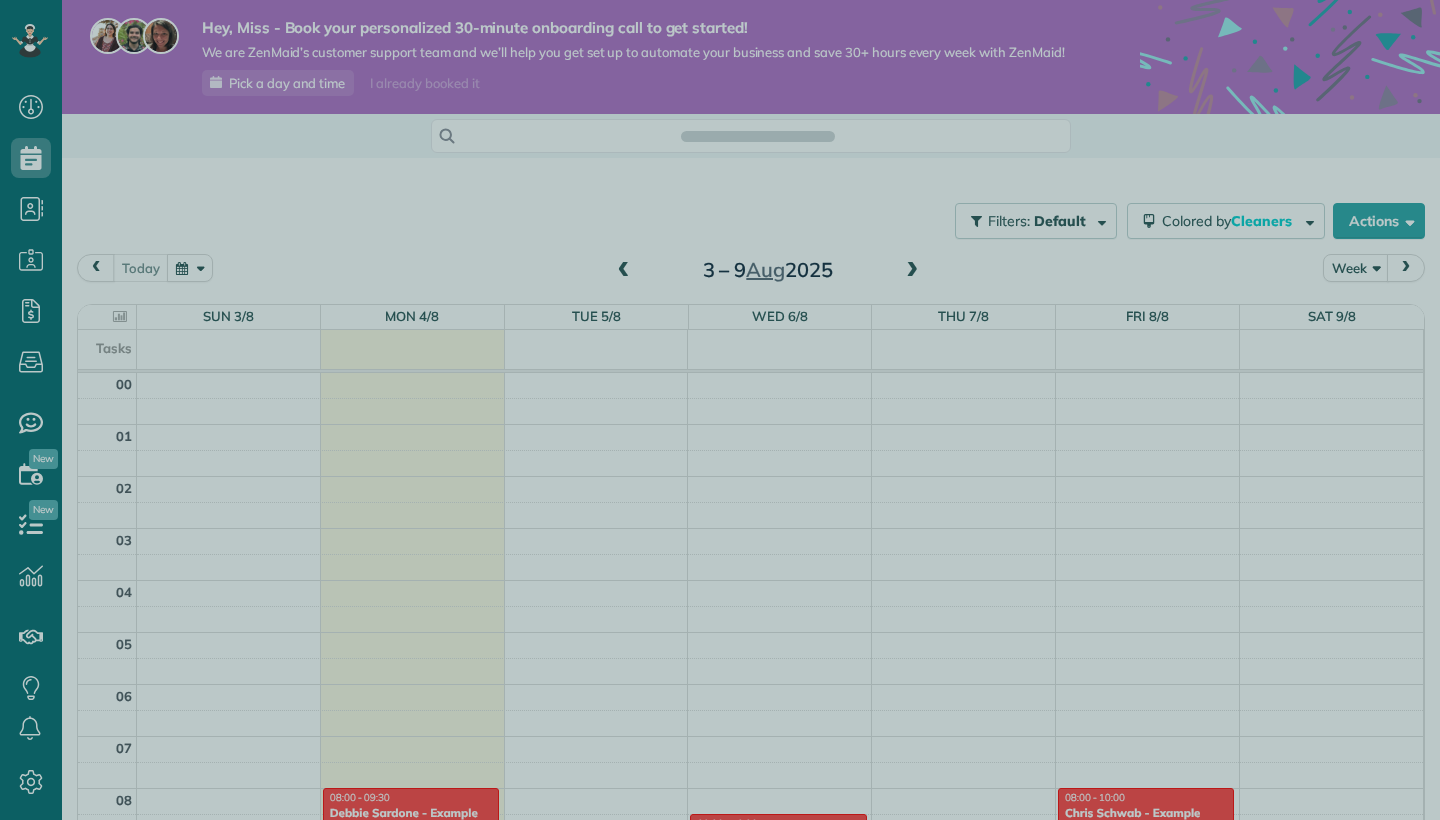 scroll, scrollTop: 0, scrollLeft: 0, axis: both 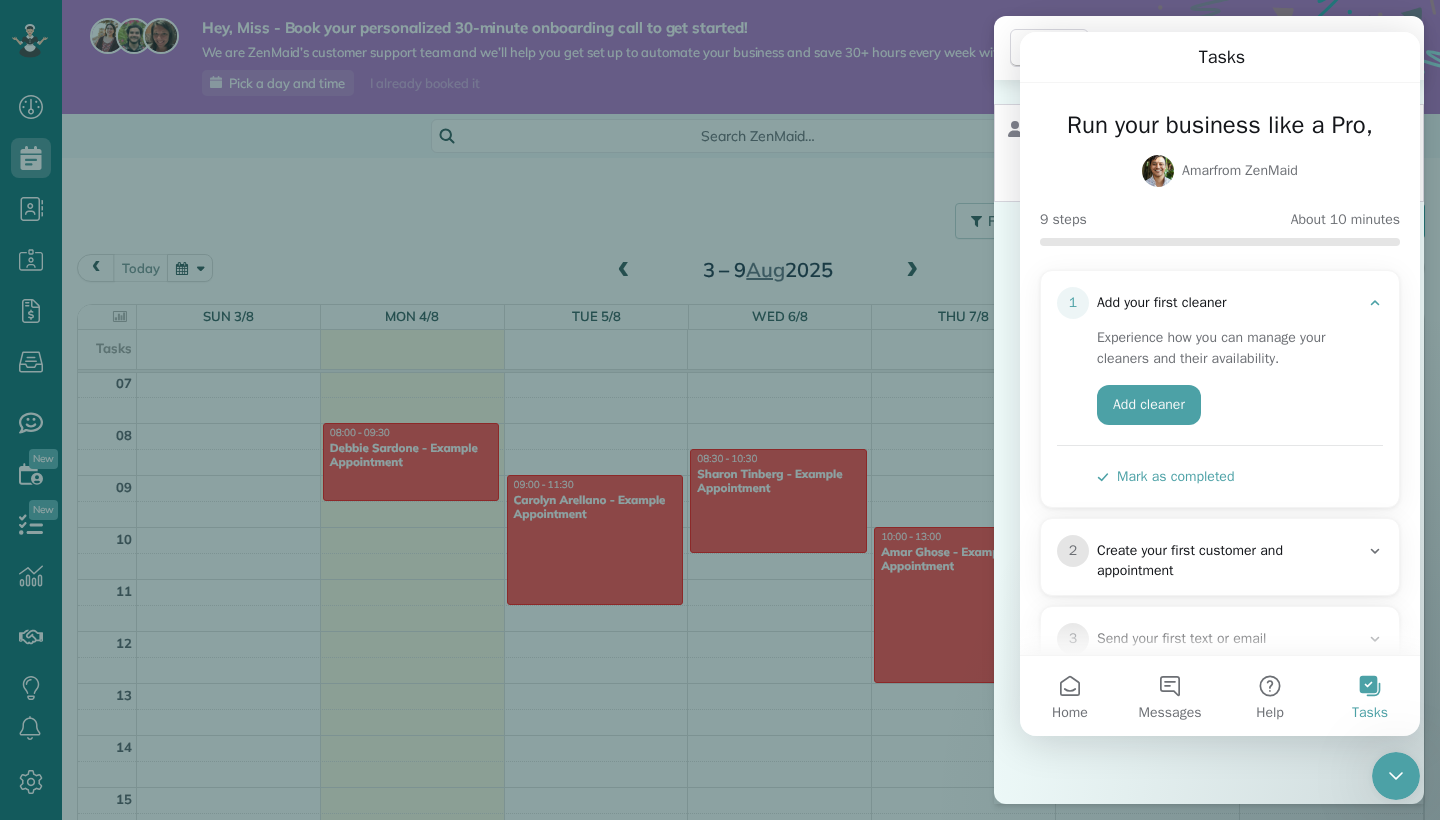 click on "Tasks" at bounding box center [1370, 696] 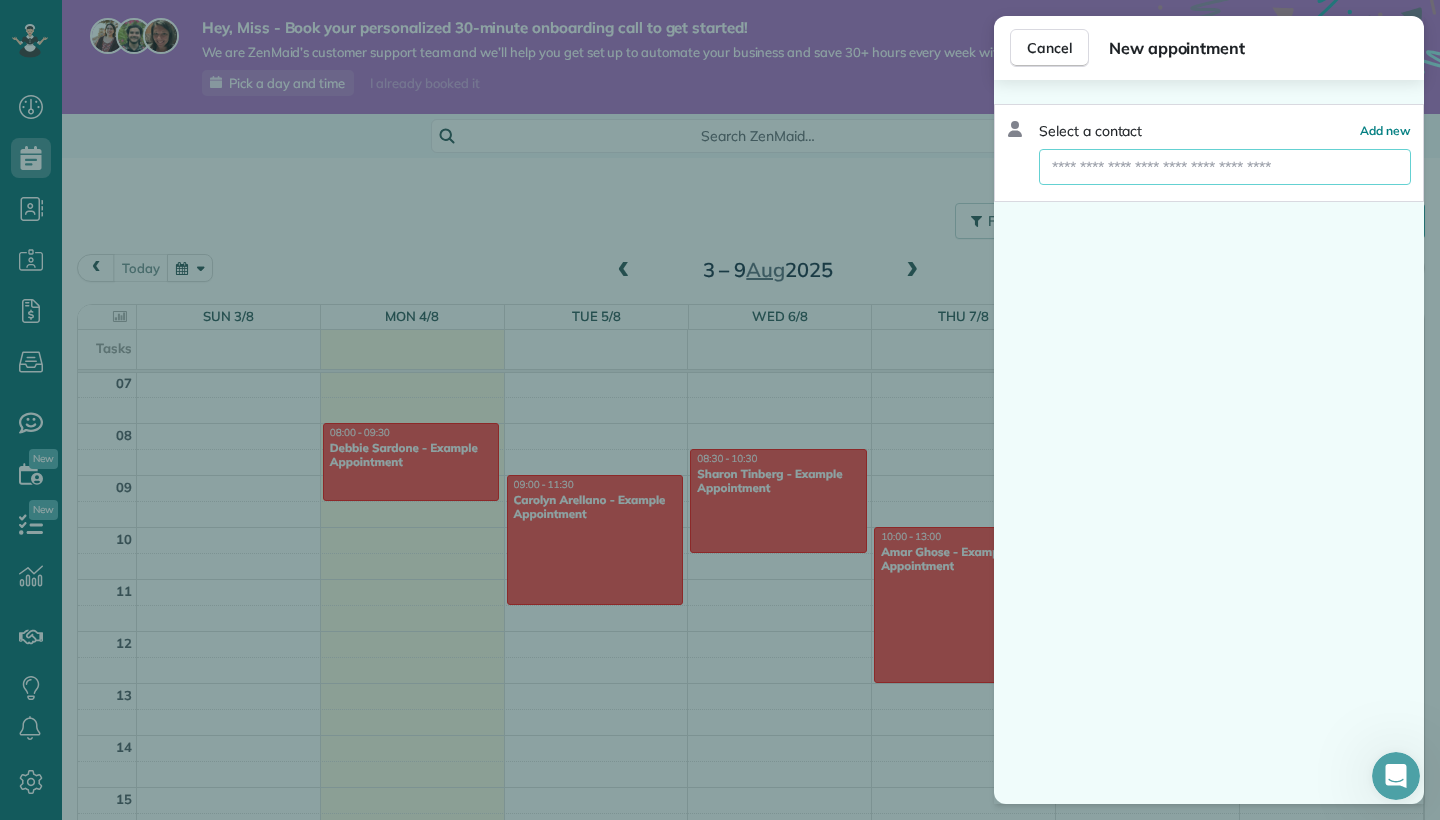 click at bounding box center (1225, 167) 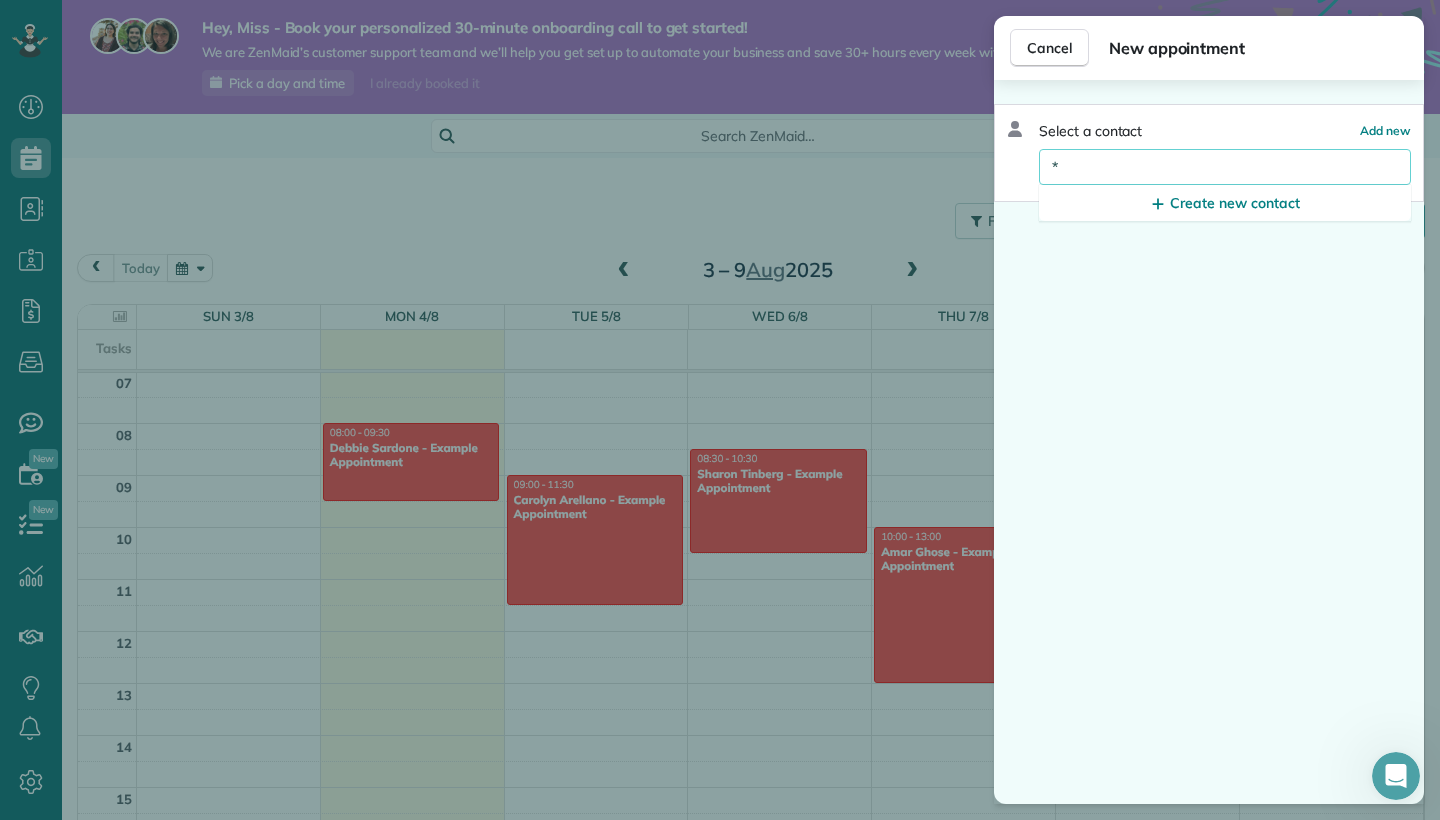 type 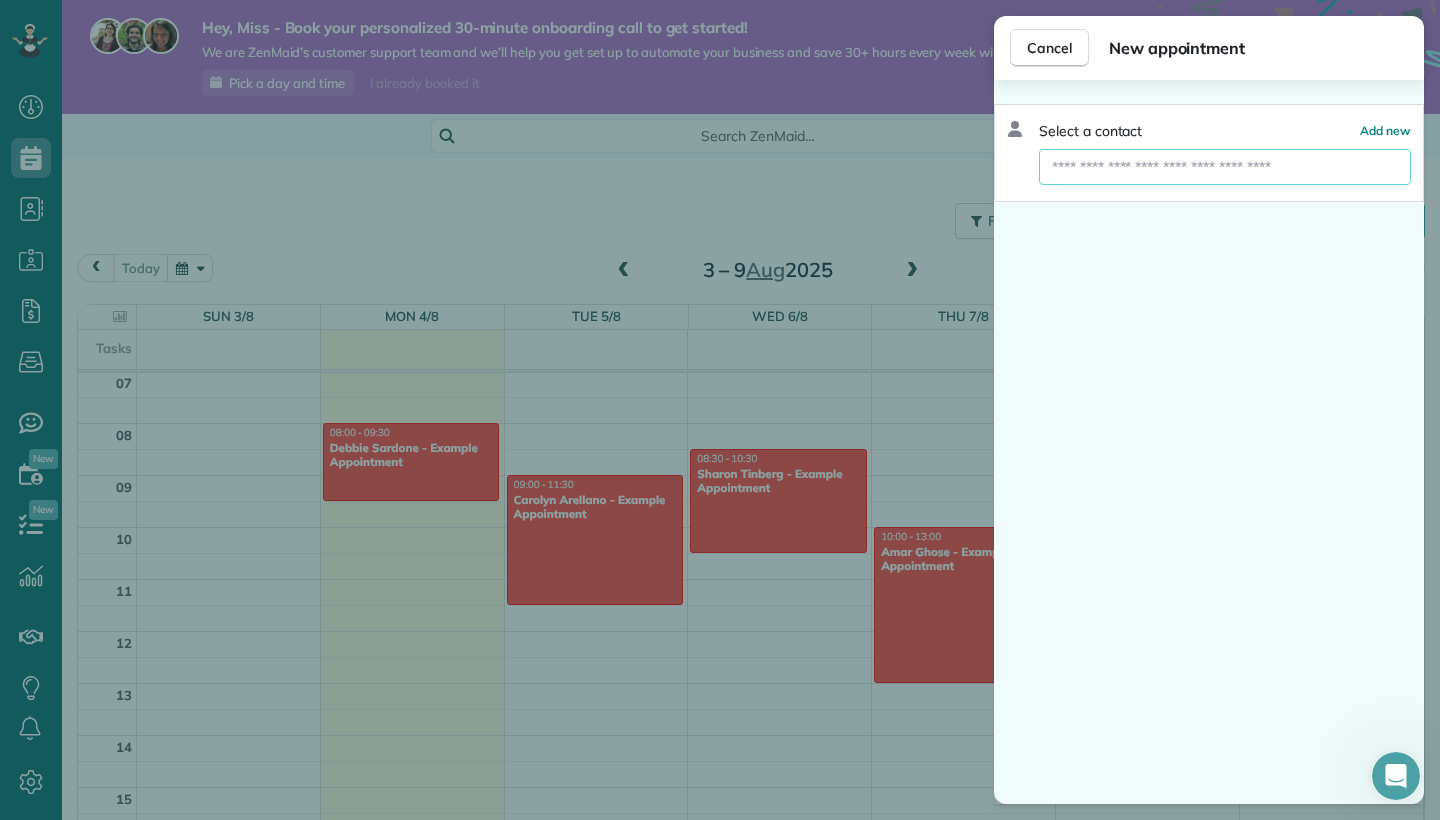 scroll, scrollTop: 0, scrollLeft: 0, axis: both 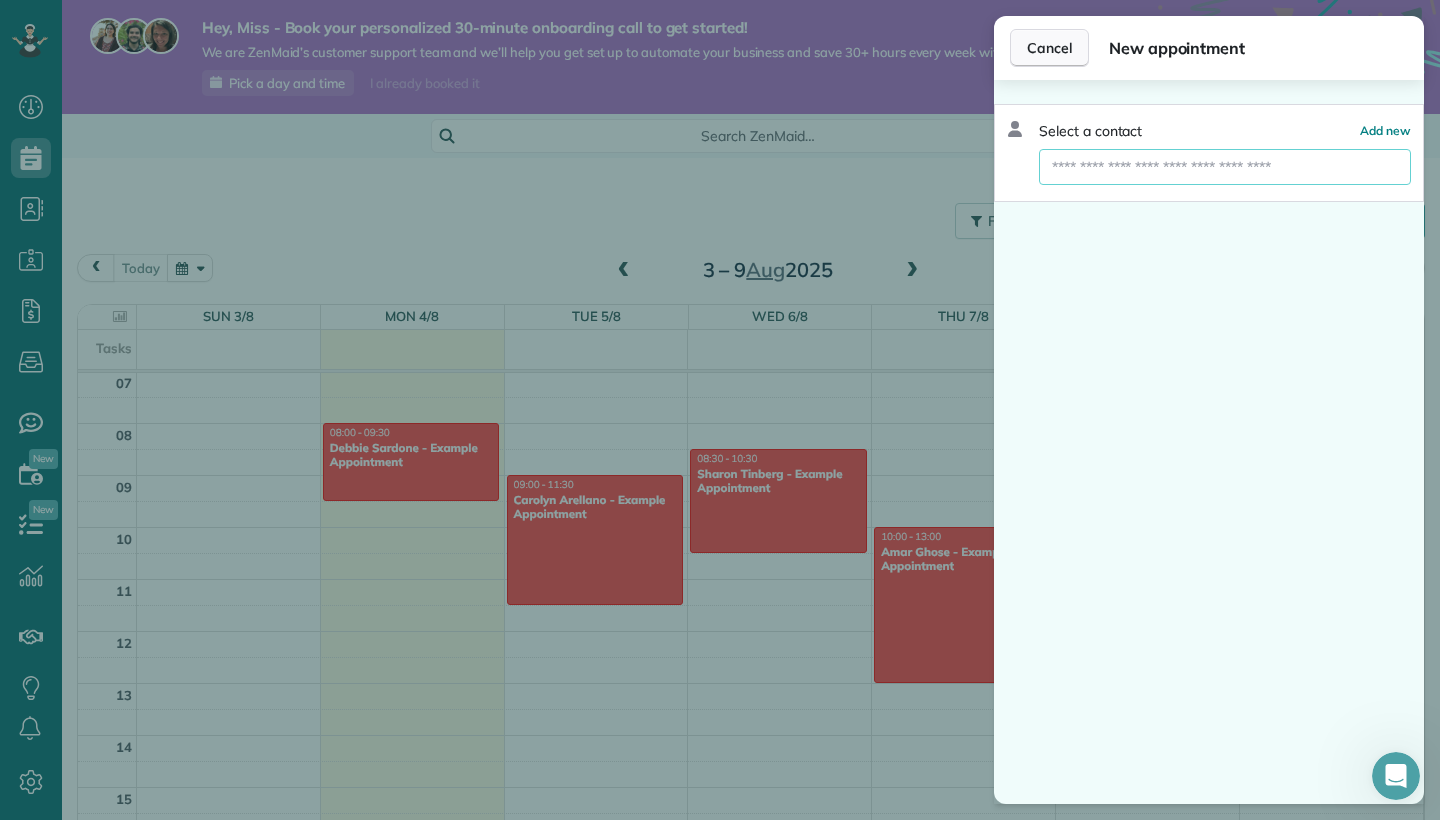 click on "Cancel" at bounding box center [1049, 48] 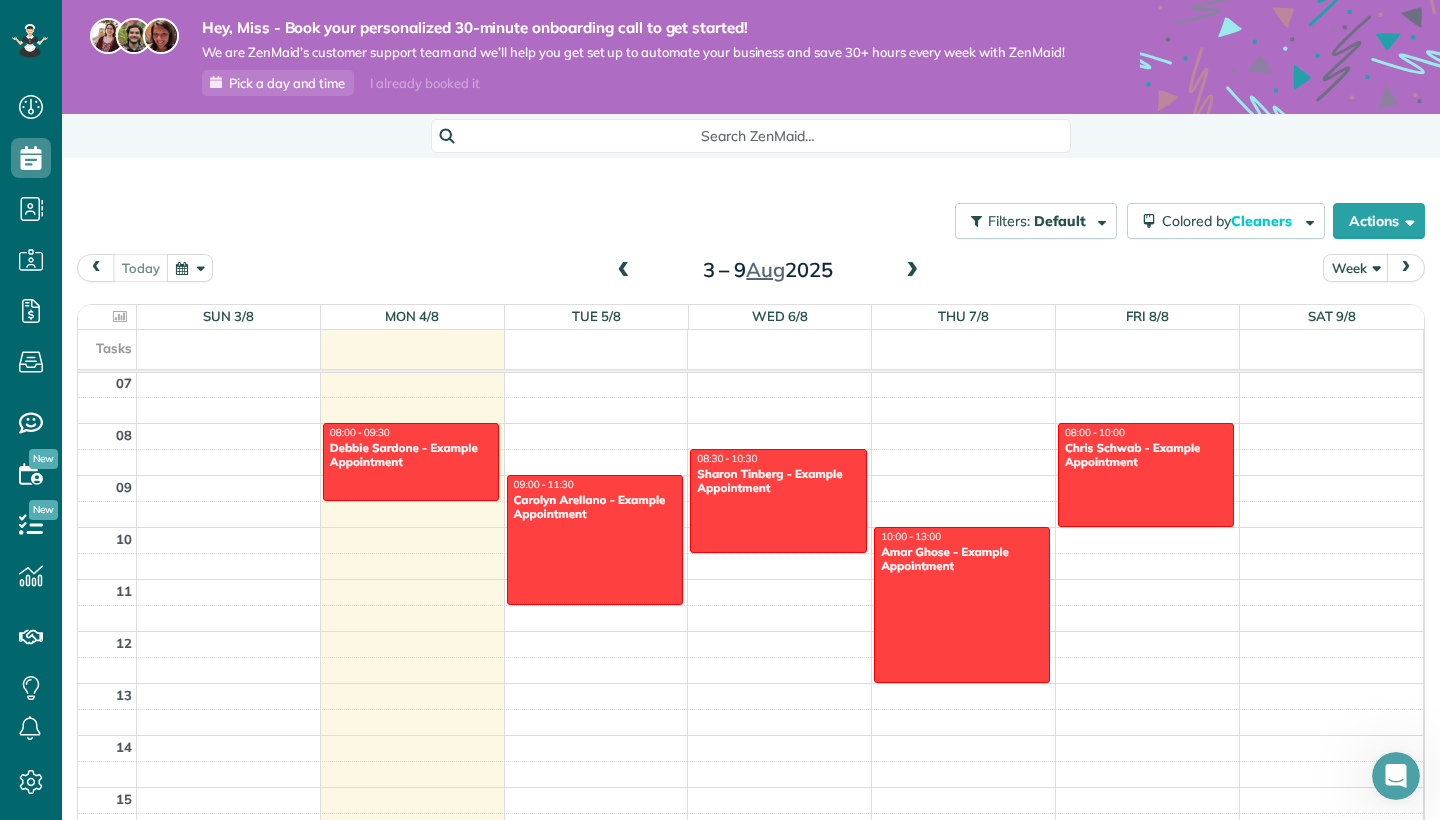 click 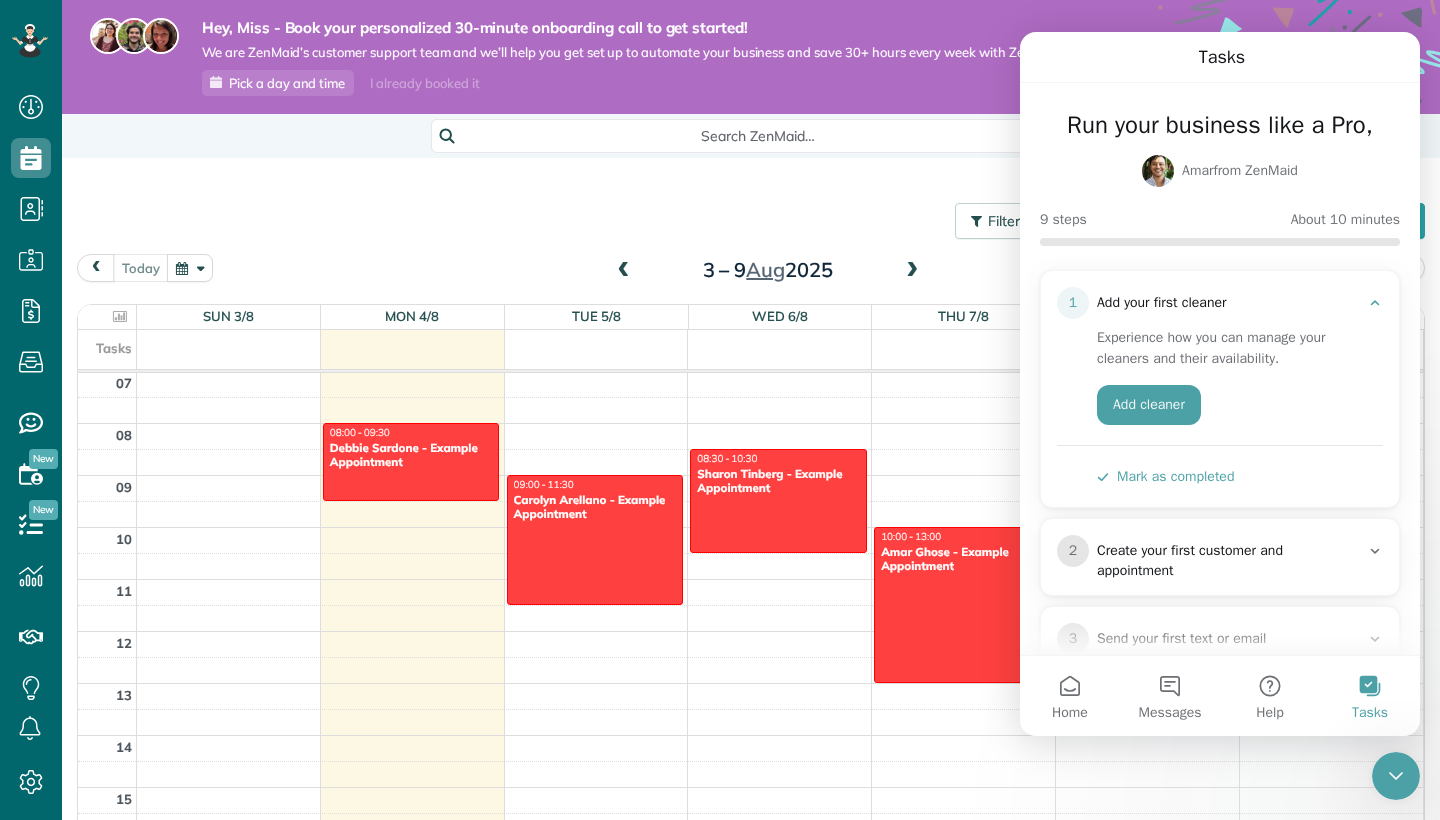 click 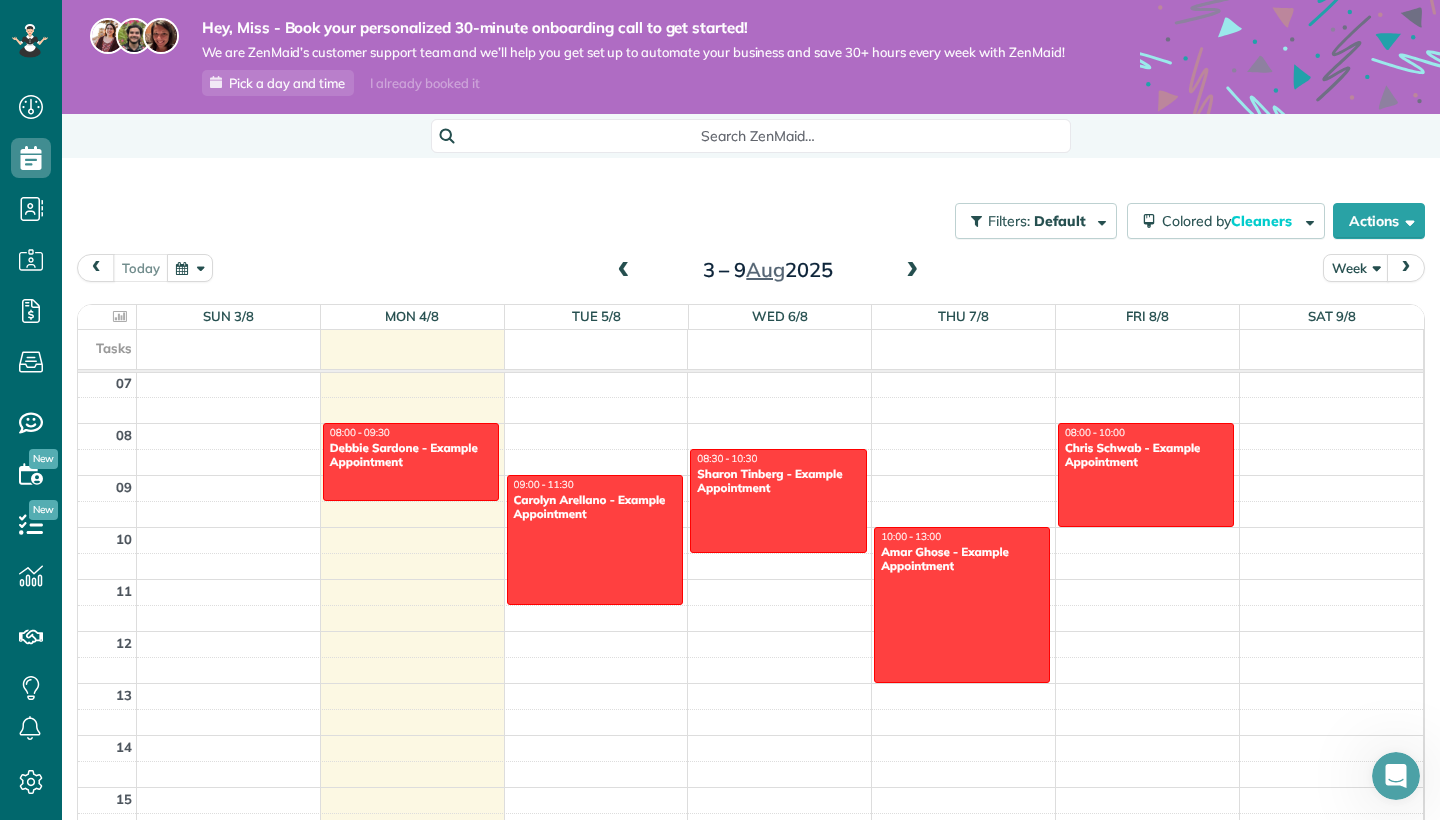 click 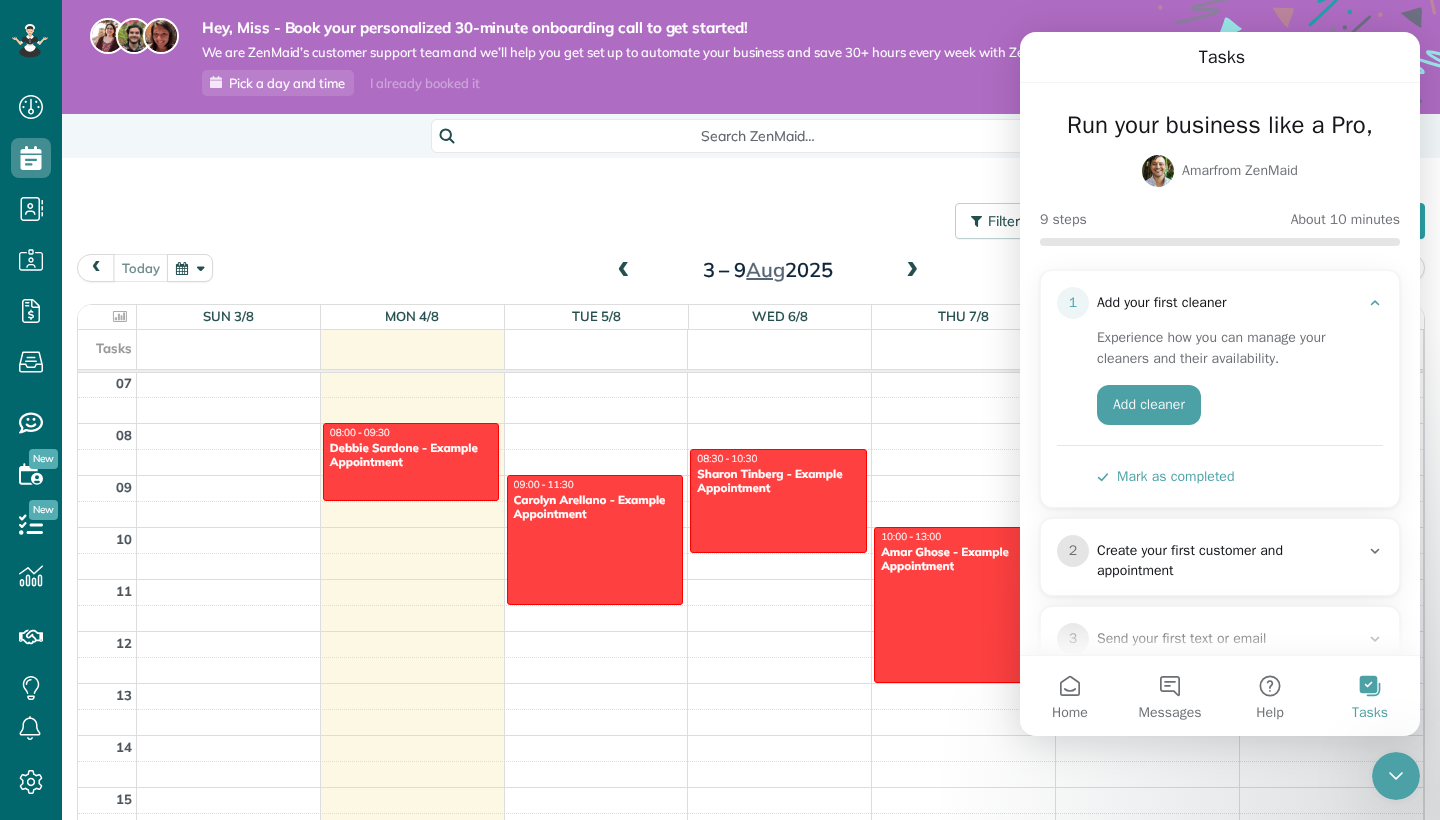 click on "Hey, Miss - Book your personalized 30-minute onboarding call to get started!
We are ZenMaid’s customer support team and we’ll help you get set up to automate your business and save 30+ hours every week with ZenMaid!
Pick a day and time
I already booked it" at bounding box center [751, 57] 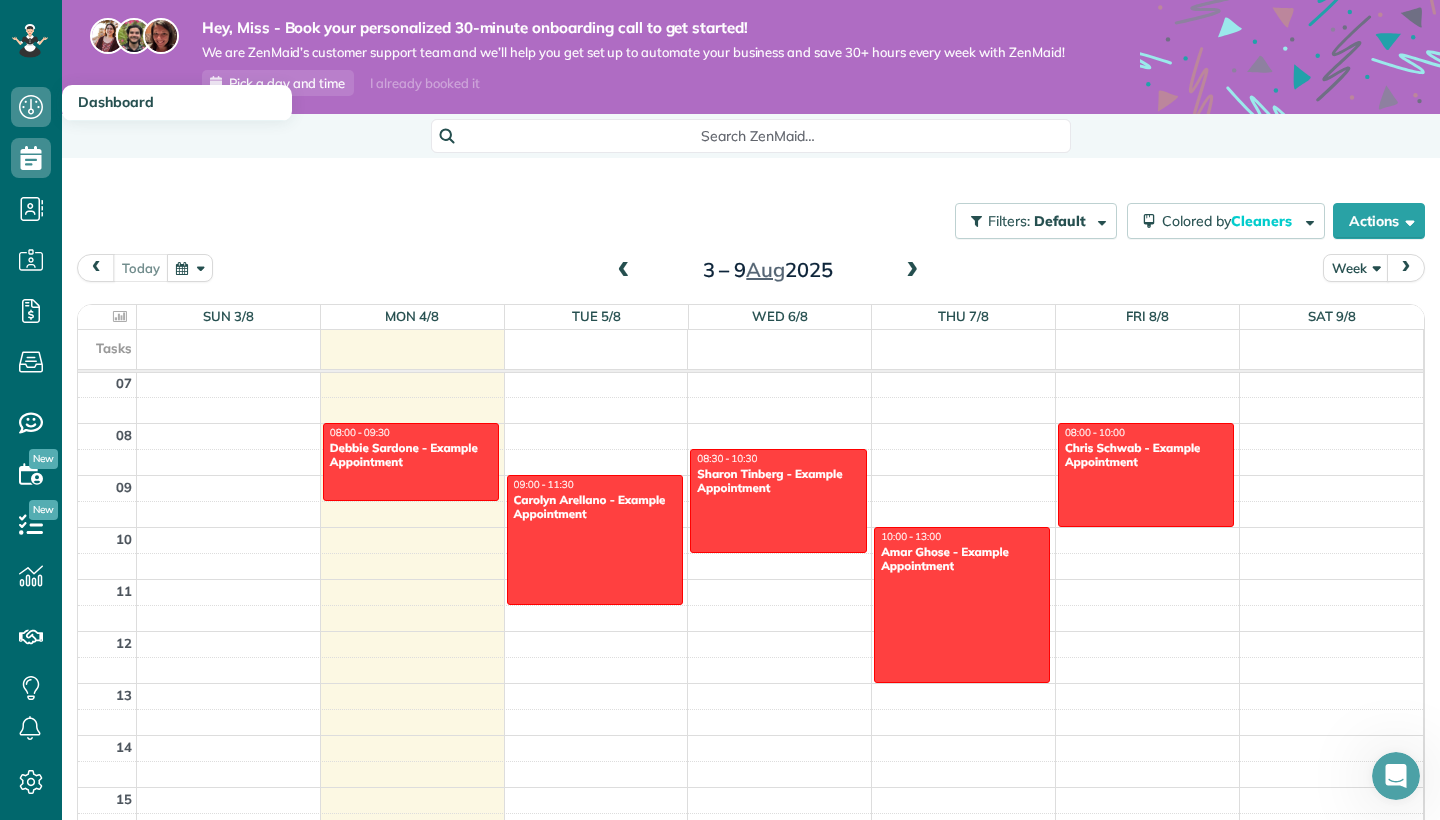 click 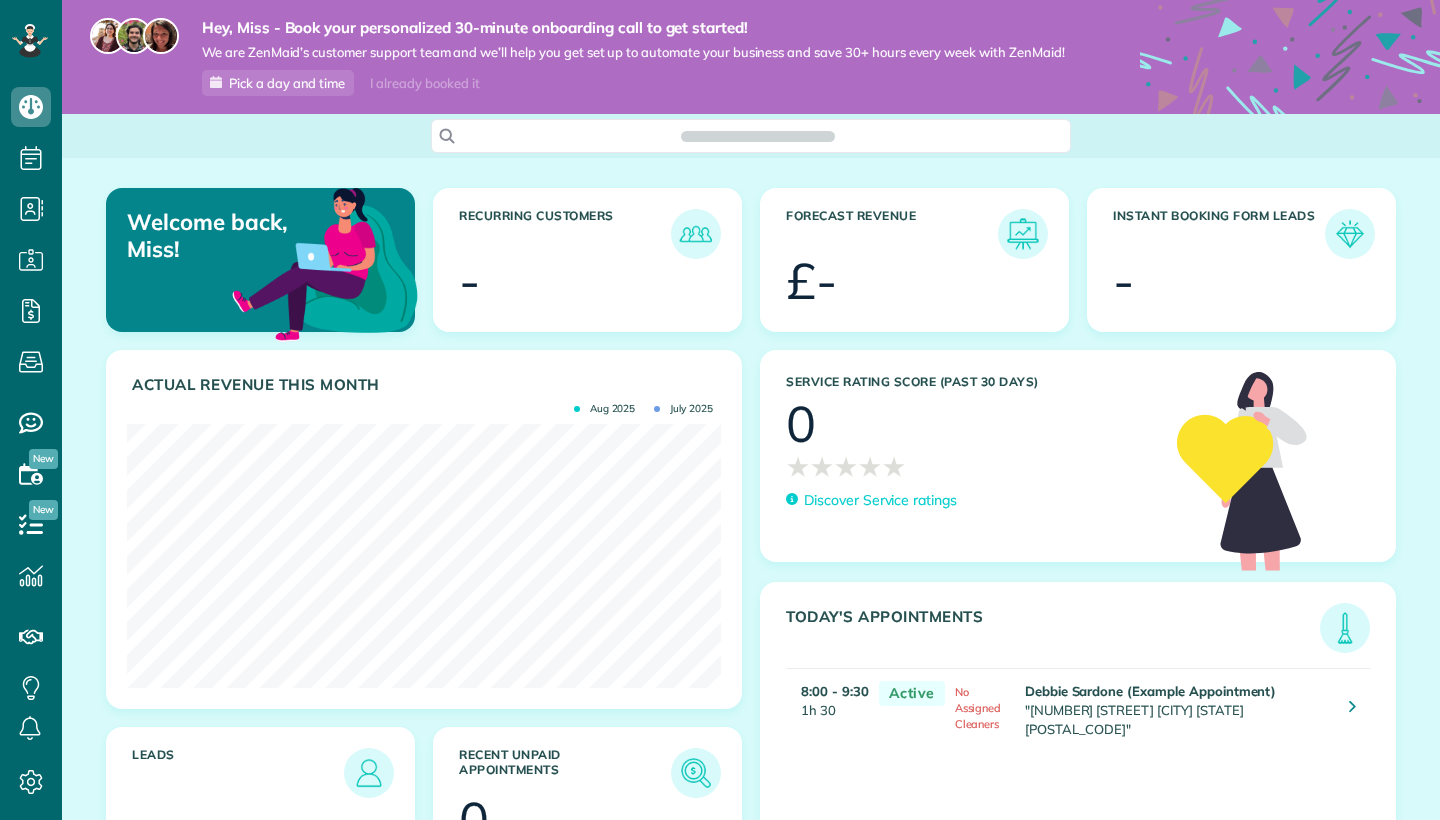 scroll, scrollTop: 0, scrollLeft: 0, axis: both 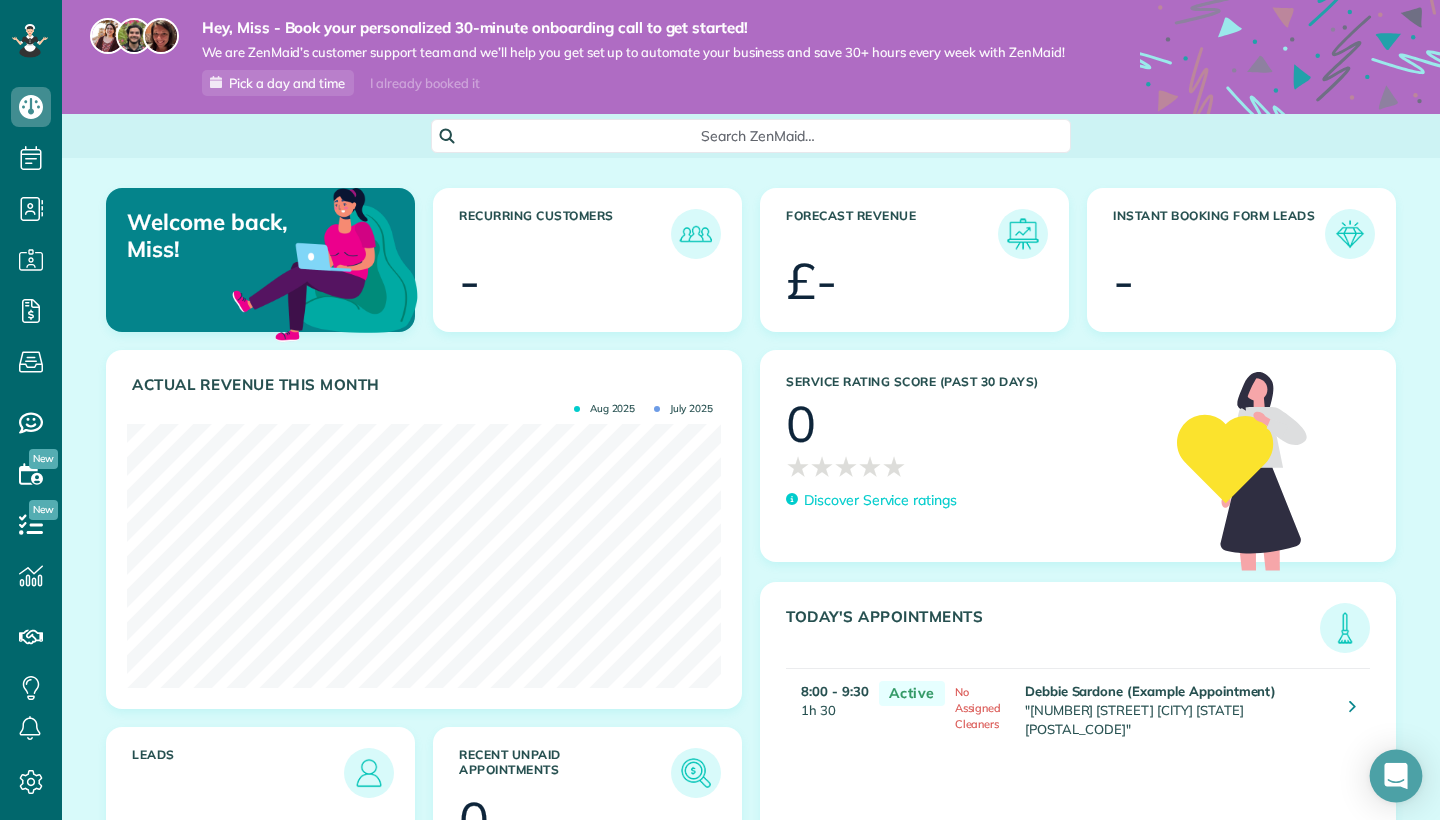 click 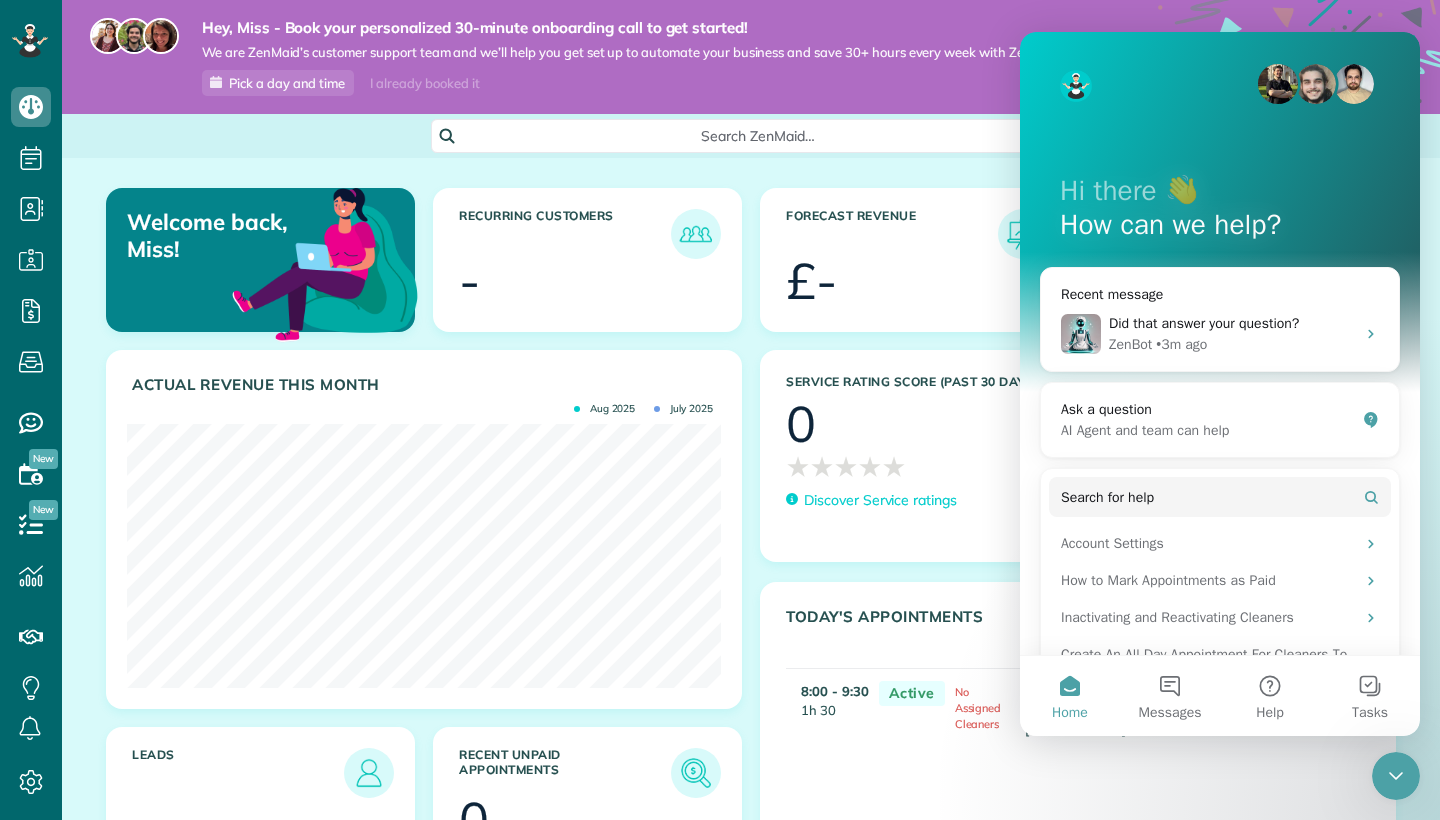 scroll, scrollTop: 0, scrollLeft: 0, axis: both 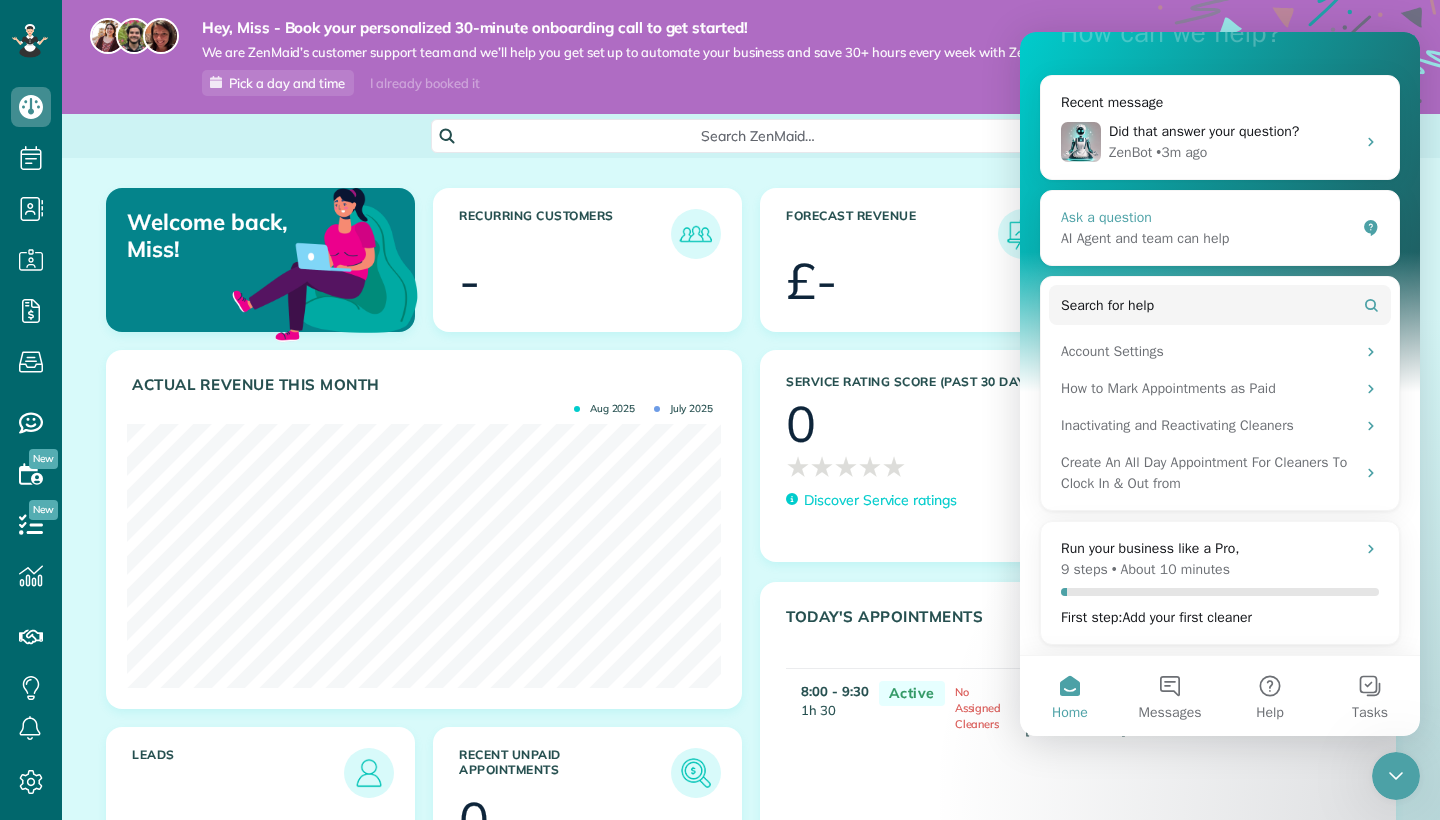 click on "Ask a question AI Agent and team can help" at bounding box center [1220, 228] 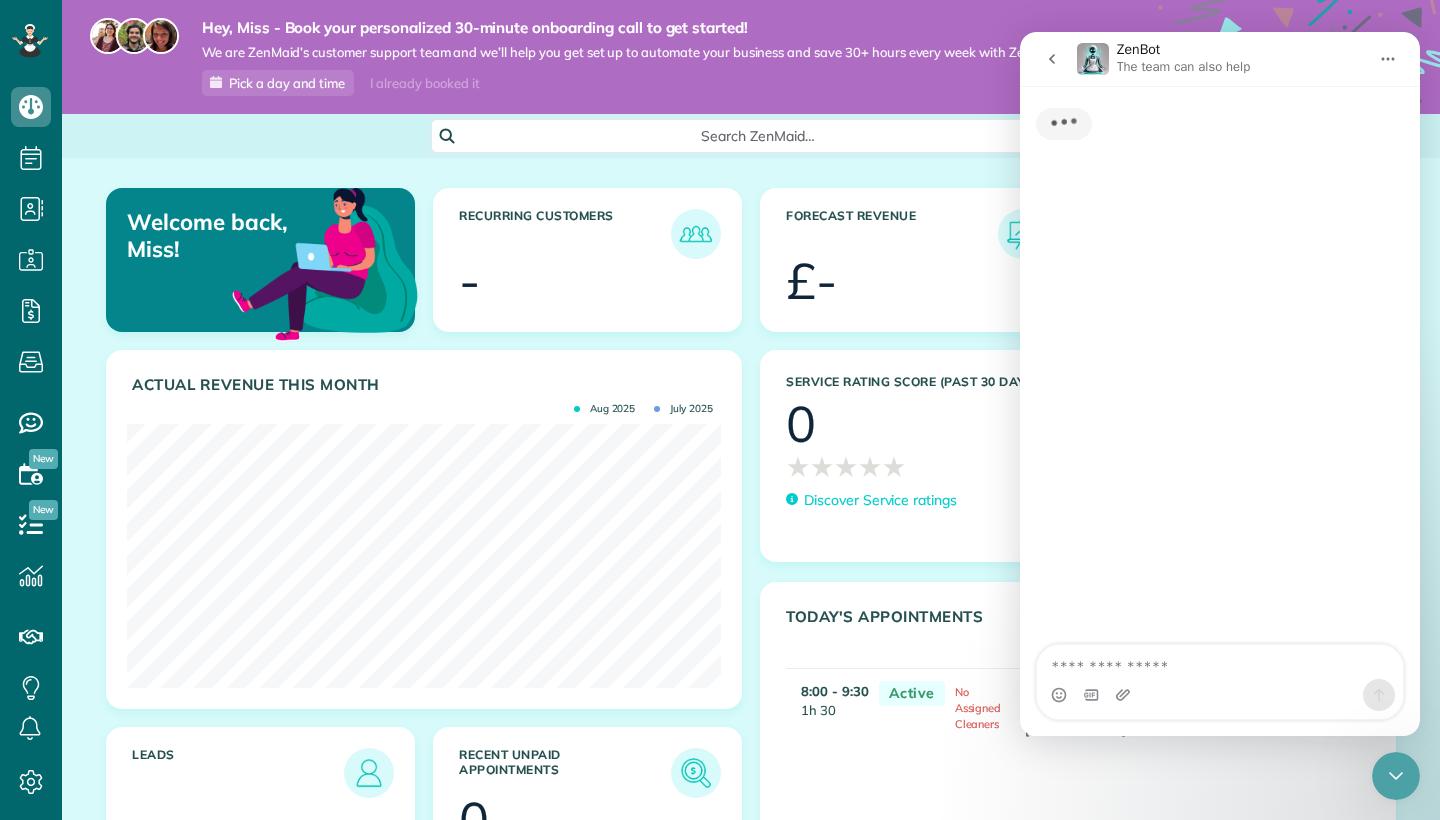 scroll, scrollTop: 0, scrollLeft: 0, axis: both 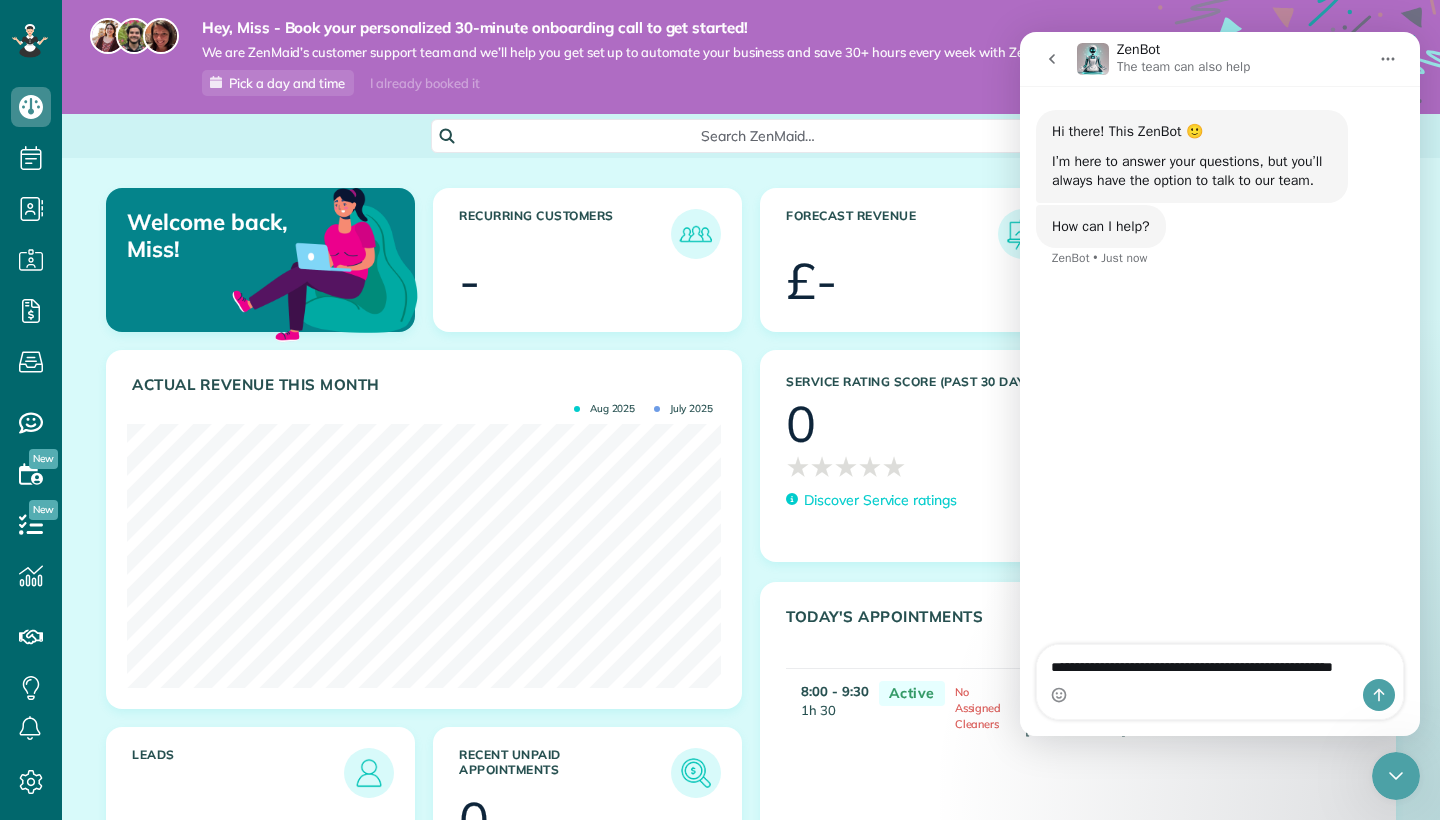 type on "**********" 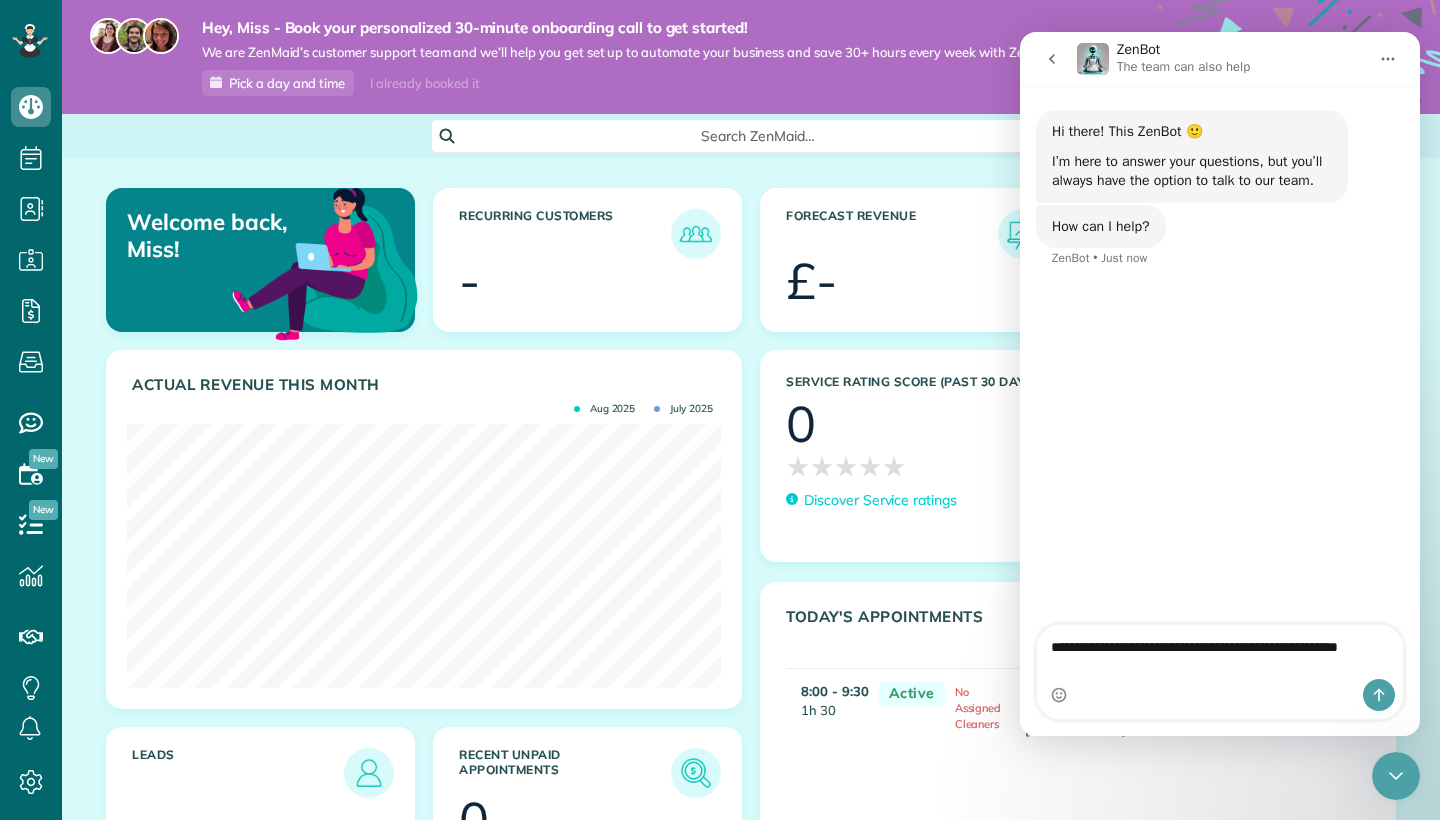 type 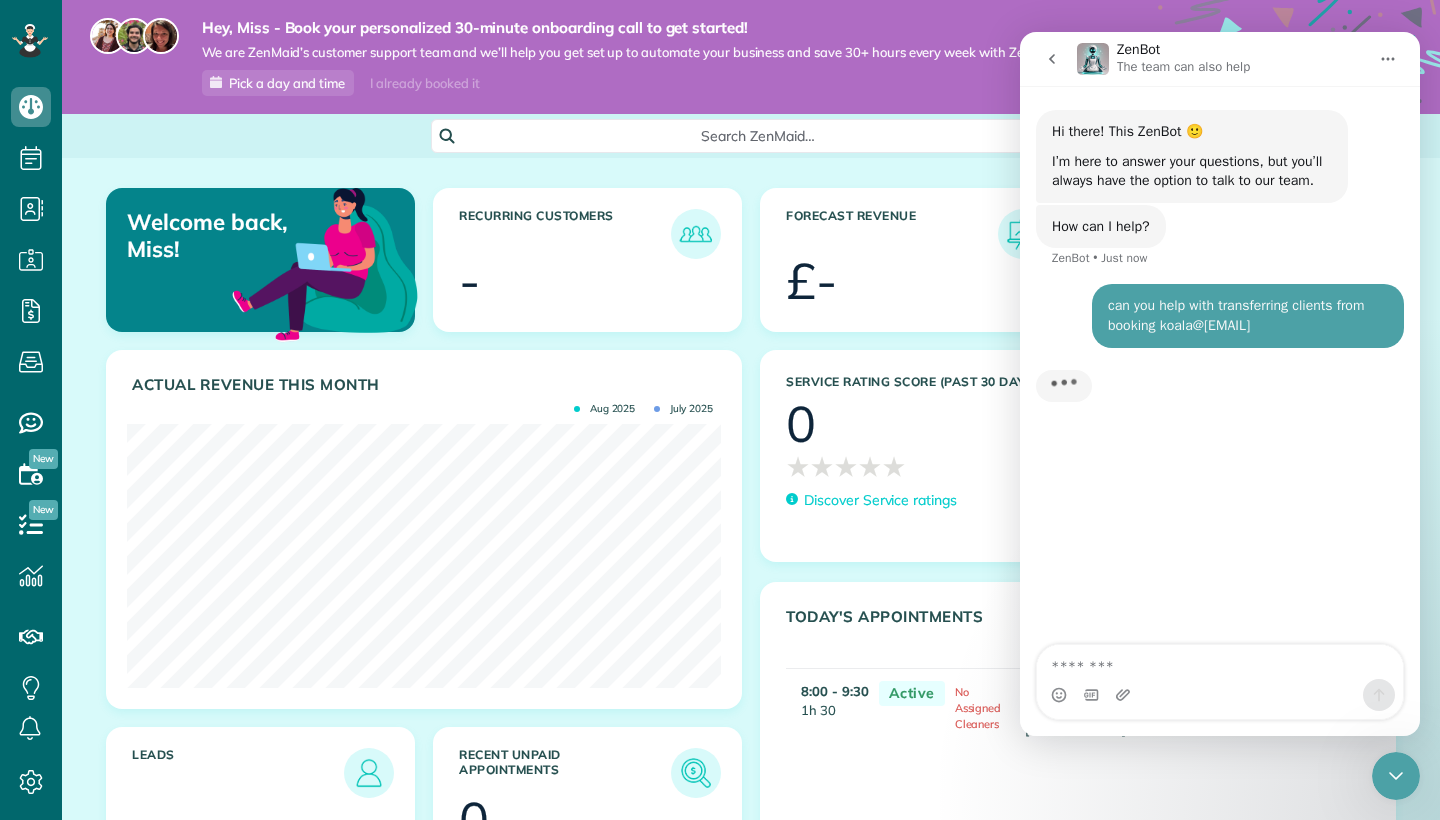 click at bounding box center (1220, 662) 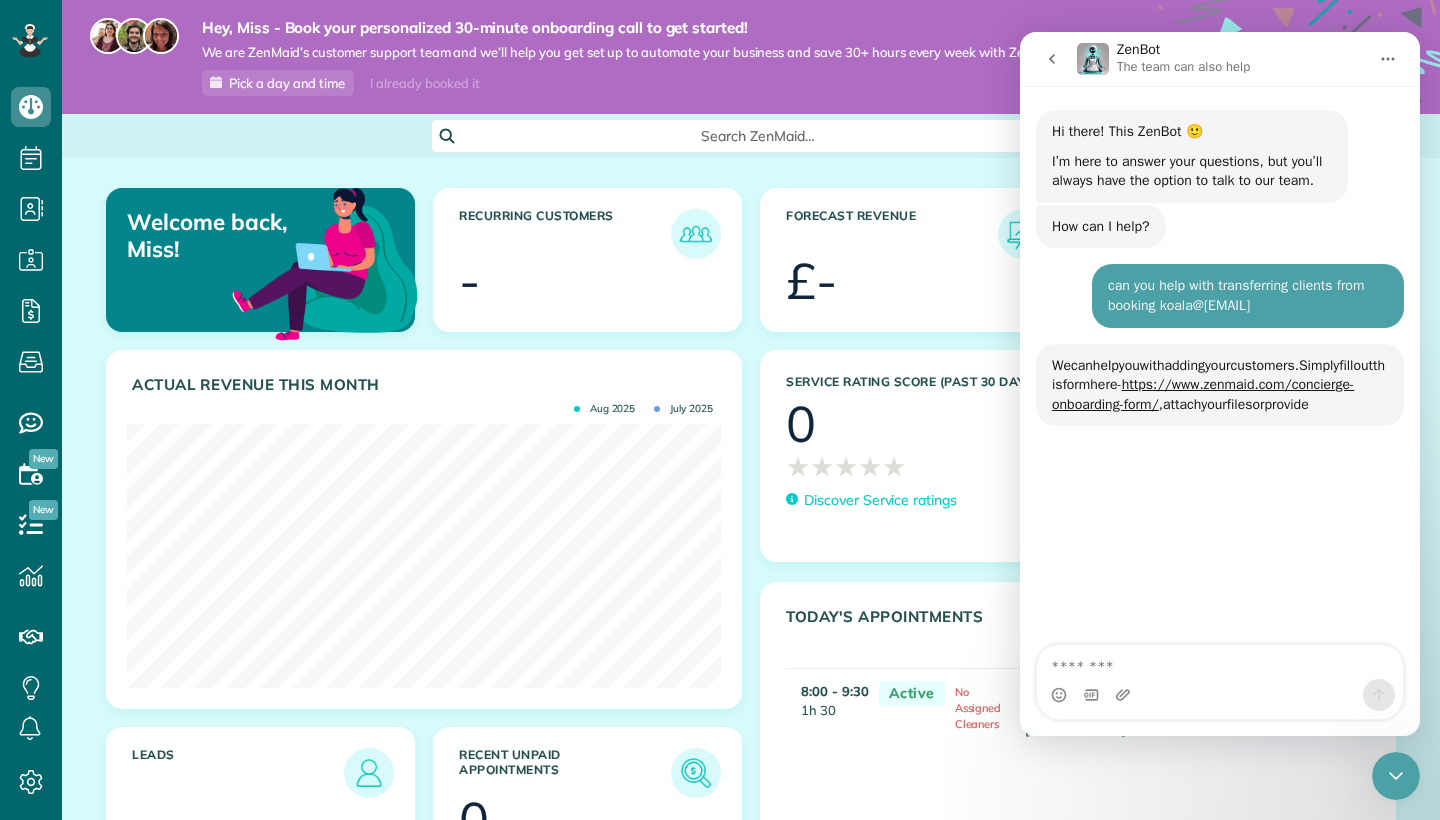 scroll, scrollTop: 3, scrollLeft: 0, axis: vertical 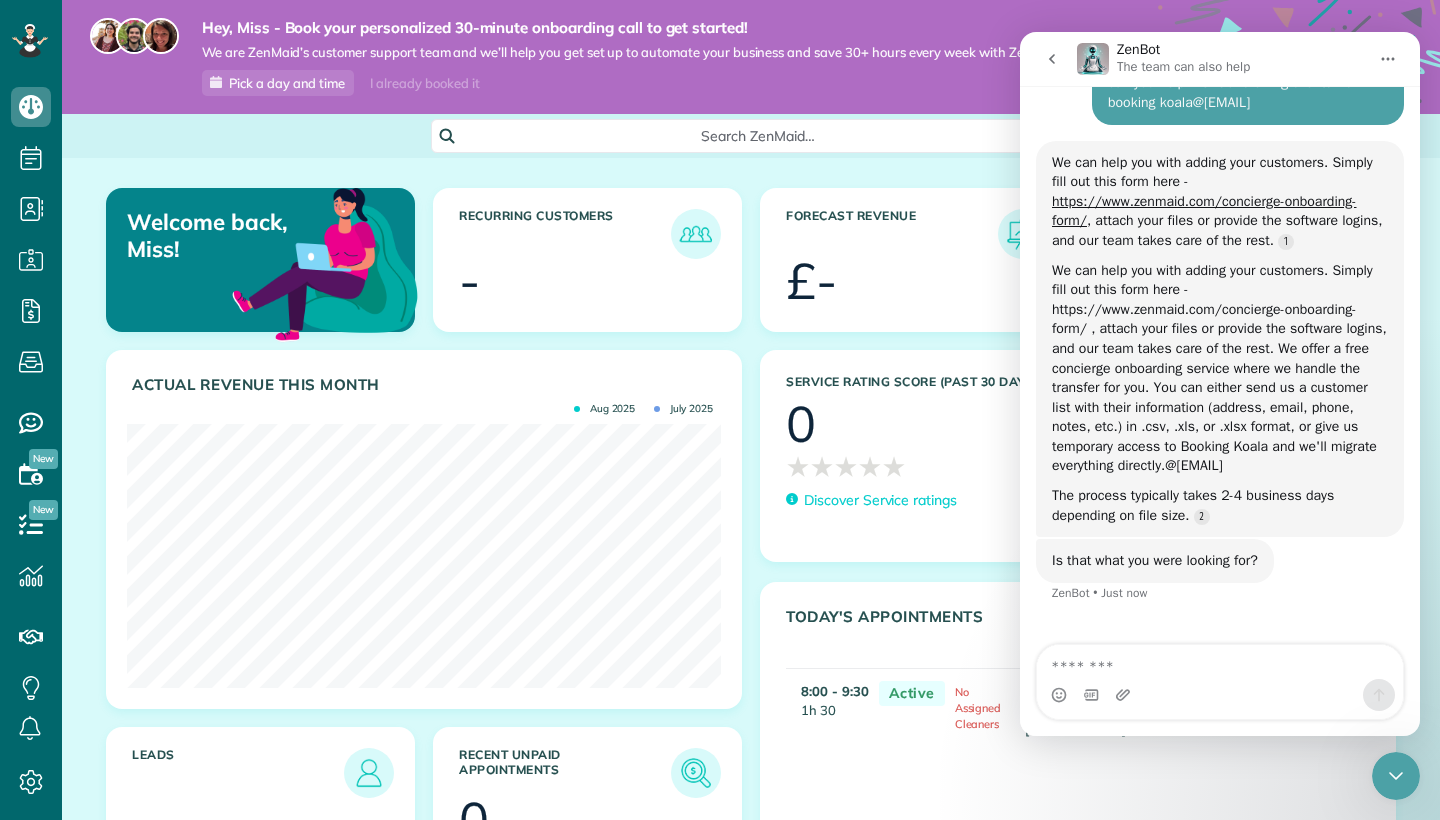 click at bounding box center (1220, 662) 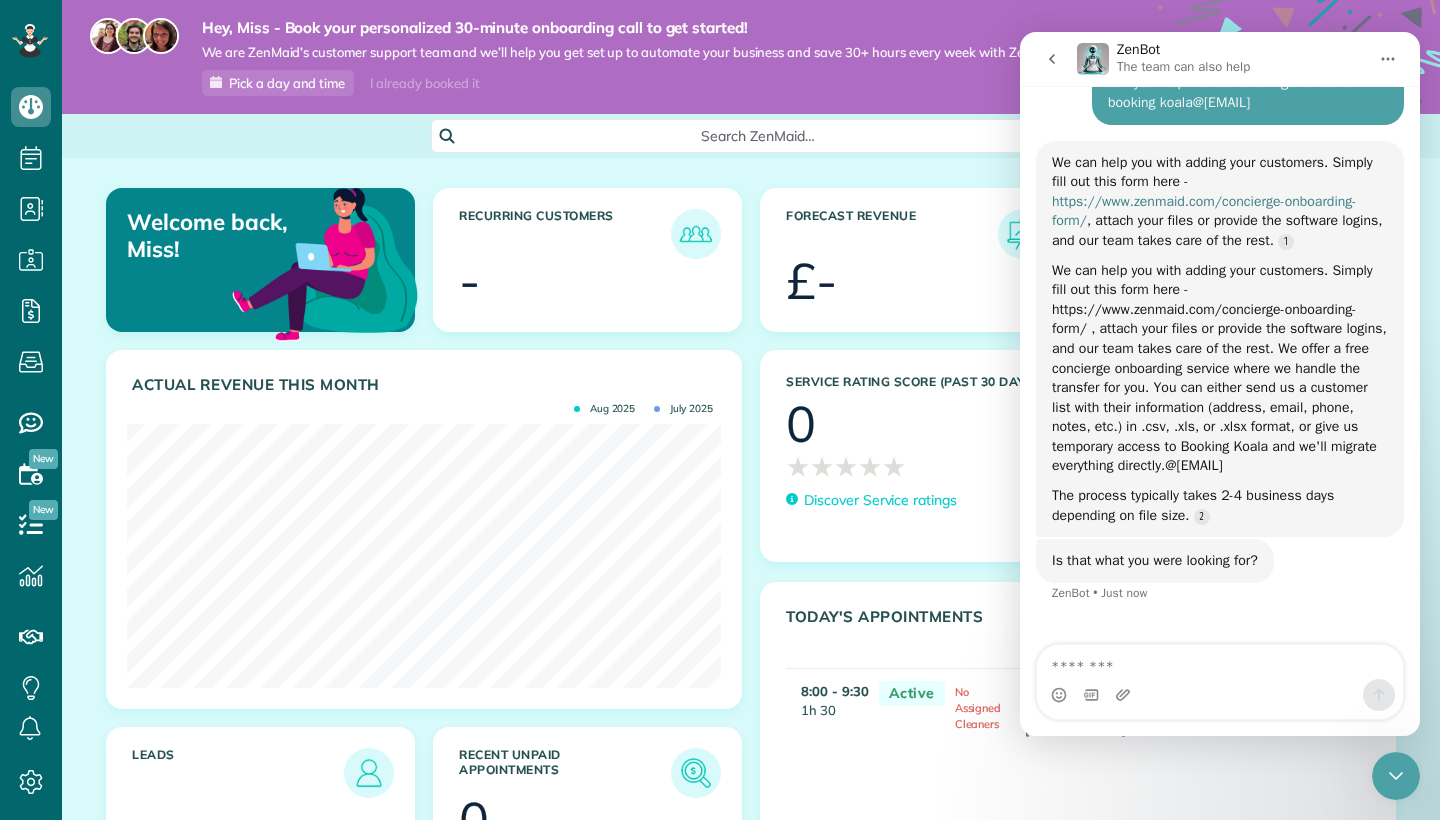 click on "https://www.zenmaid.com/concierge-onboarding-form/" at bounding box center (1204, 211) 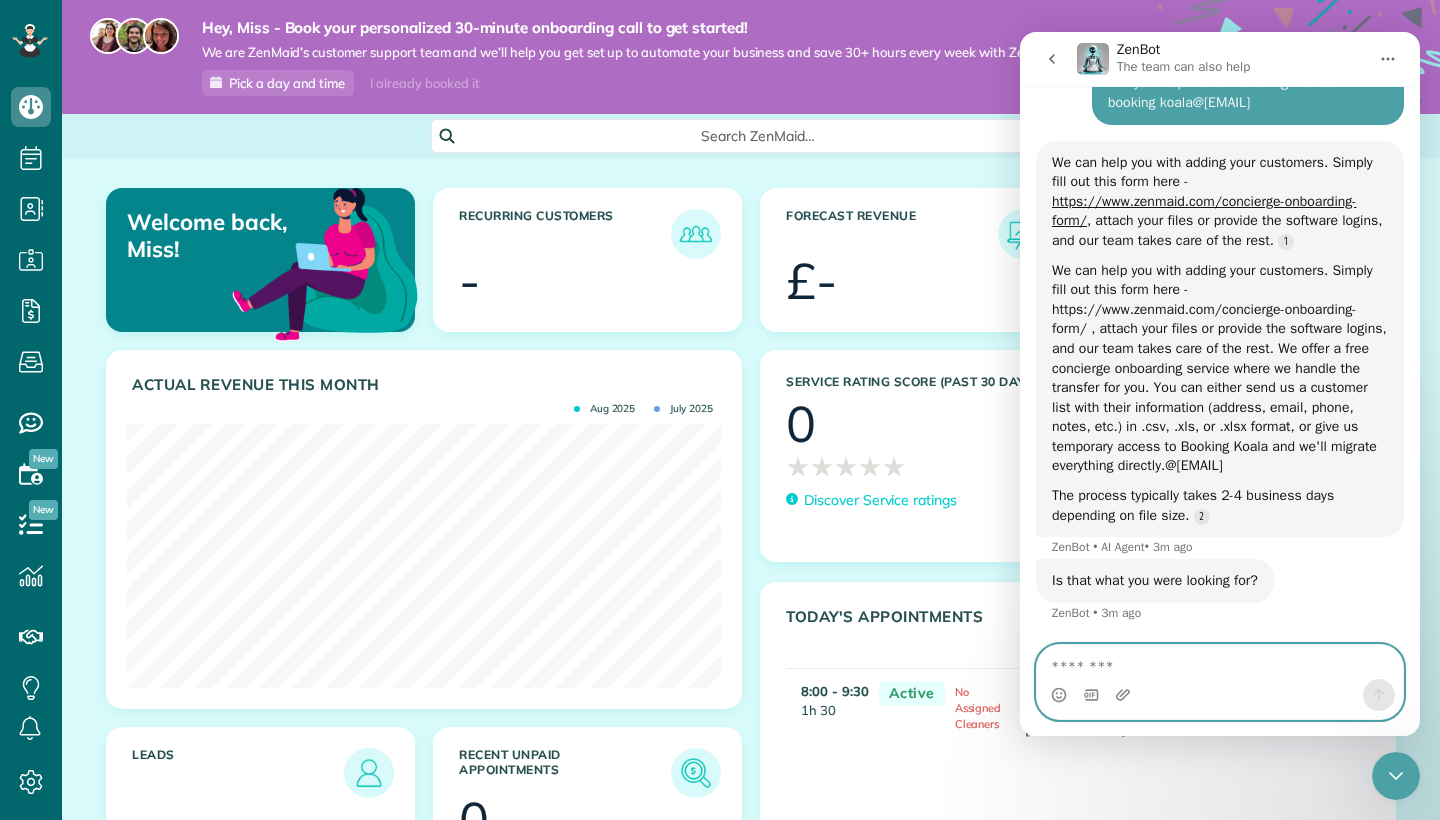click at bounding box center (1220, 662) 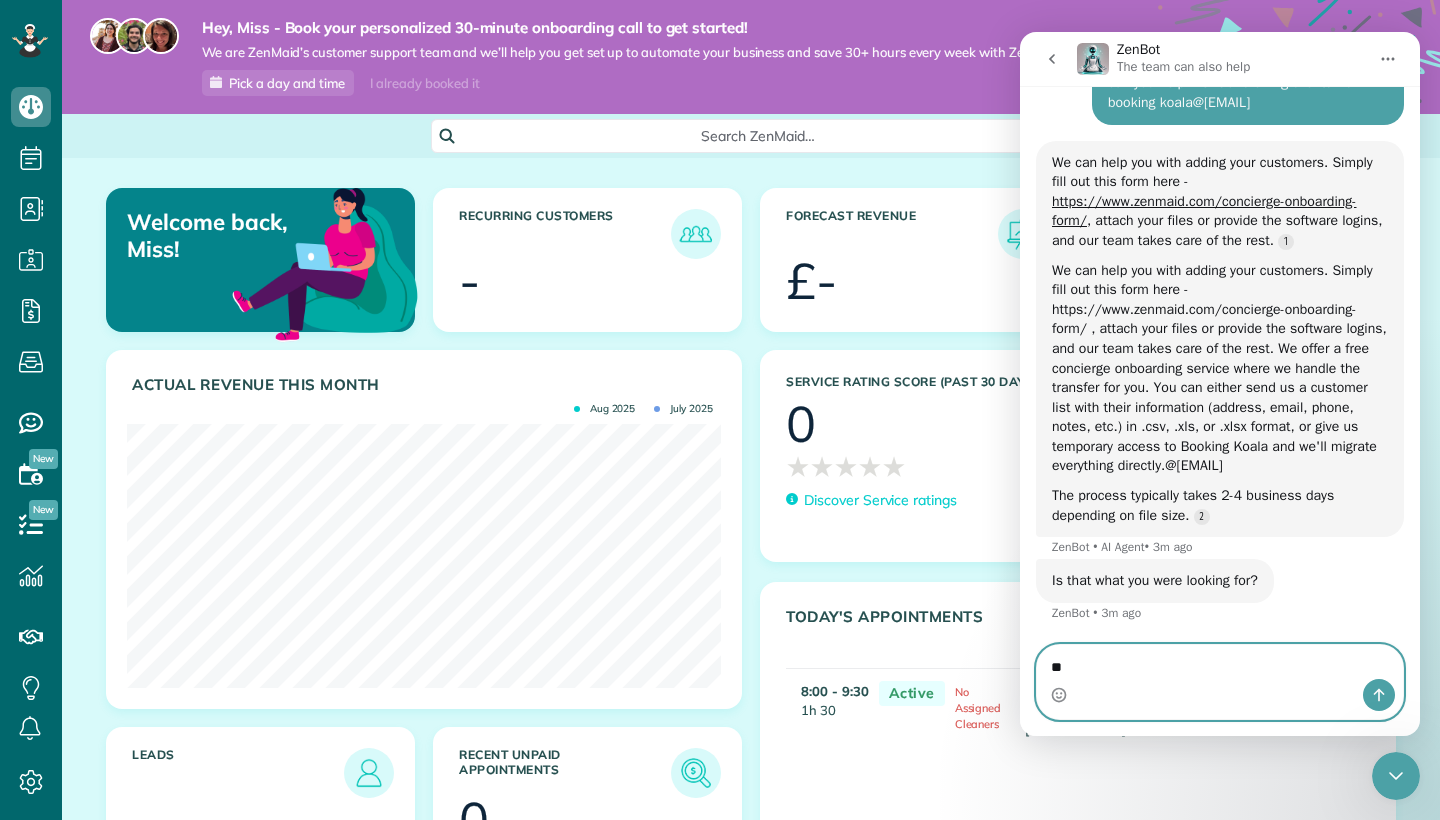 type on "*" 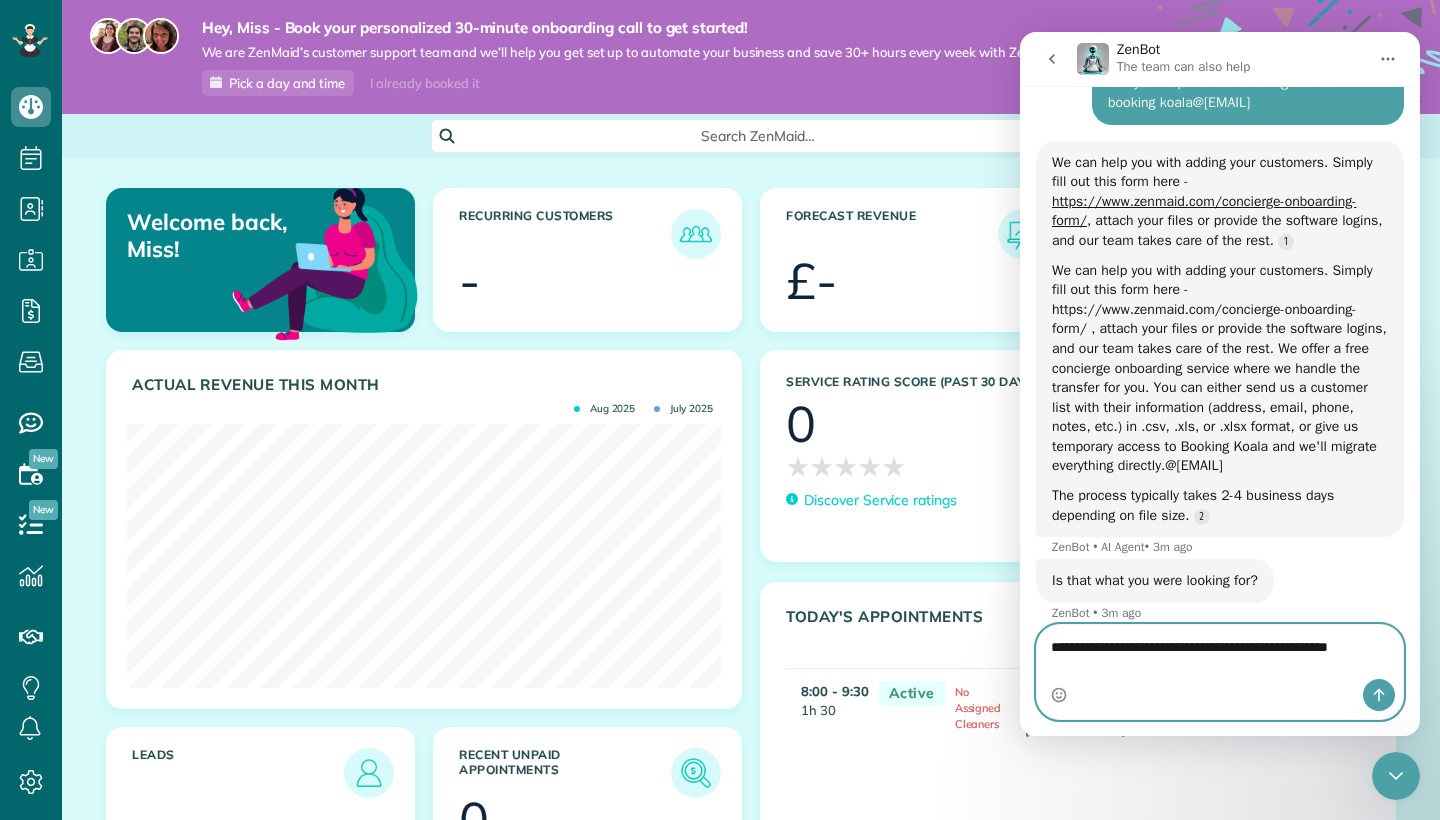 scroll, scrollTop: 180, scrollLeft: 0, axis: vertical 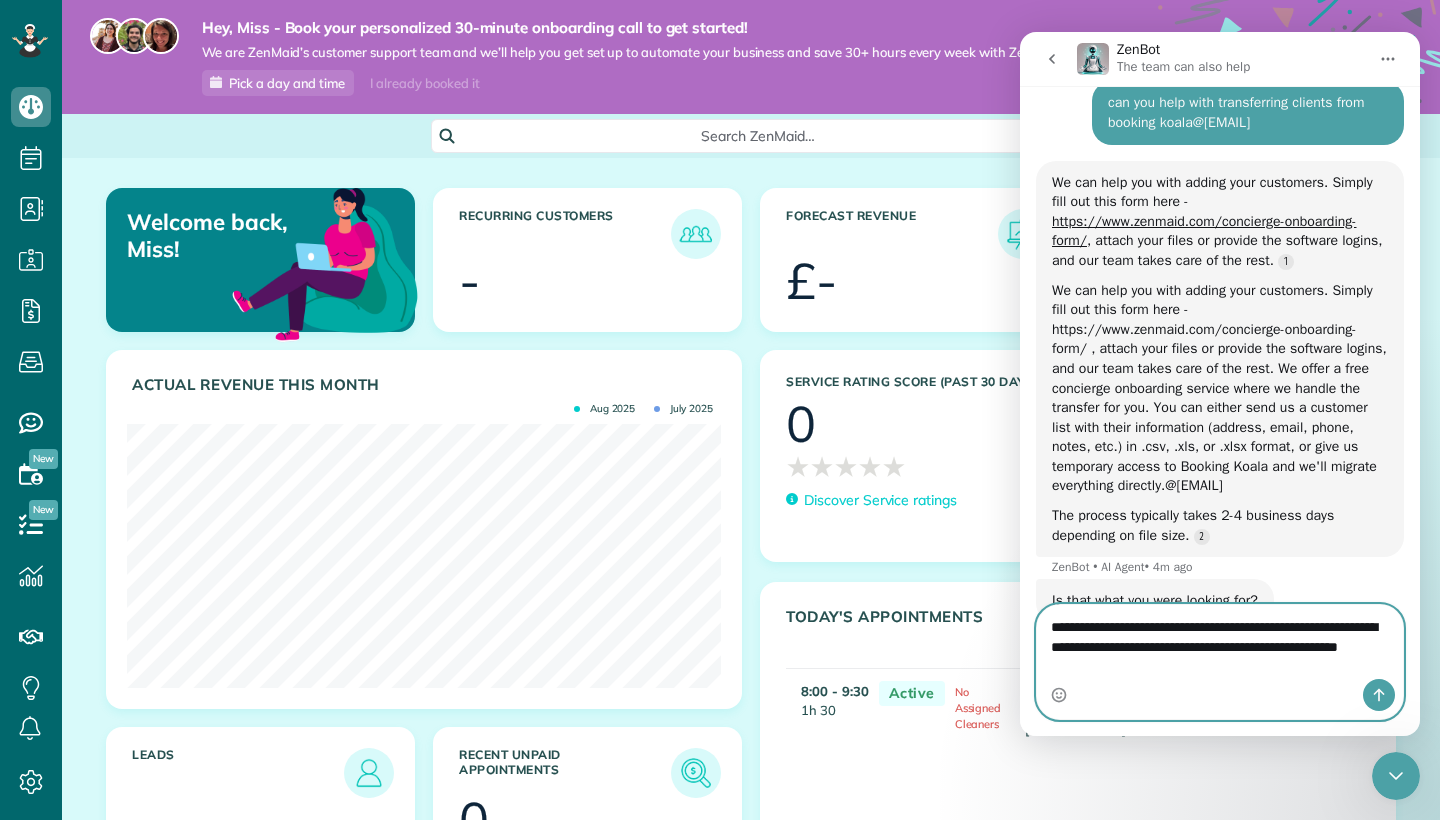 type on "**********" 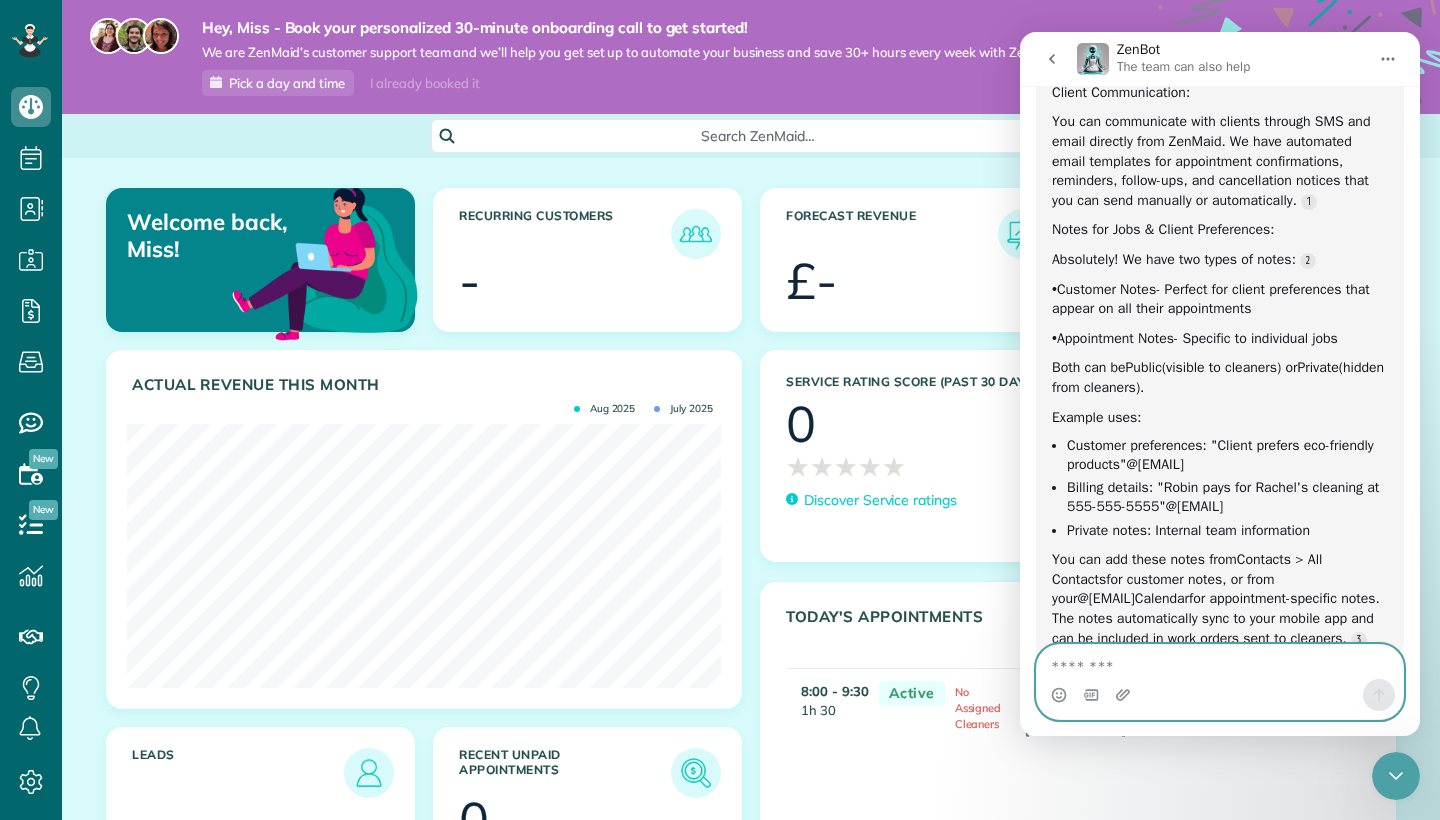 scroll, scrollTop: 895, scrollLeft: 0, axis: vertical 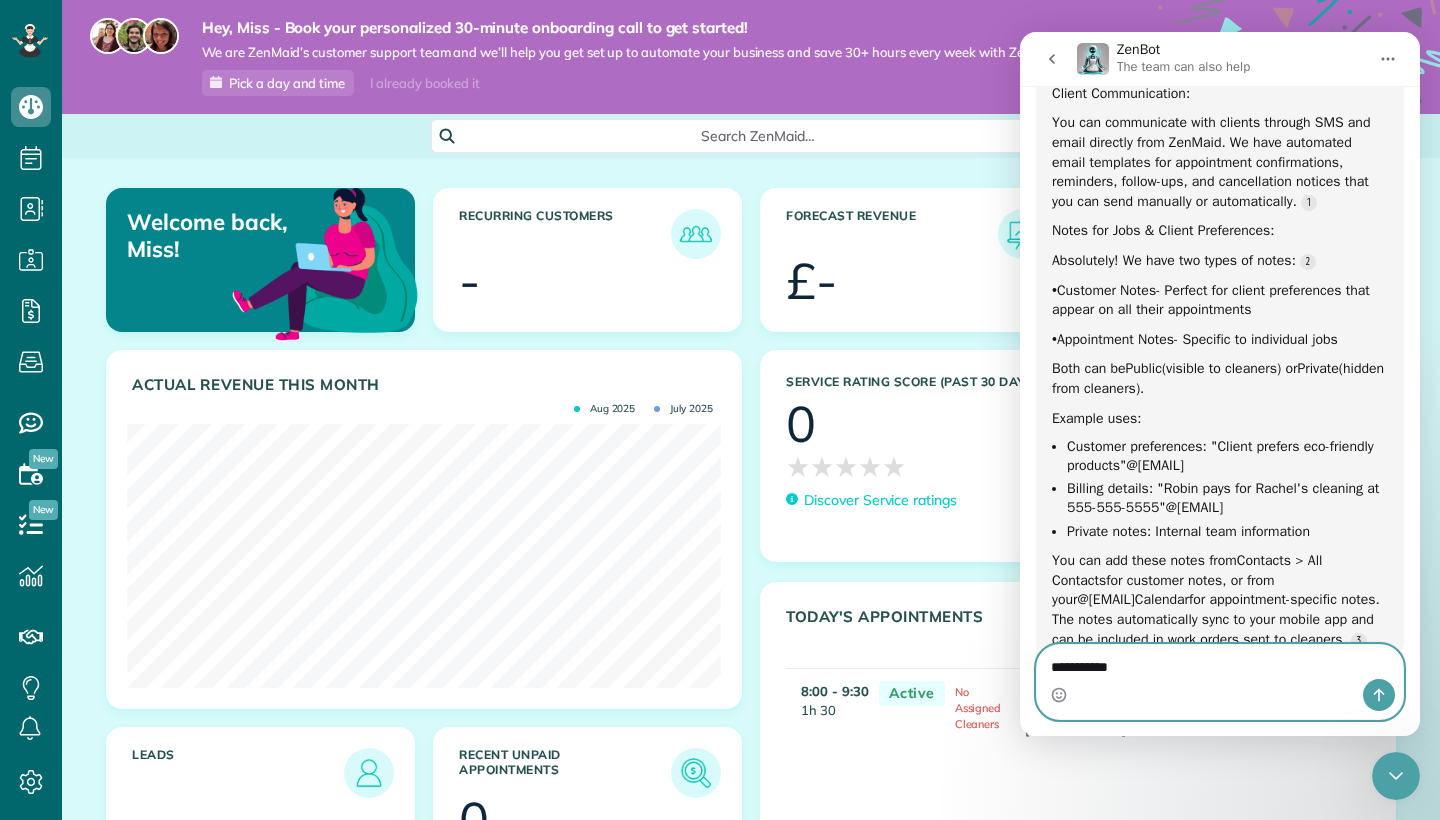 type on "**********" 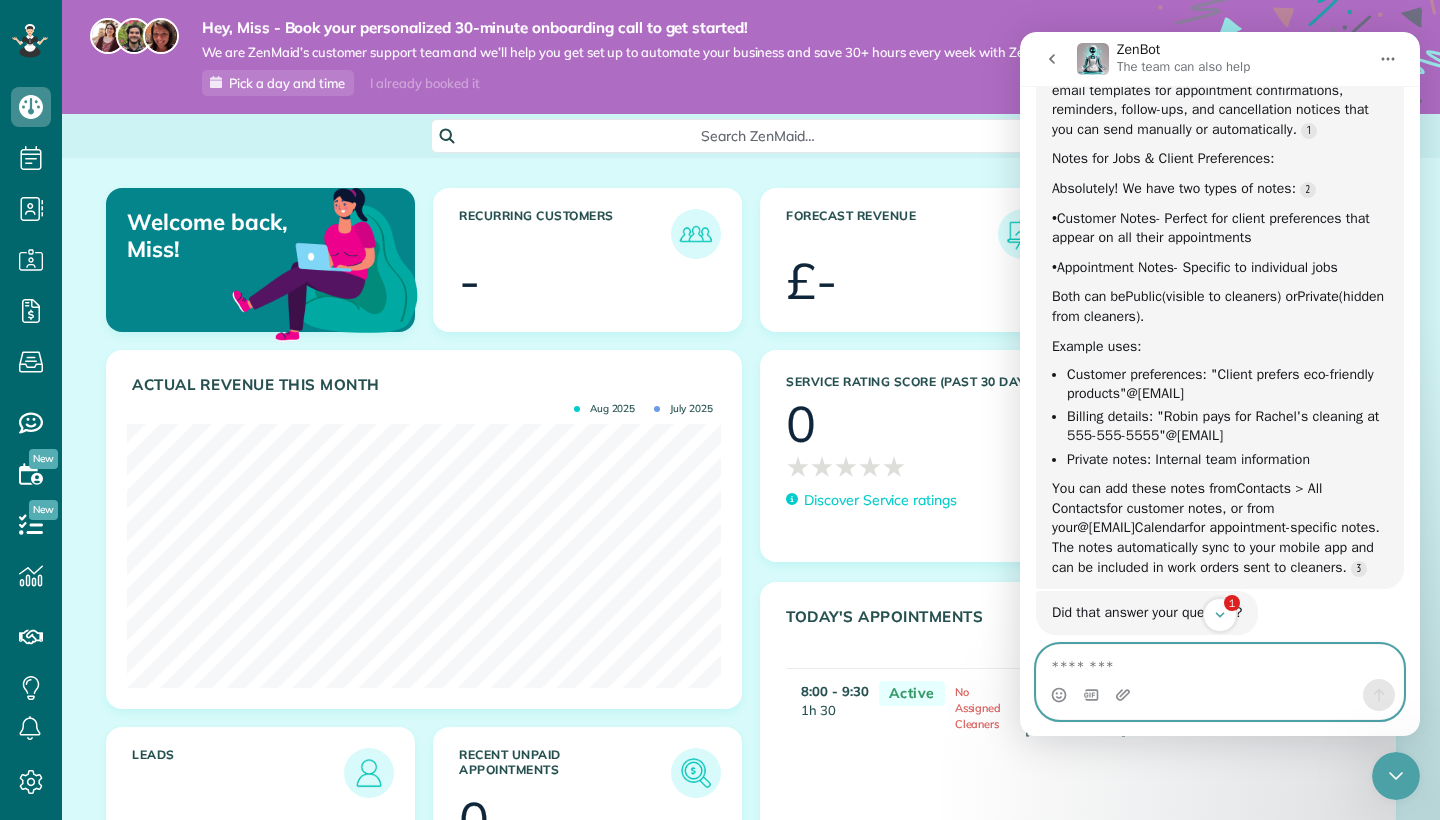 scroll, scrollTop: 946, scrollLeft: 0, axis: vertical 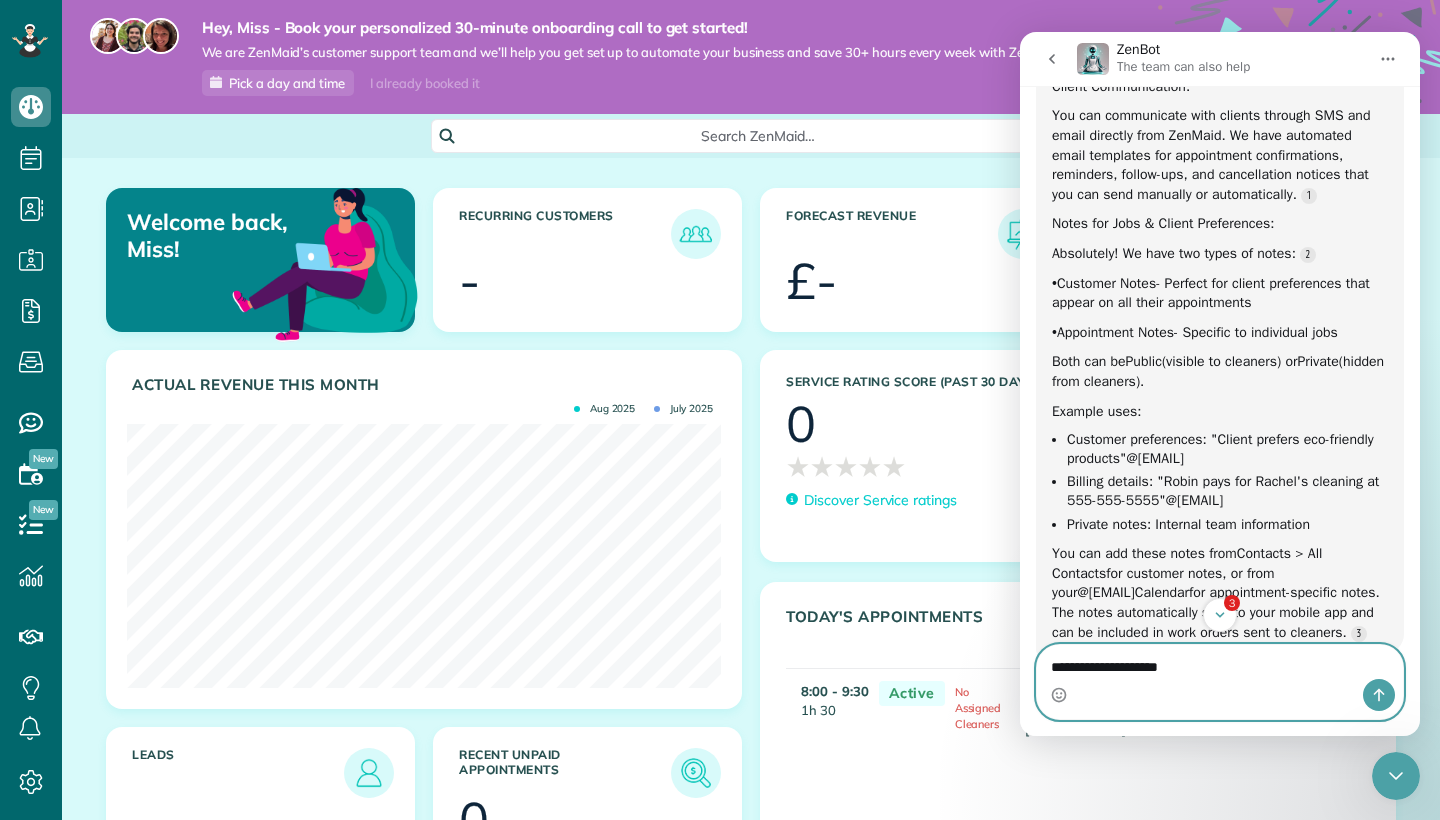 type on "**********" 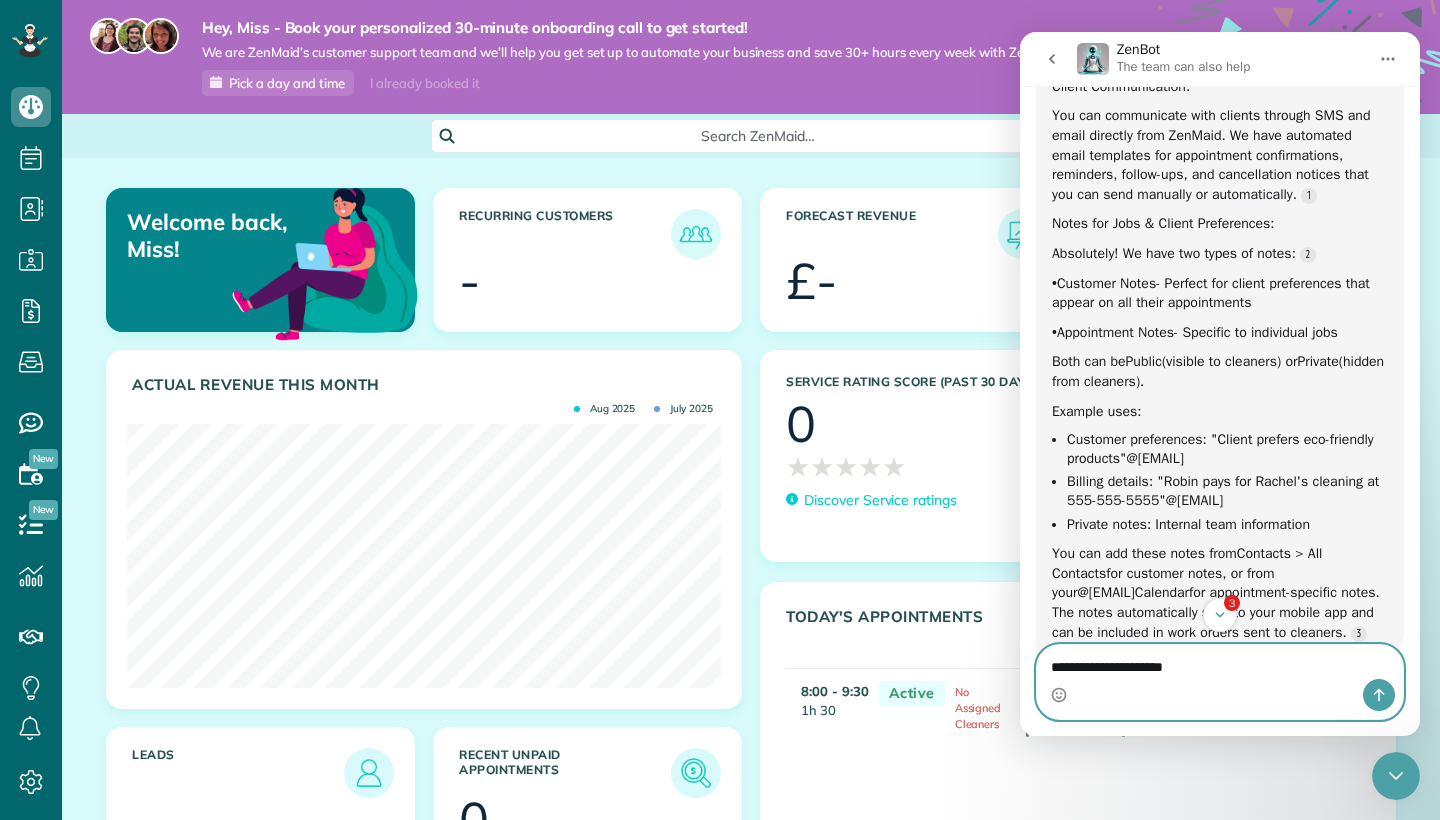 type 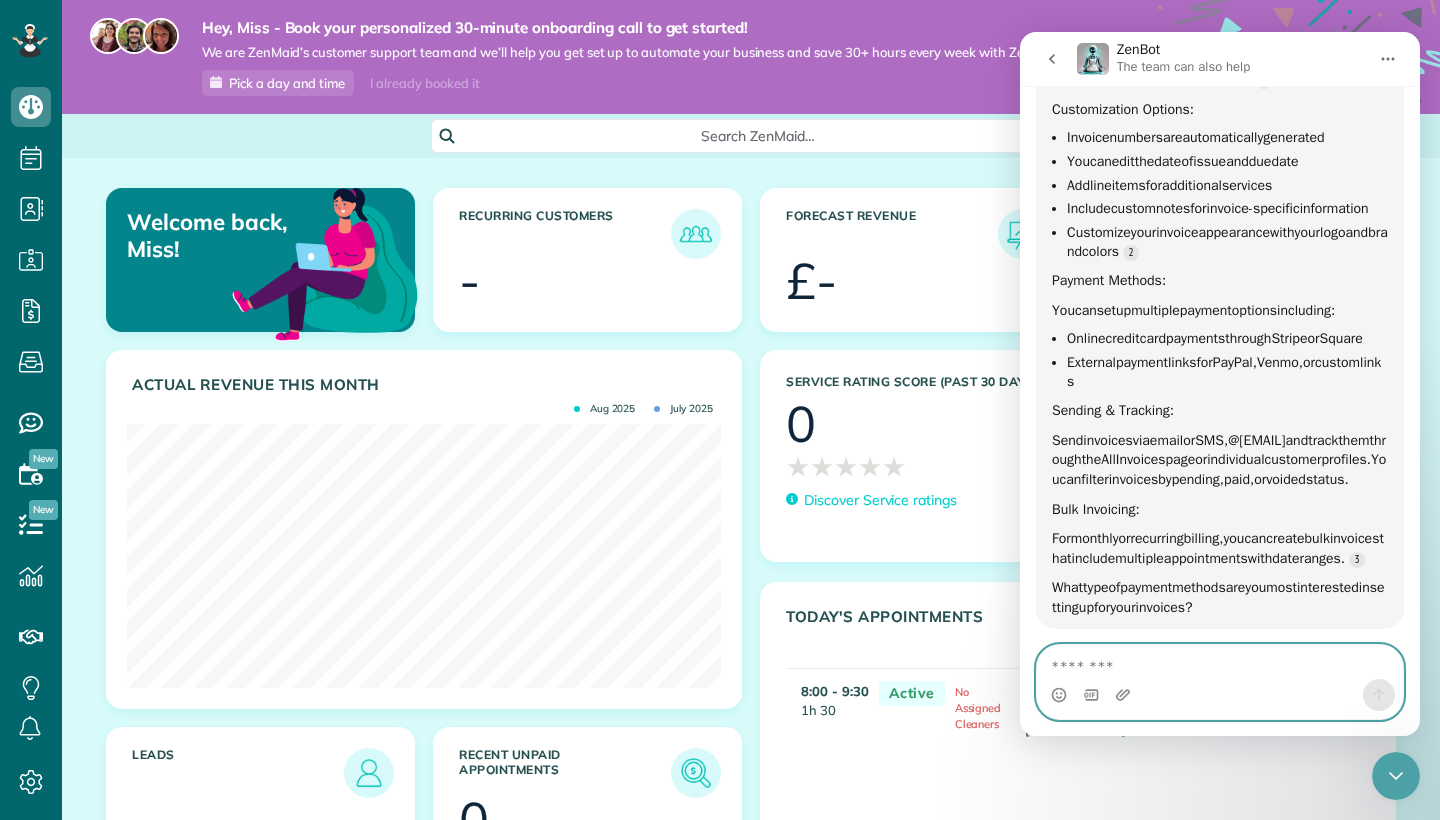 scroll, scrollTop: 2060, scrollLeft: 0, axis: vertical 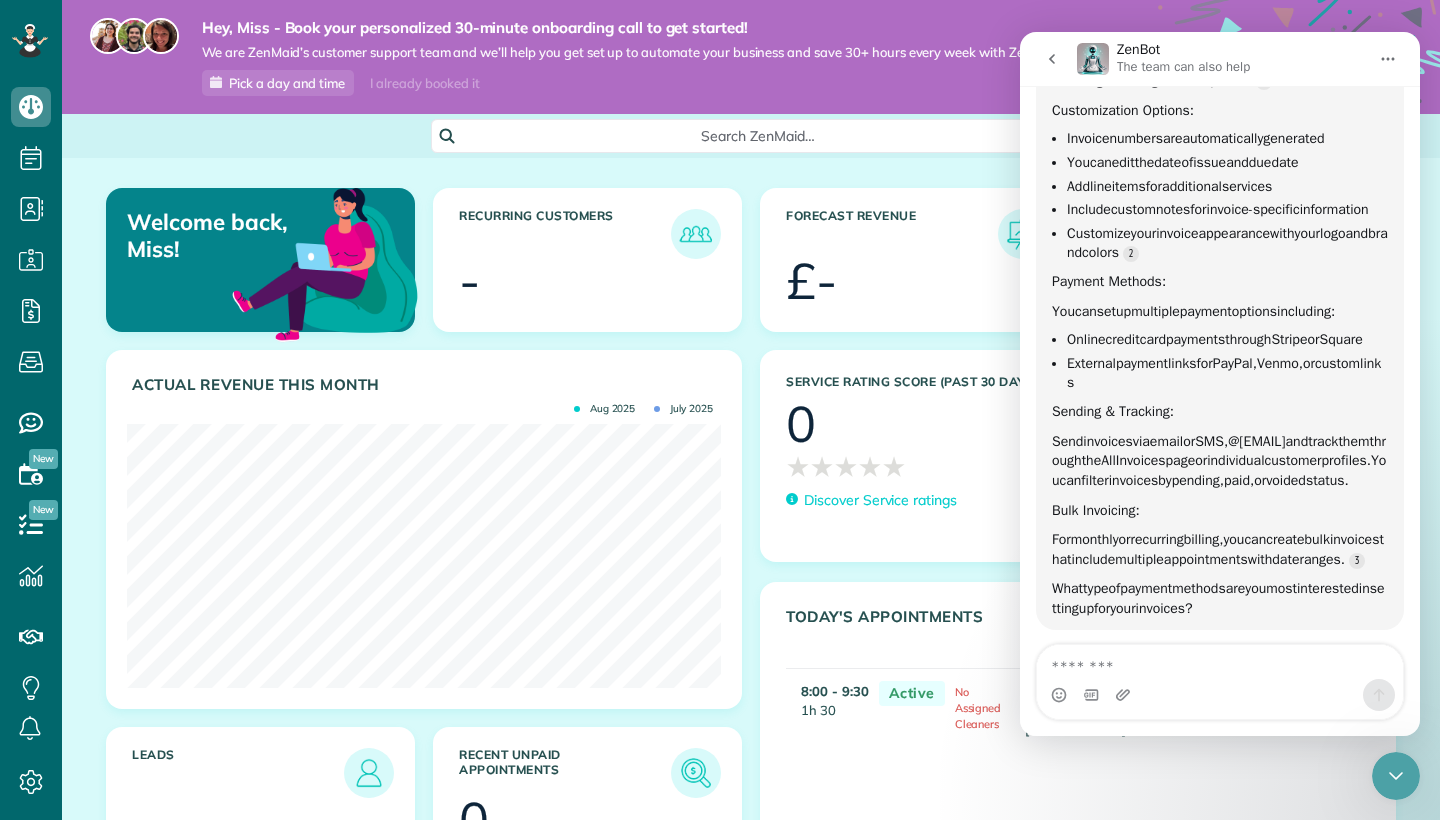 click on "Service Rating score (past 30 days)
0
★
★
★
★
★
★
★
★
★
★
Discover Service ratings" at bounding box center (969, 461) 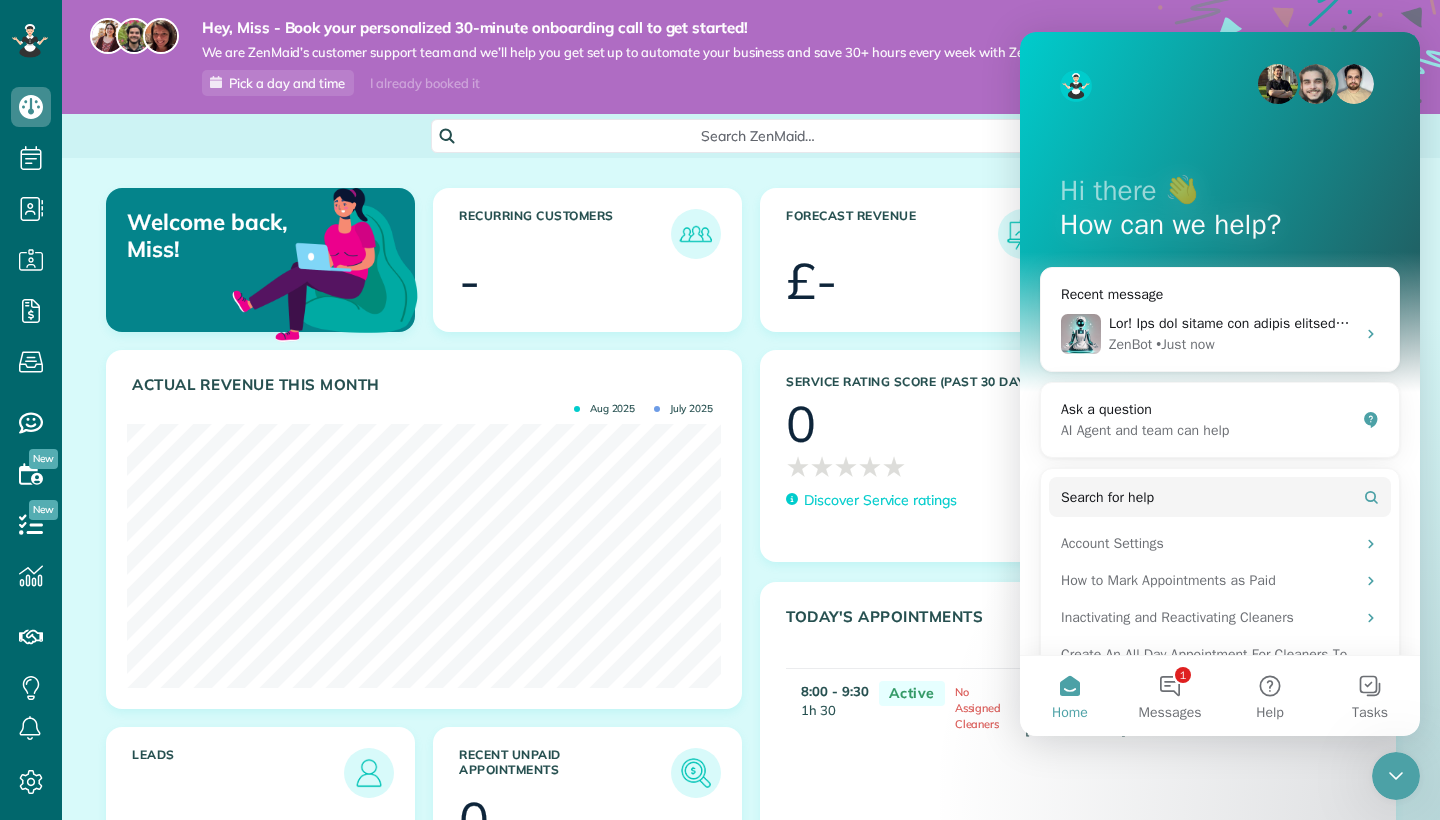 scroll, scrollTop: 1753, scrollLeft: 0, axis: vertical 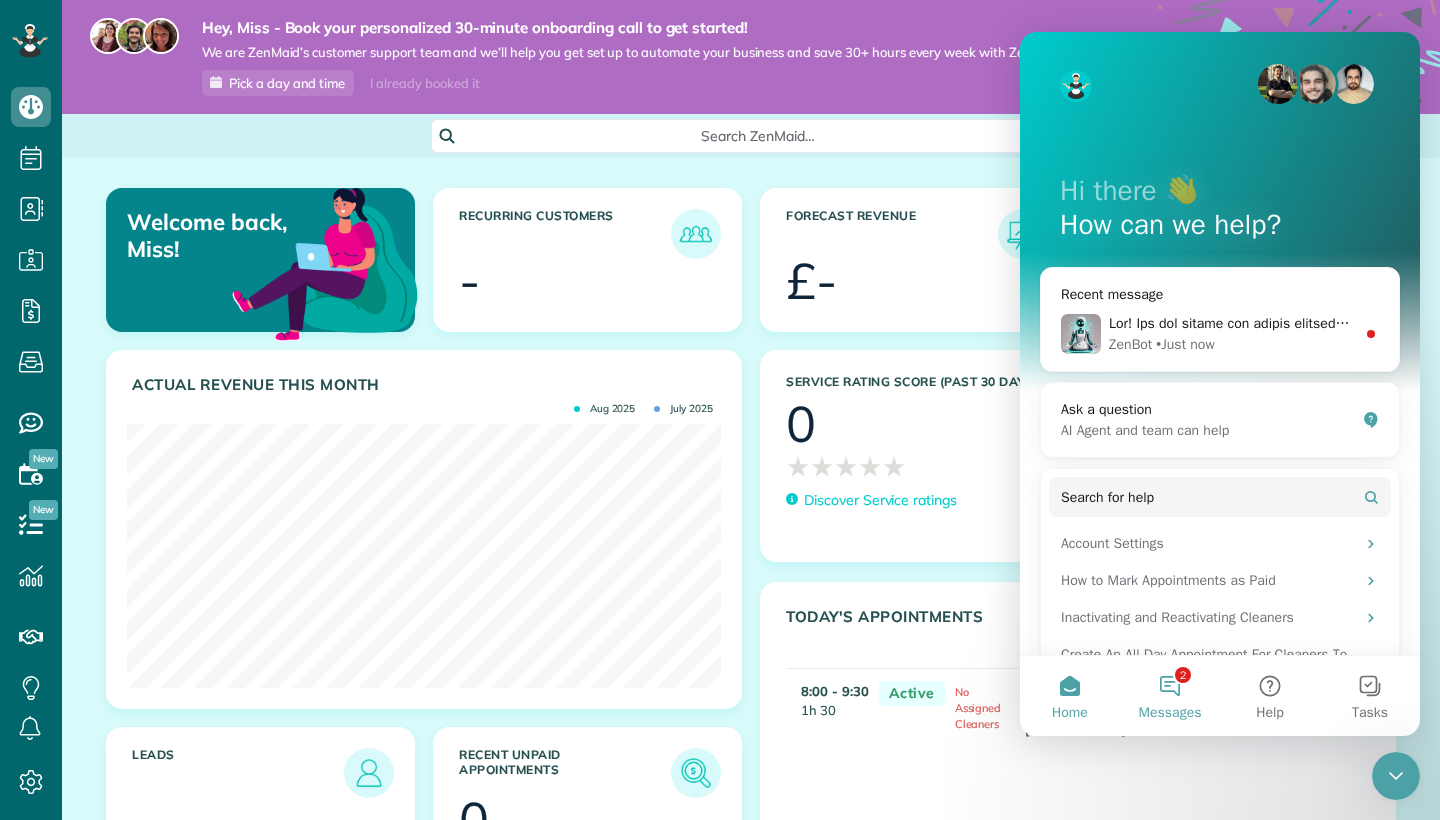 click on "Messages" at bounding box center [1170, 713] 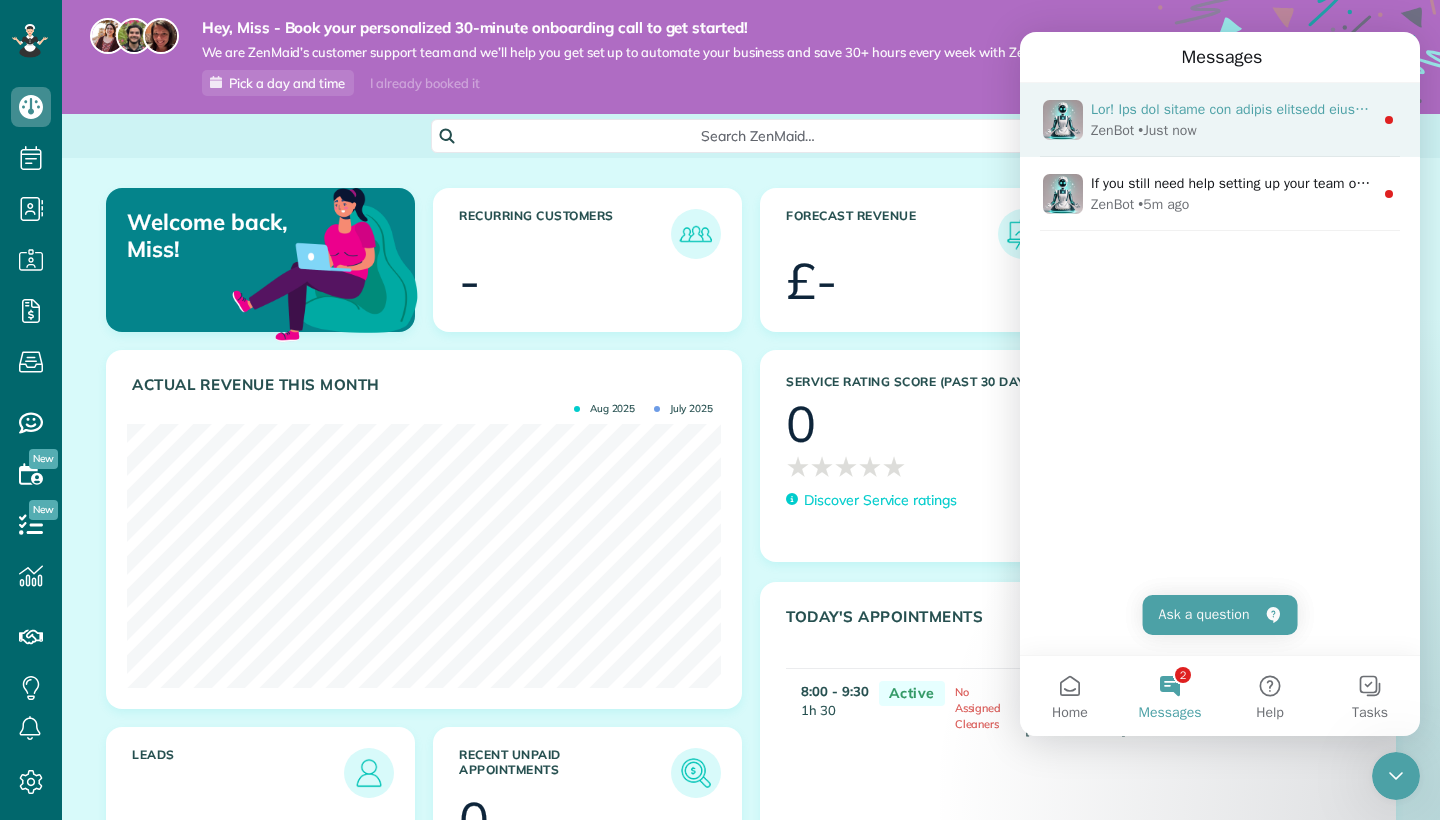 click at bounding box center (1232, 109) 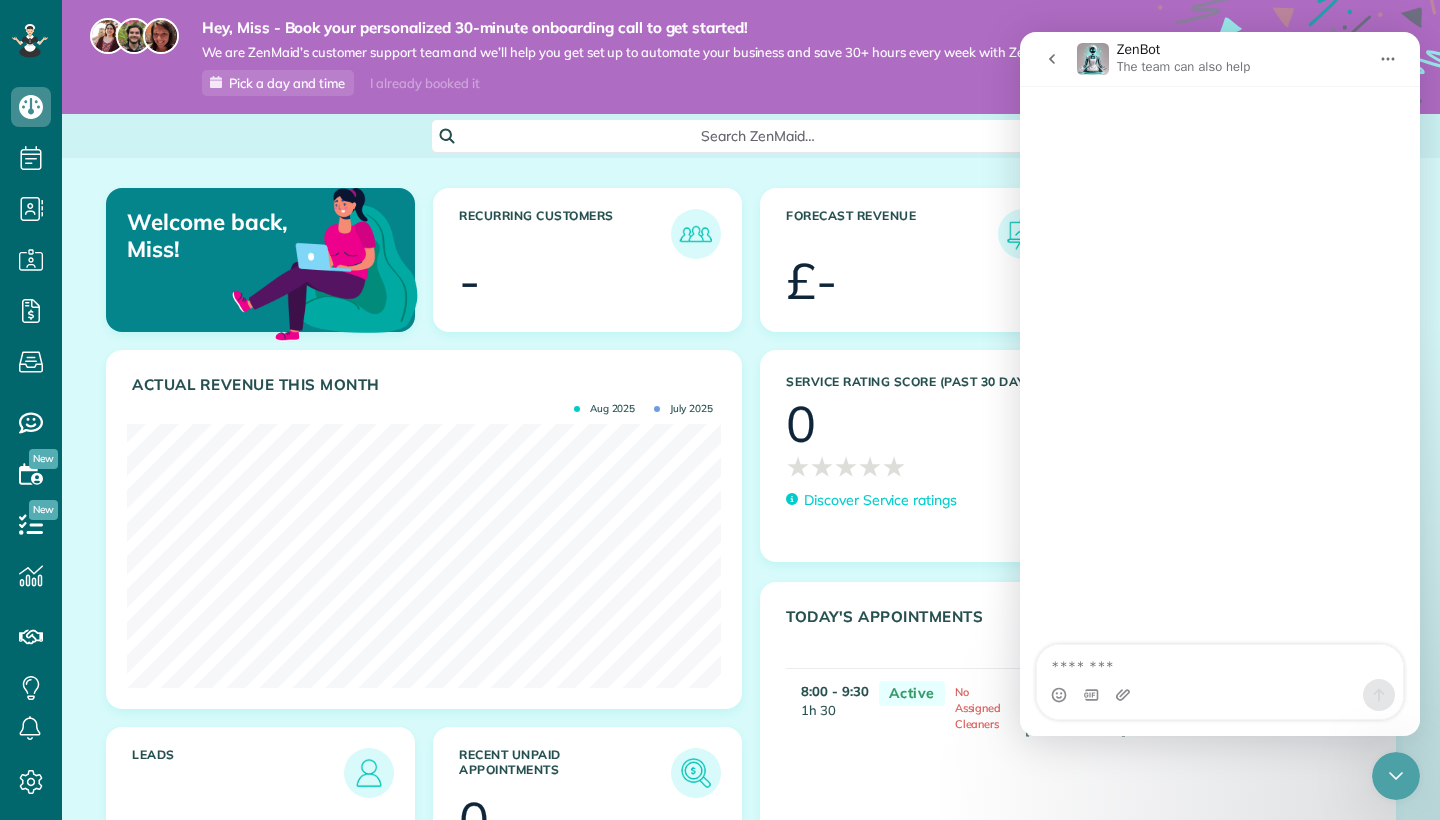scroll, scrollTop: 3, scrollLeft: 0, axis: vertical 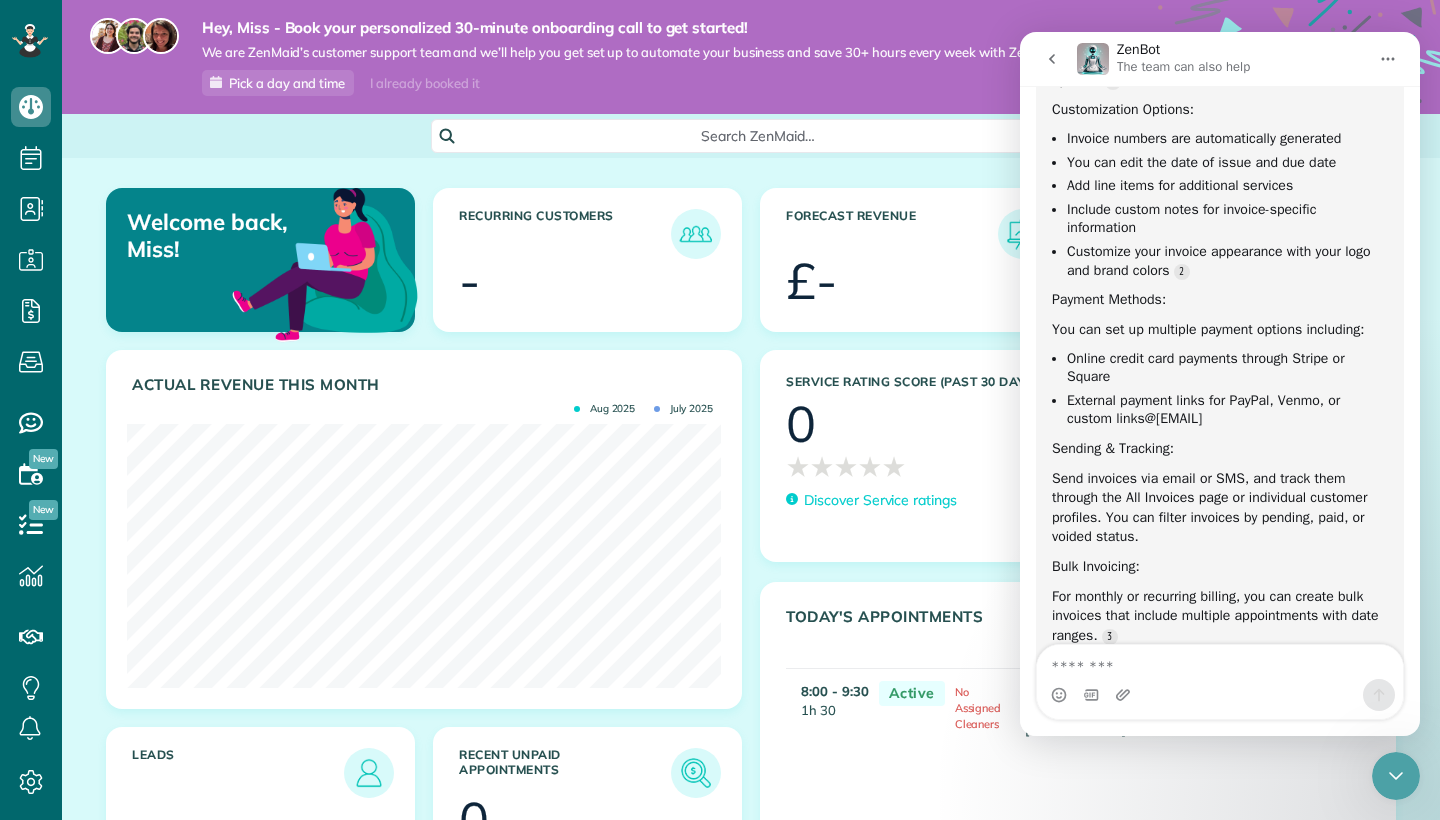 click on "Today's Appointments
Active
[NAME] (Example Appointment)
8:00 -  9:30
( 1 hour  30 minutes )
[NUMBER] [STREET] [CITY] [STATE] [ZIP]
No Assigned Cleaners
View
8:00 -  9:30
1h 30
Active
No Assigned Cleaners" at bounding box center [1078, 752] 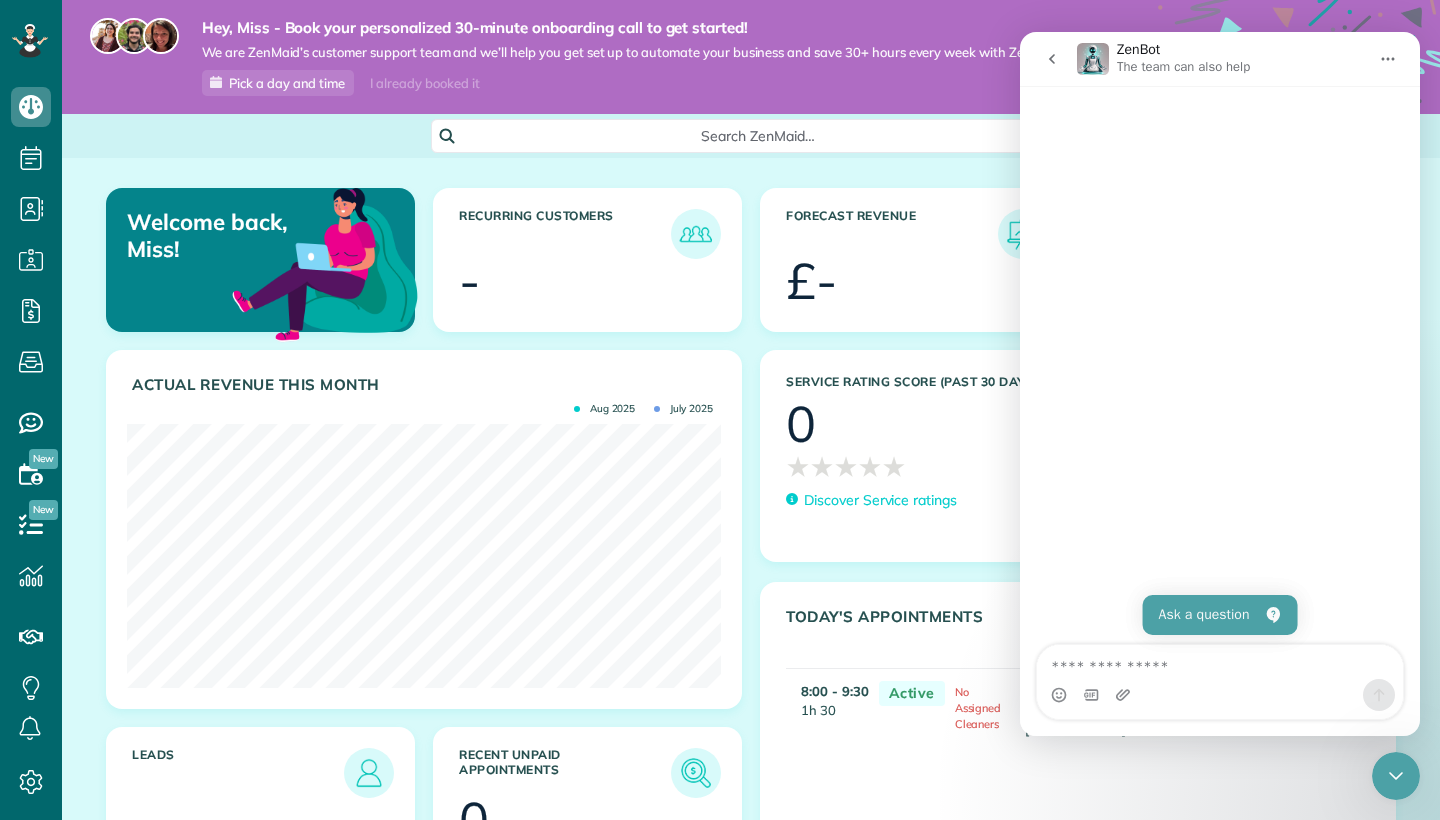 scroll, scrollTop: 0, scrollLeft: 0, axis: both 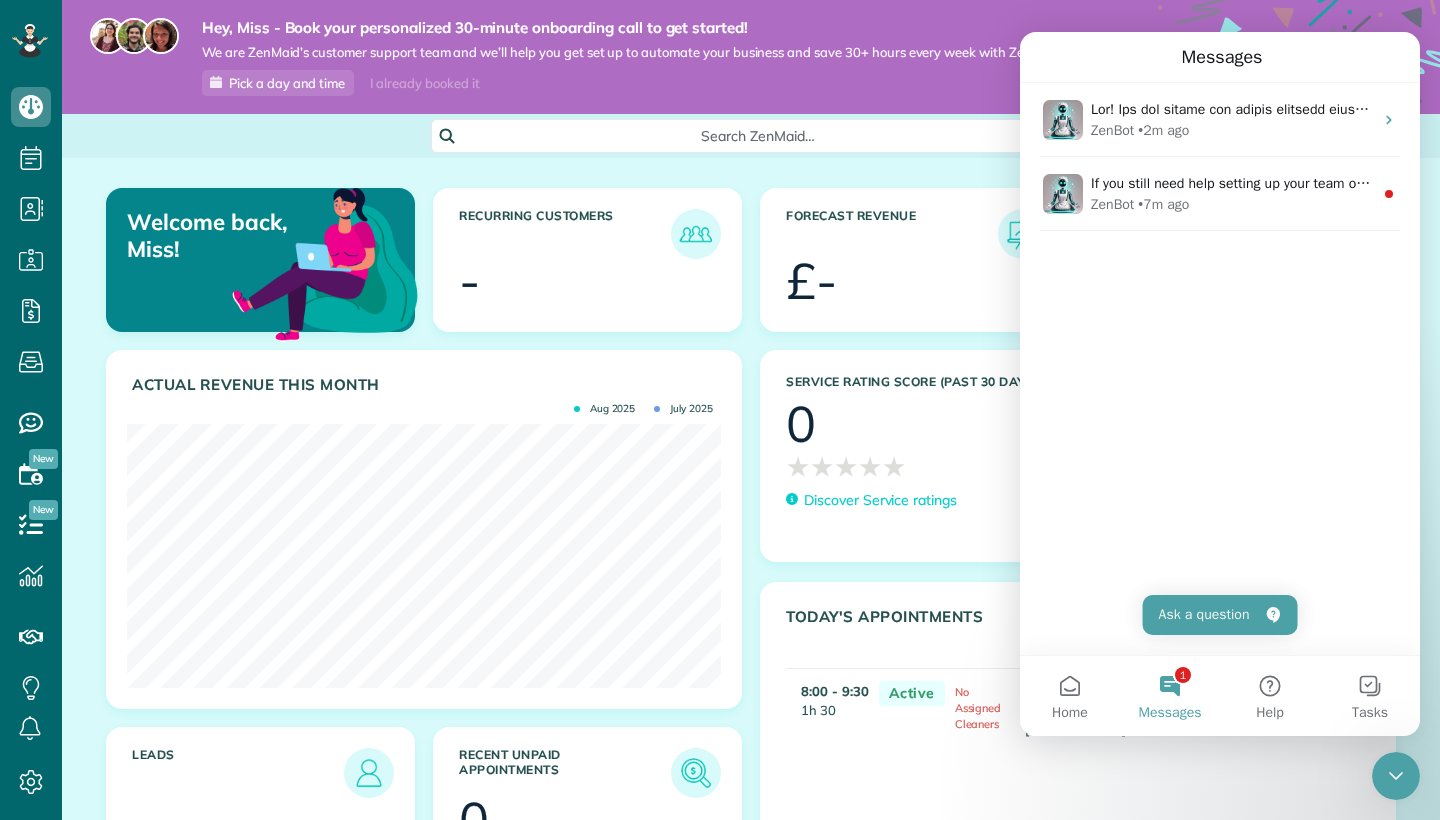 click at bounding box center (696, 234) 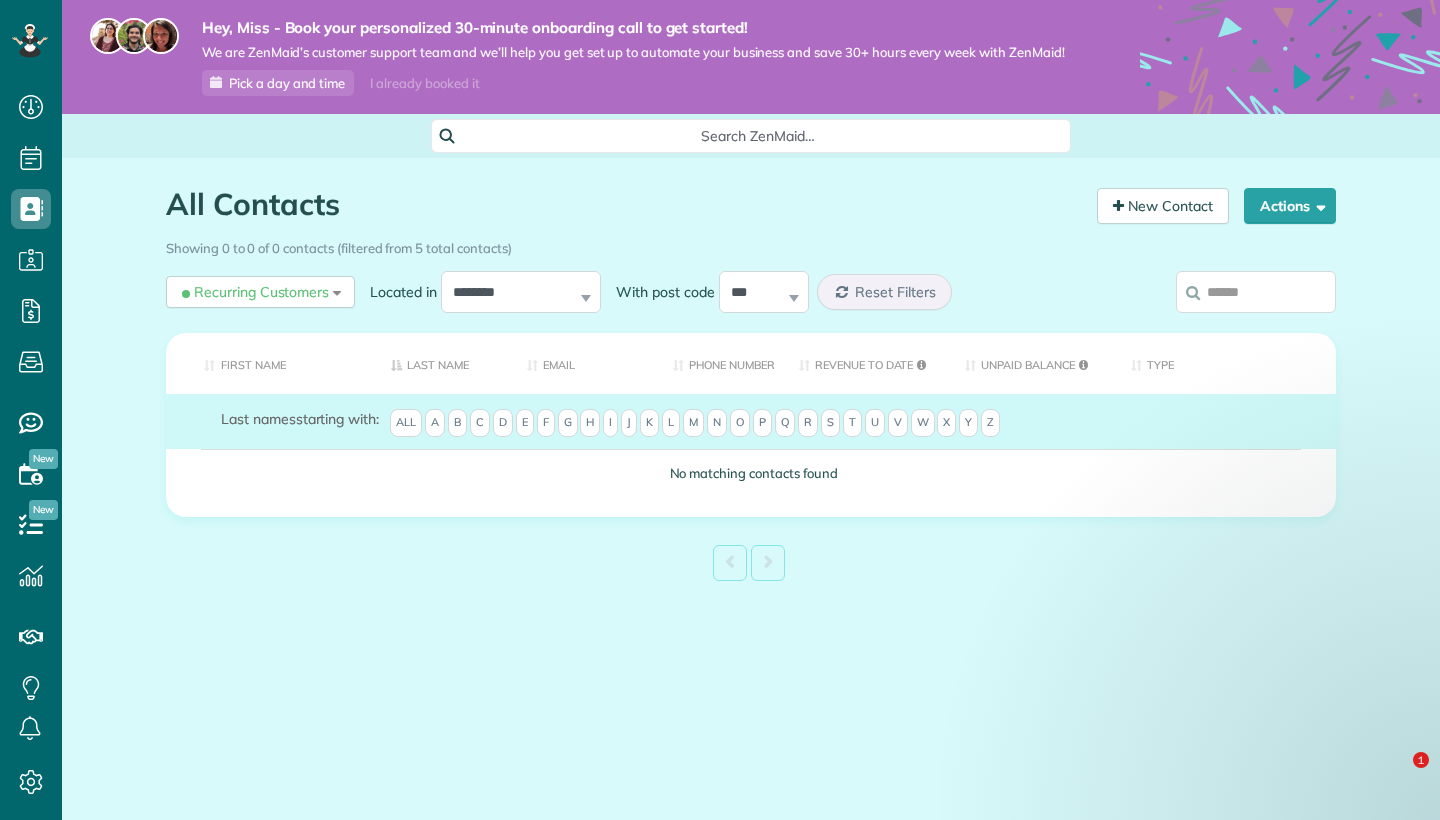 scroll, scrollTop: 0, scrollLeft: 0, axis: both 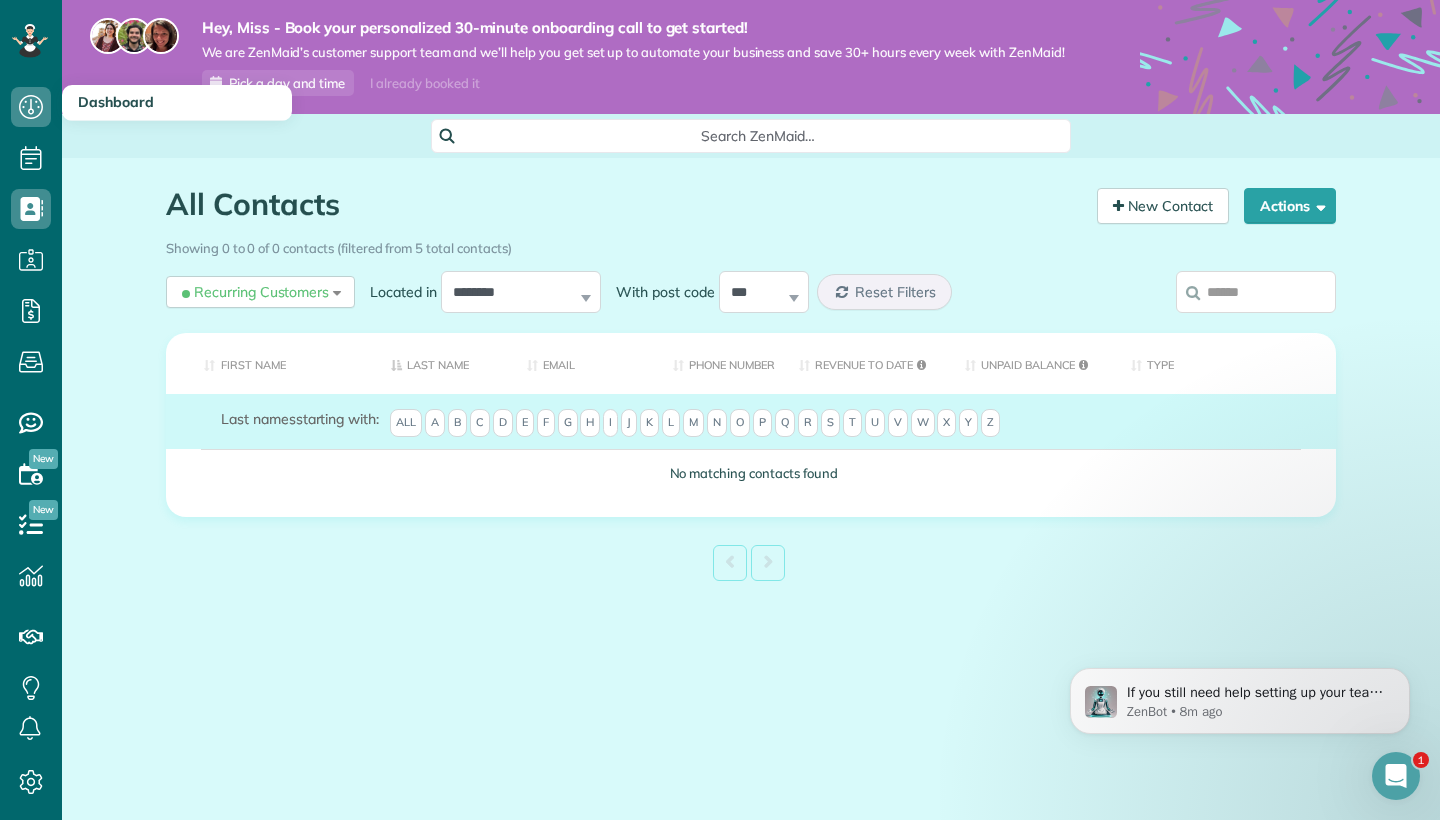 click 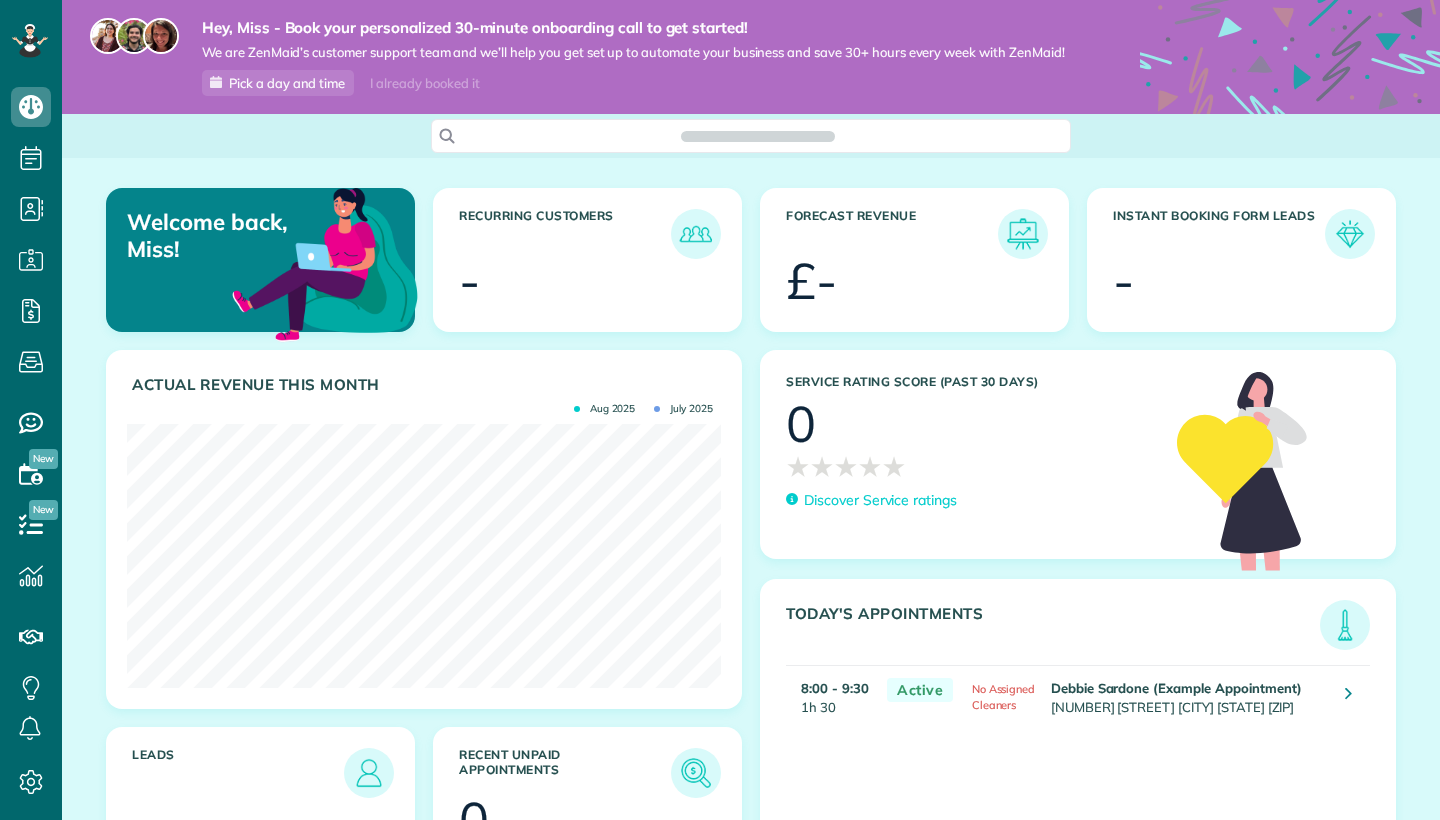 scroll, scrollTop: 0, scrollLeft: 0, axis: both 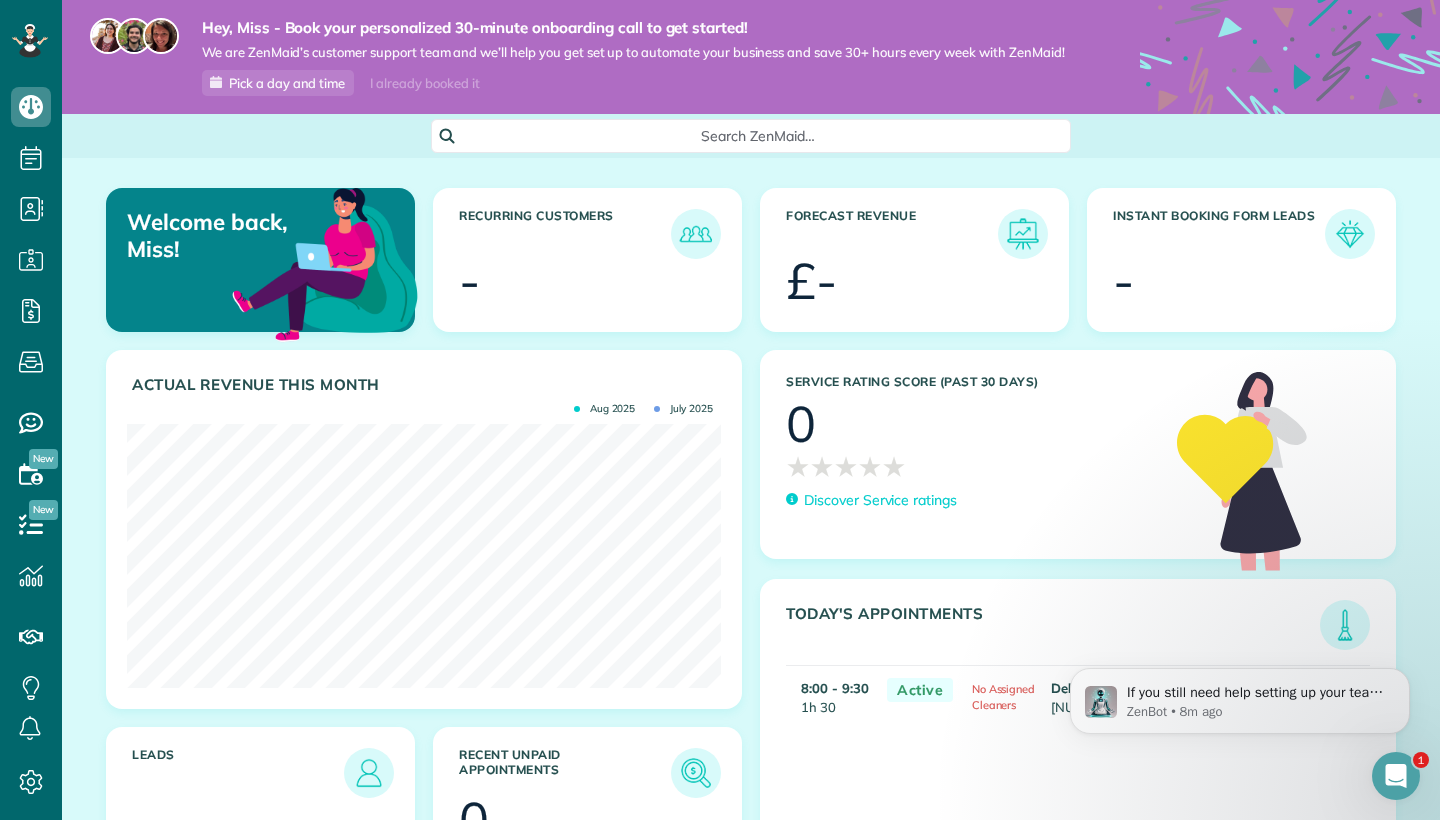 click at bounding box center [1396, 776] 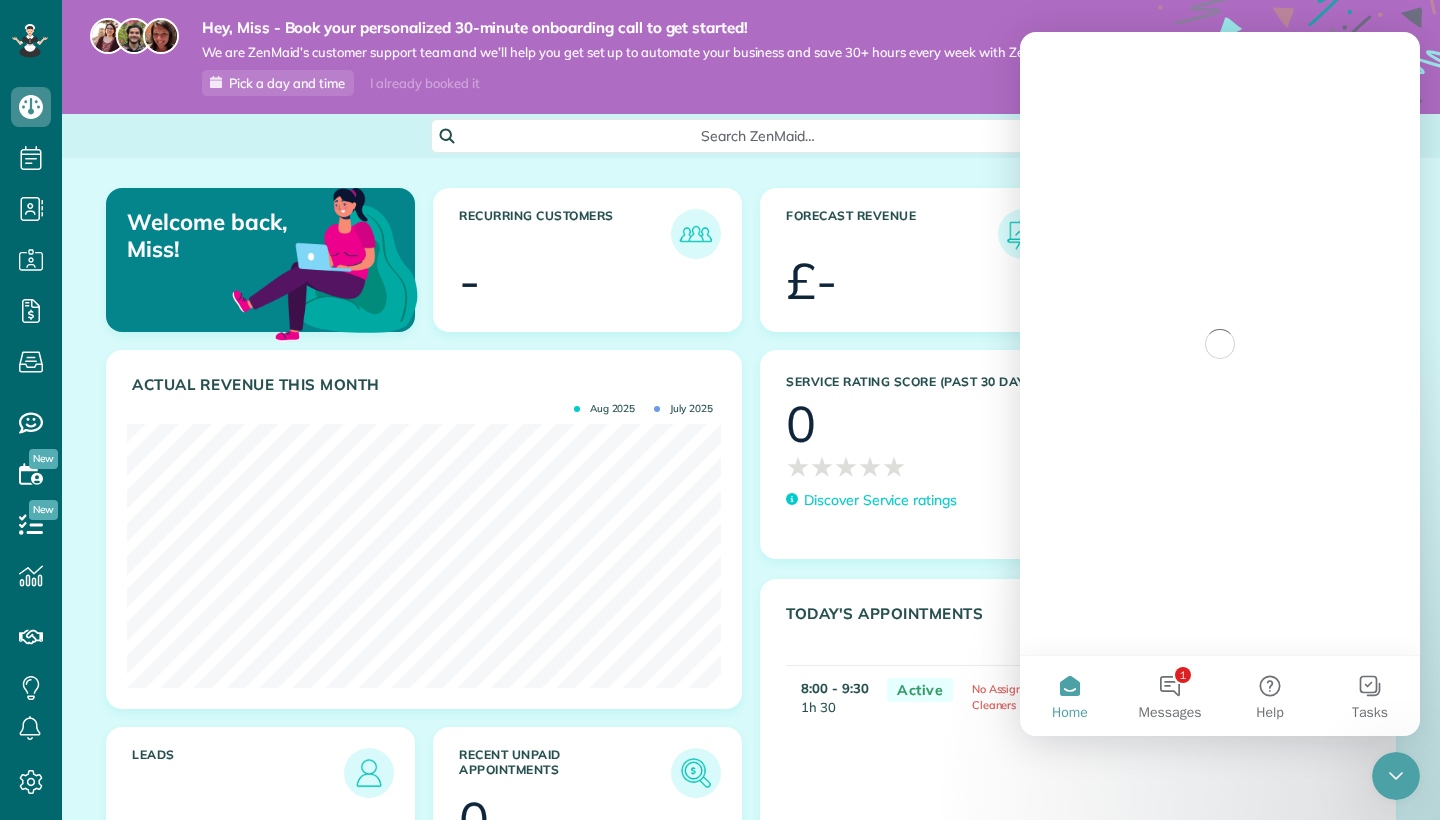 scroll, scrollTop: 0, scrollLeft: 0, axis: both 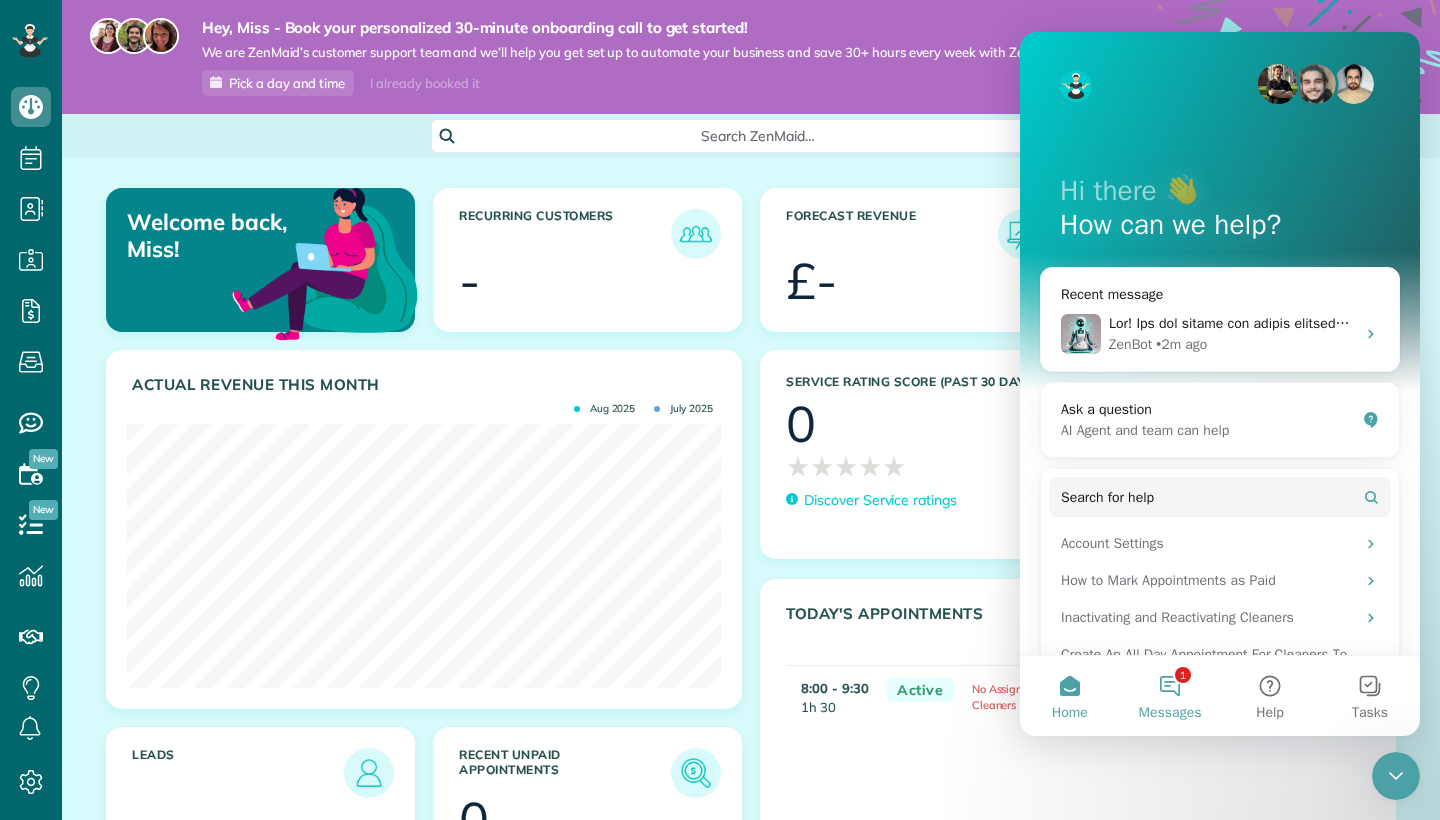 click on "1 Messages" at bounding box center [1170, 696] 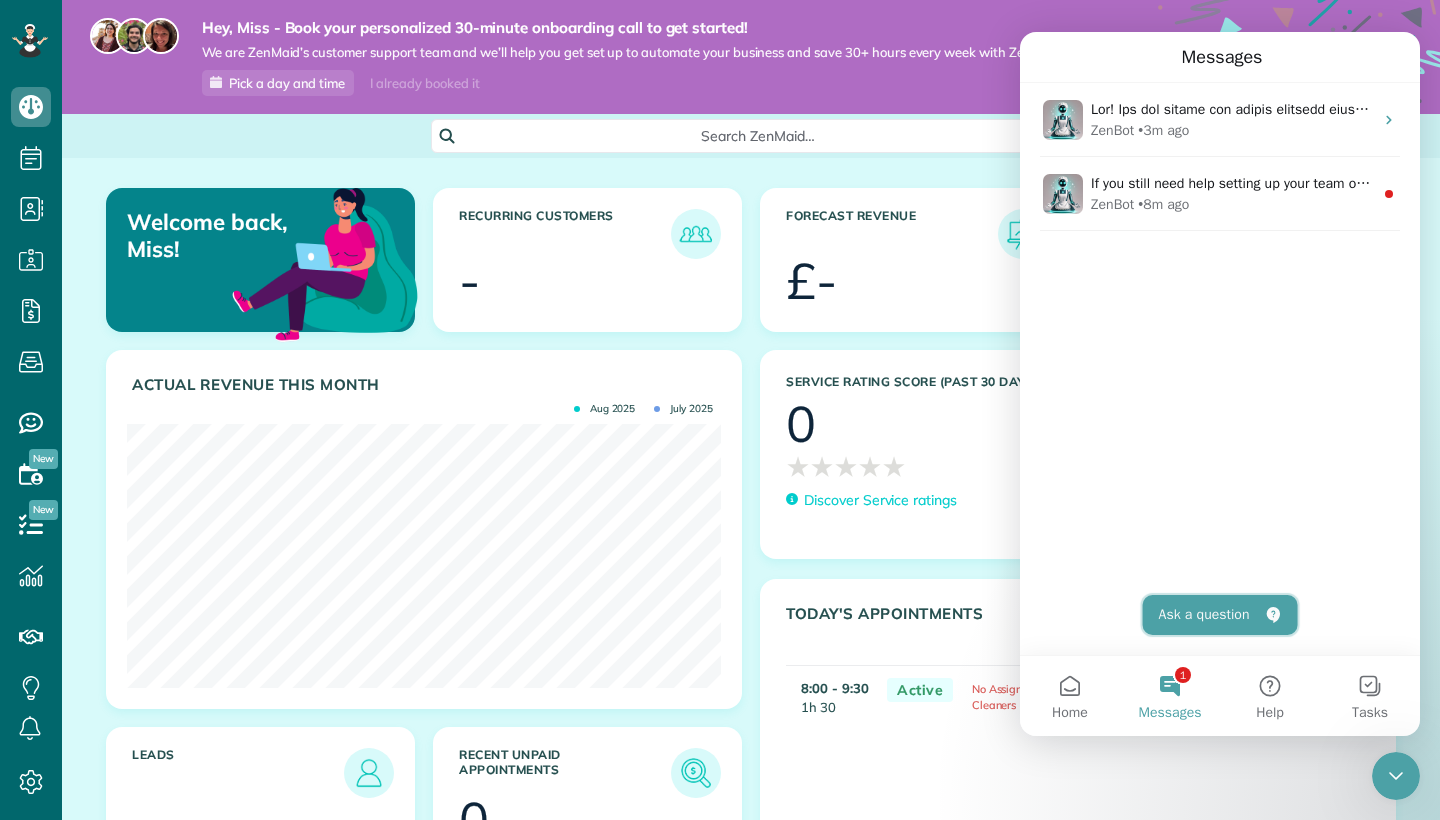 click on "Ask a question" at bounding box center (1220, 615) 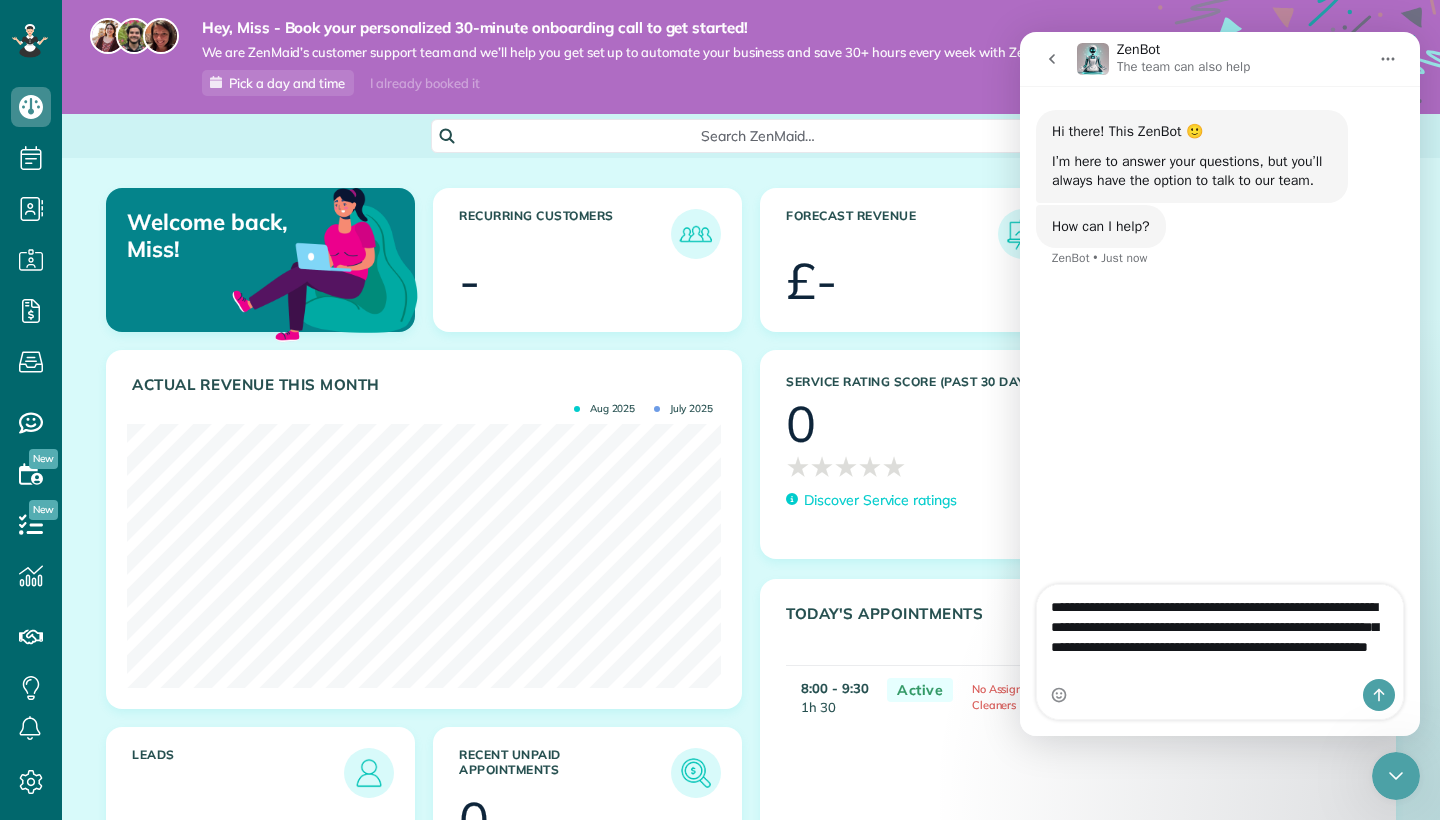 type on "**********" 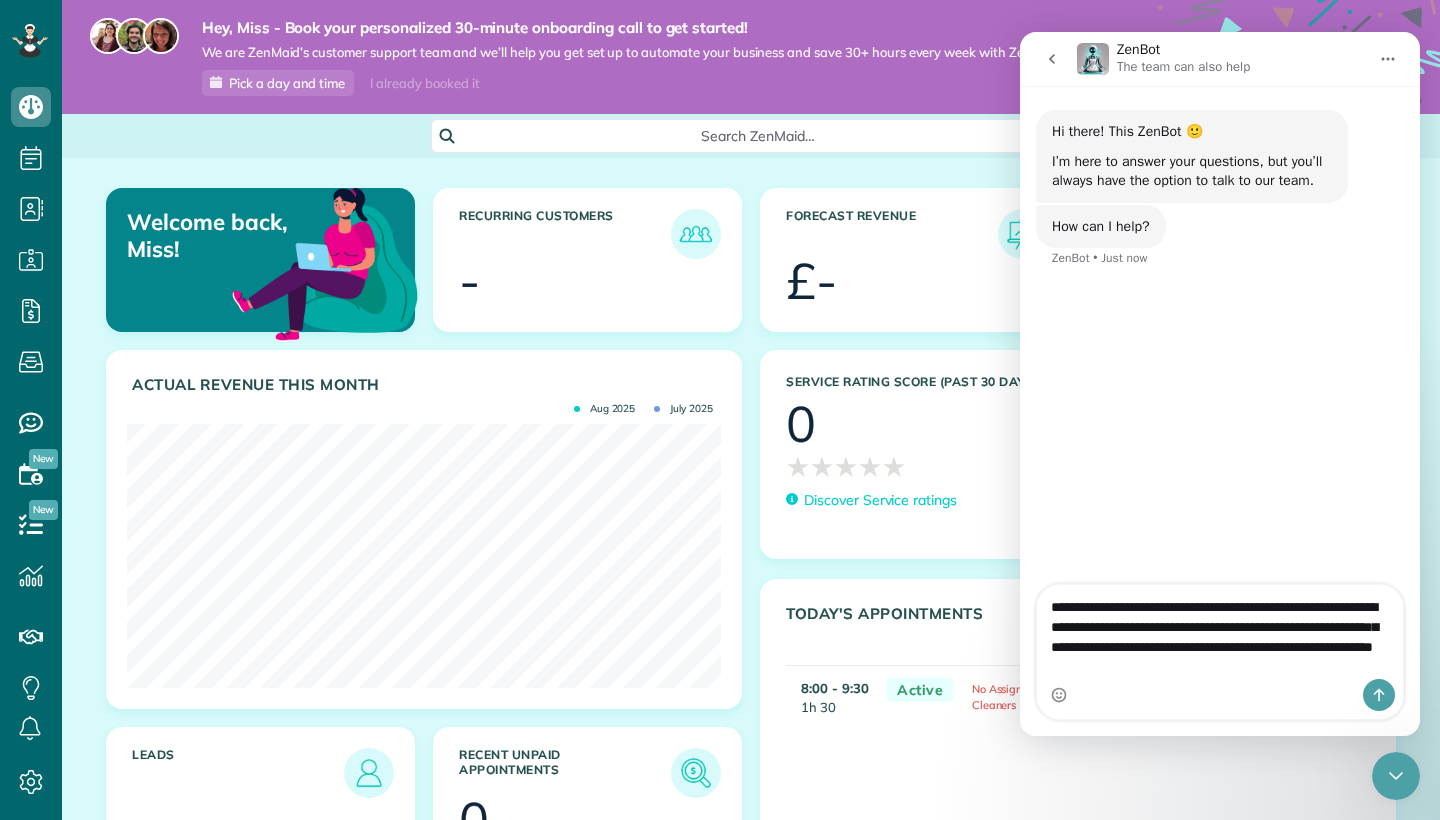 type 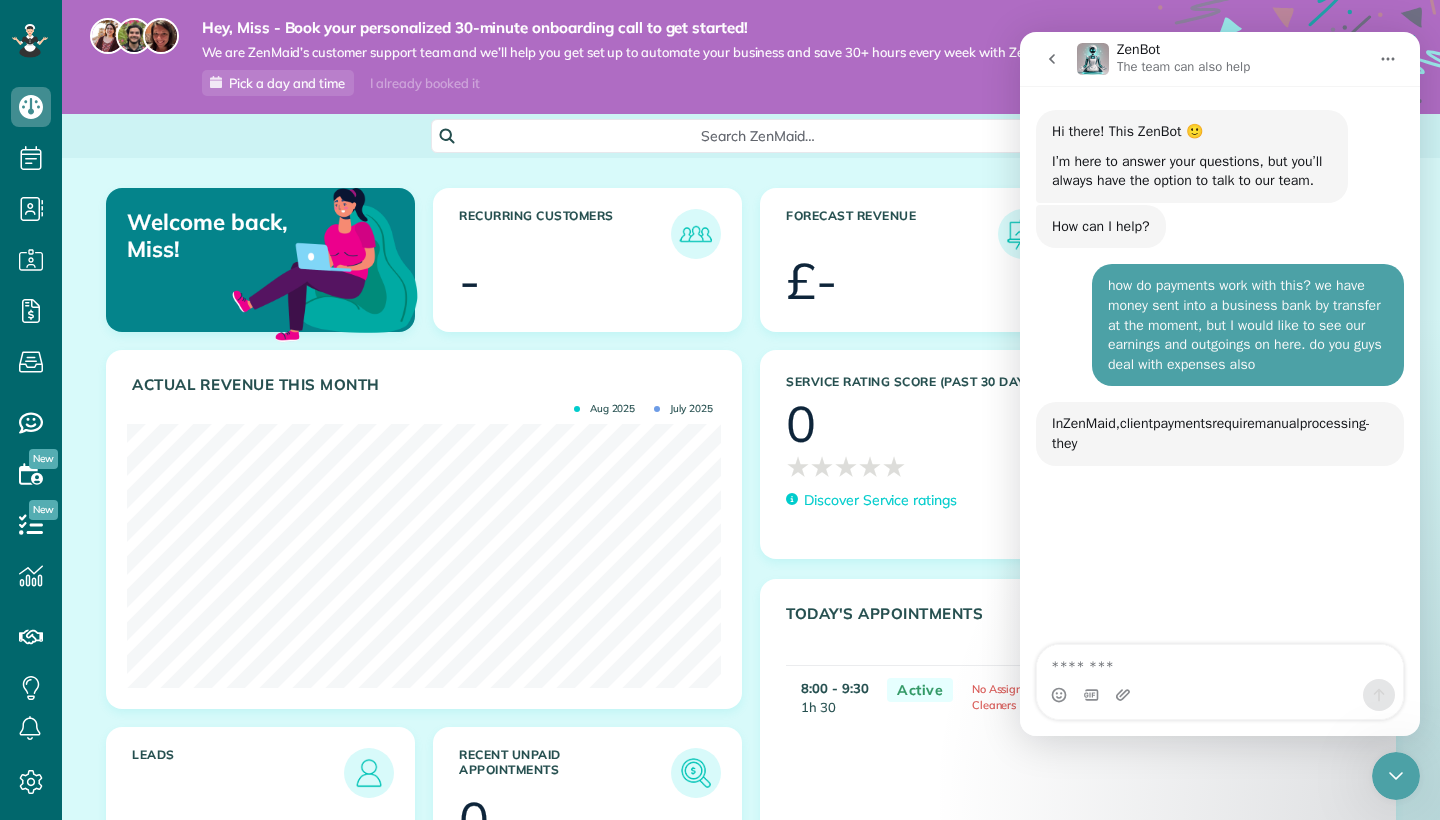 scroll, scrollTop: 3, scrollLeft: 0, axis: vertical 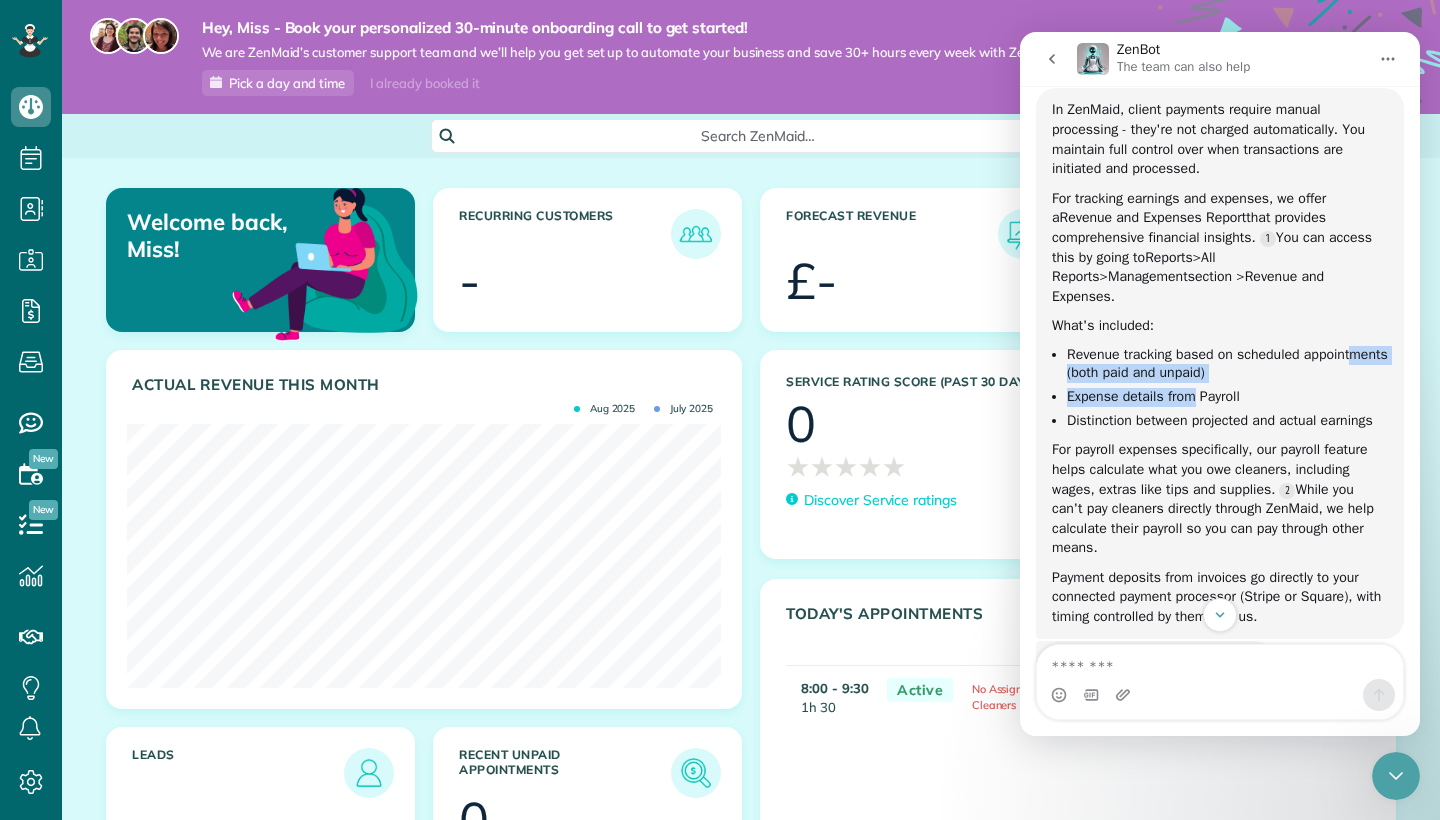 drag, startPoint x: 1116, startPoint y: 366, endPoint x: 1197, endPoint y: 384, distance: 82.9759 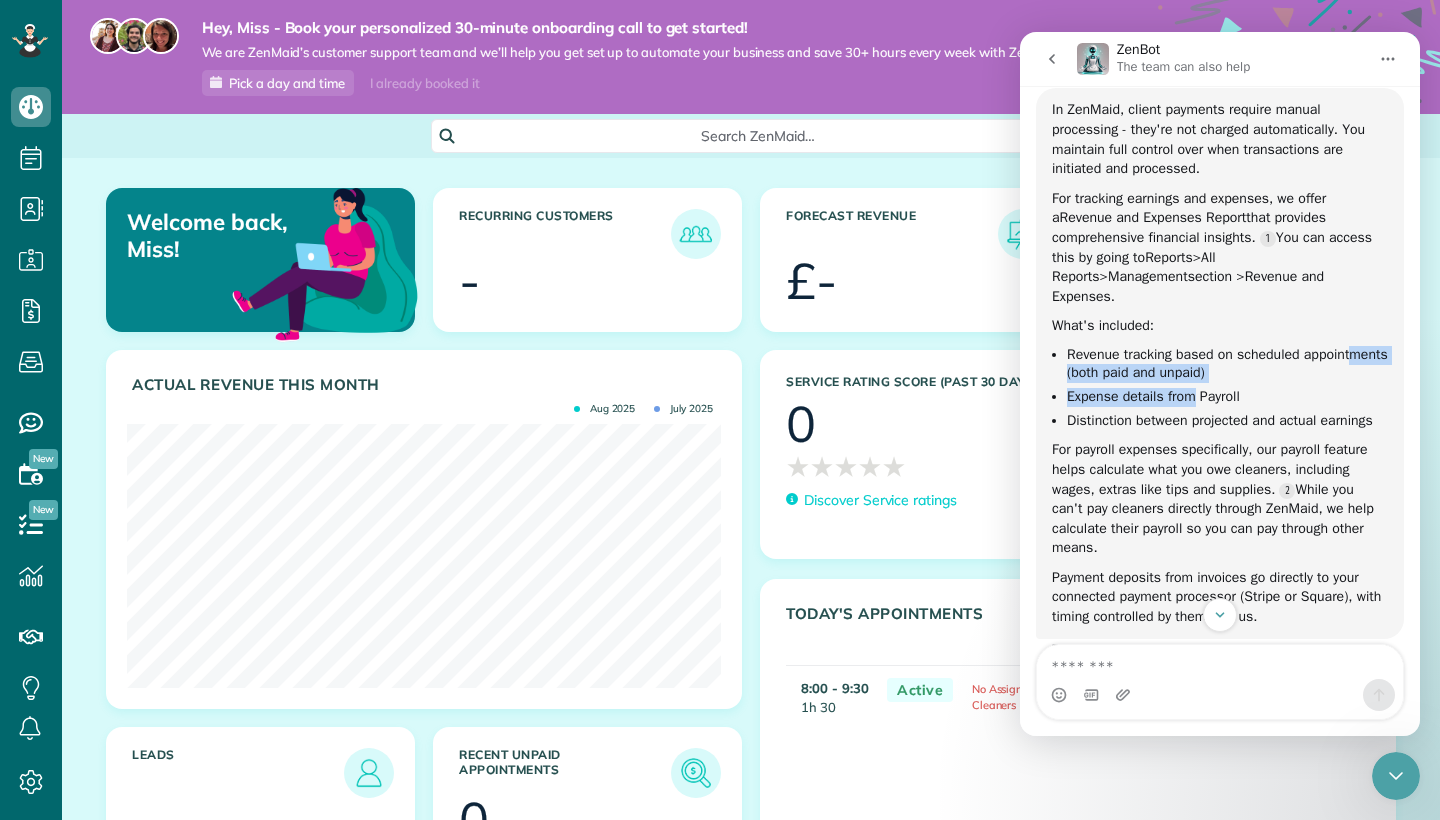 click on "Expense details from Payroll" at bounding box center [1227, 397] 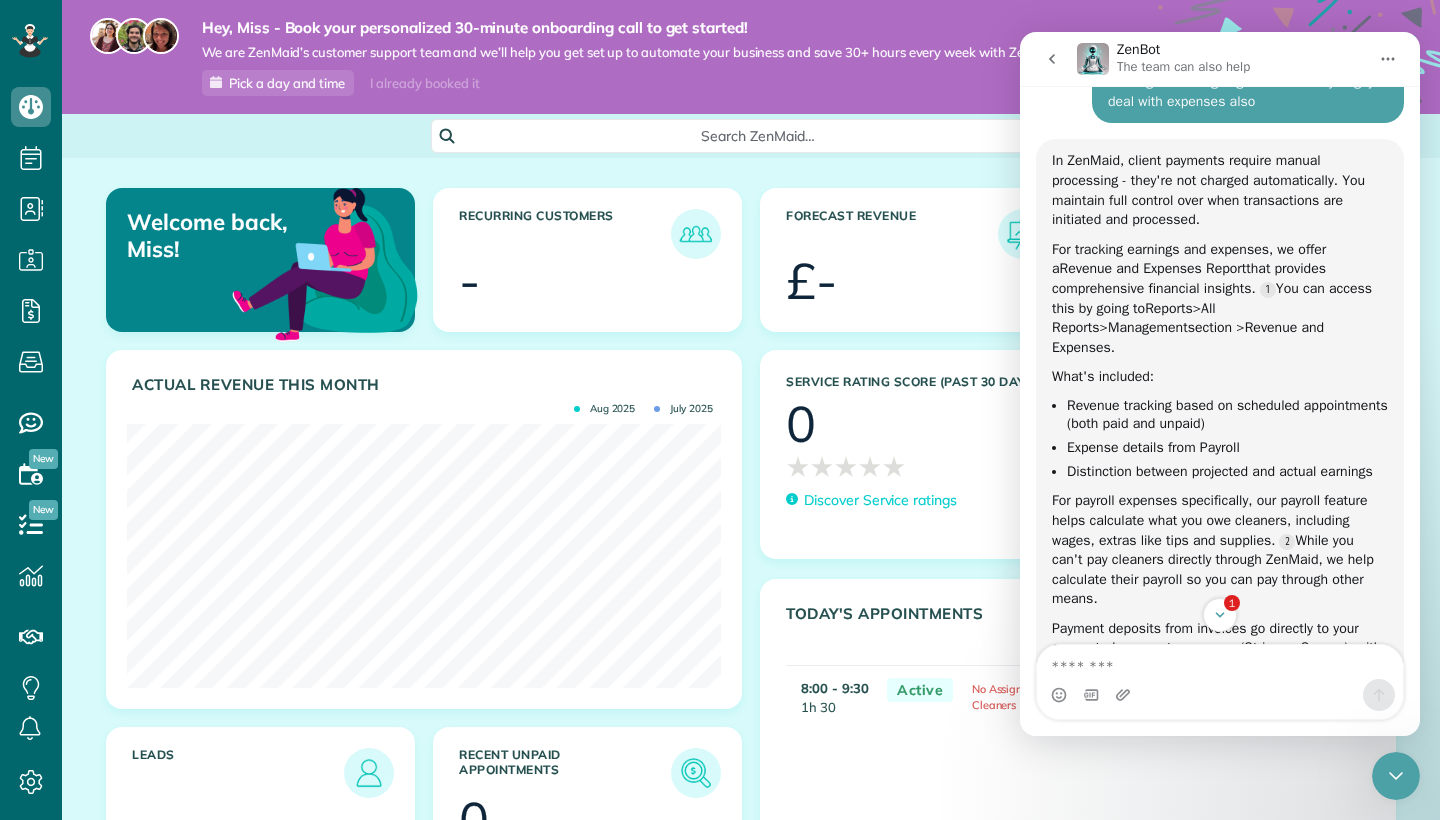 scroll, scrollTop: 261, scrollLeft: 0, axis: vertical 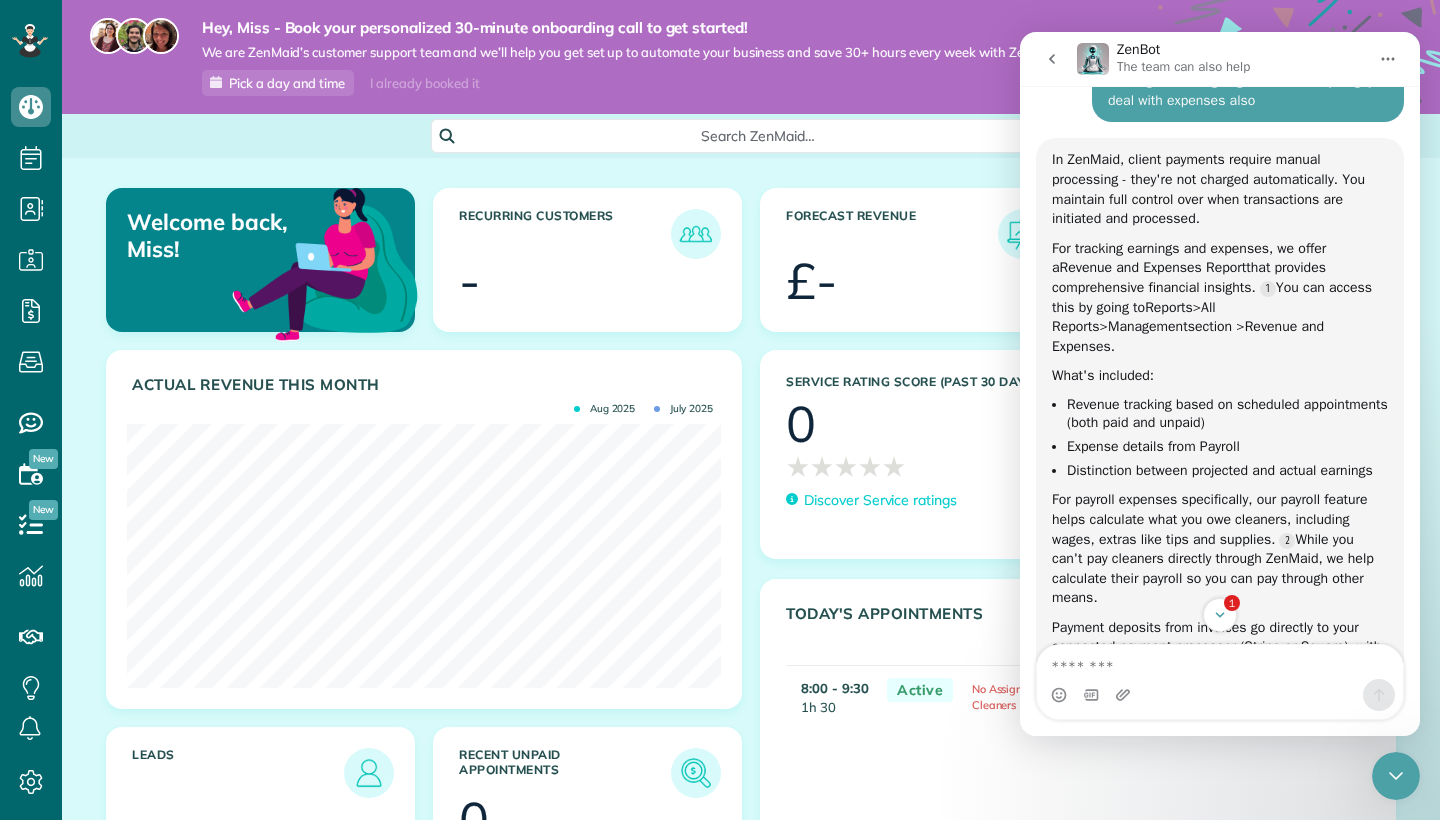 click on "For tracking earnings and expenses, we offer a  Revenue and Expenses Report  that provides comprehensive financial insights.  You can access this by going to  Reports  >  All Reports  >  Management  section >  Revenue and Expenses ." at bounding box center [1220, 298] 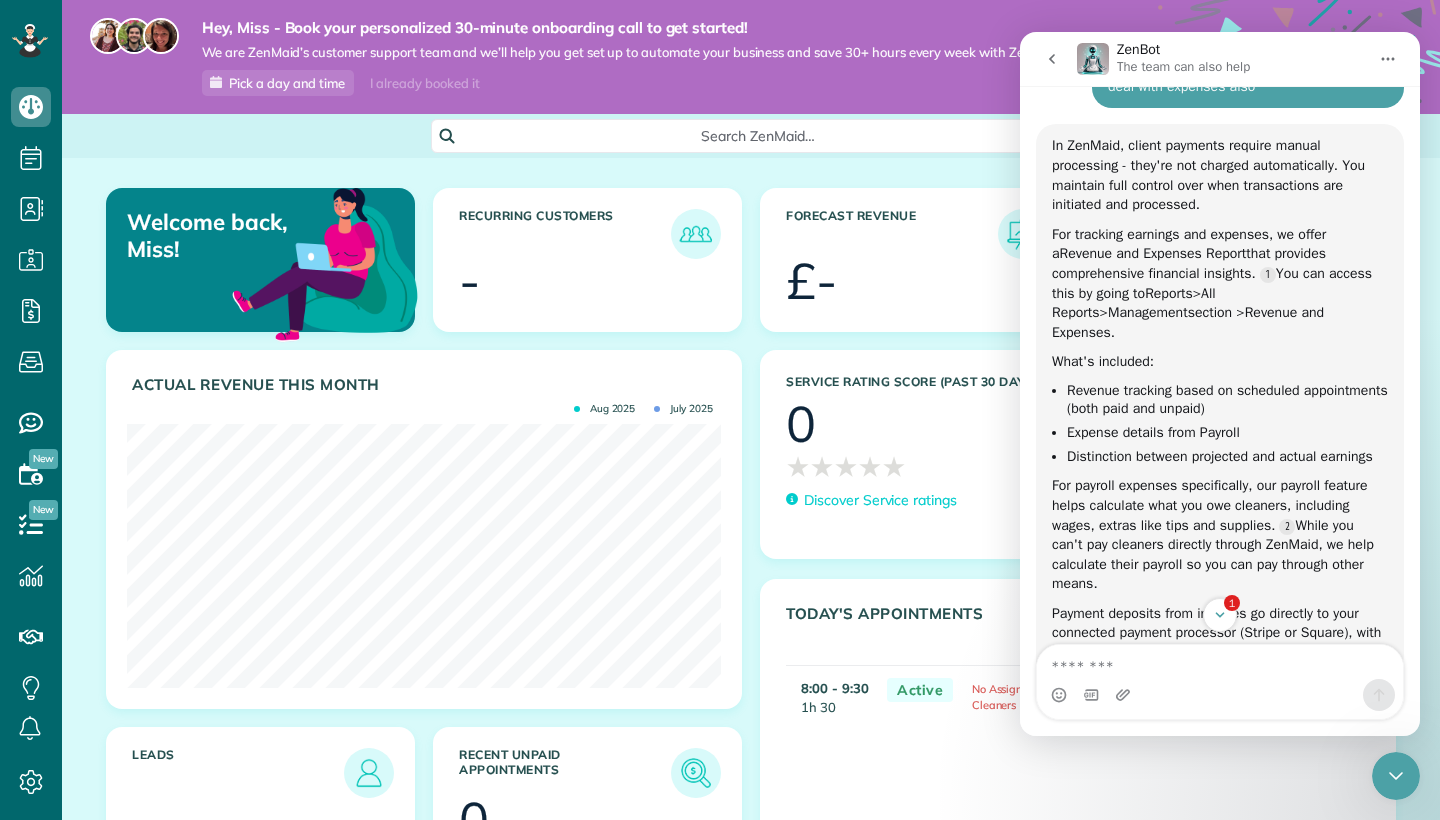 scroll, scrollTop: 287, scrollLeft: 0, axis: vertical 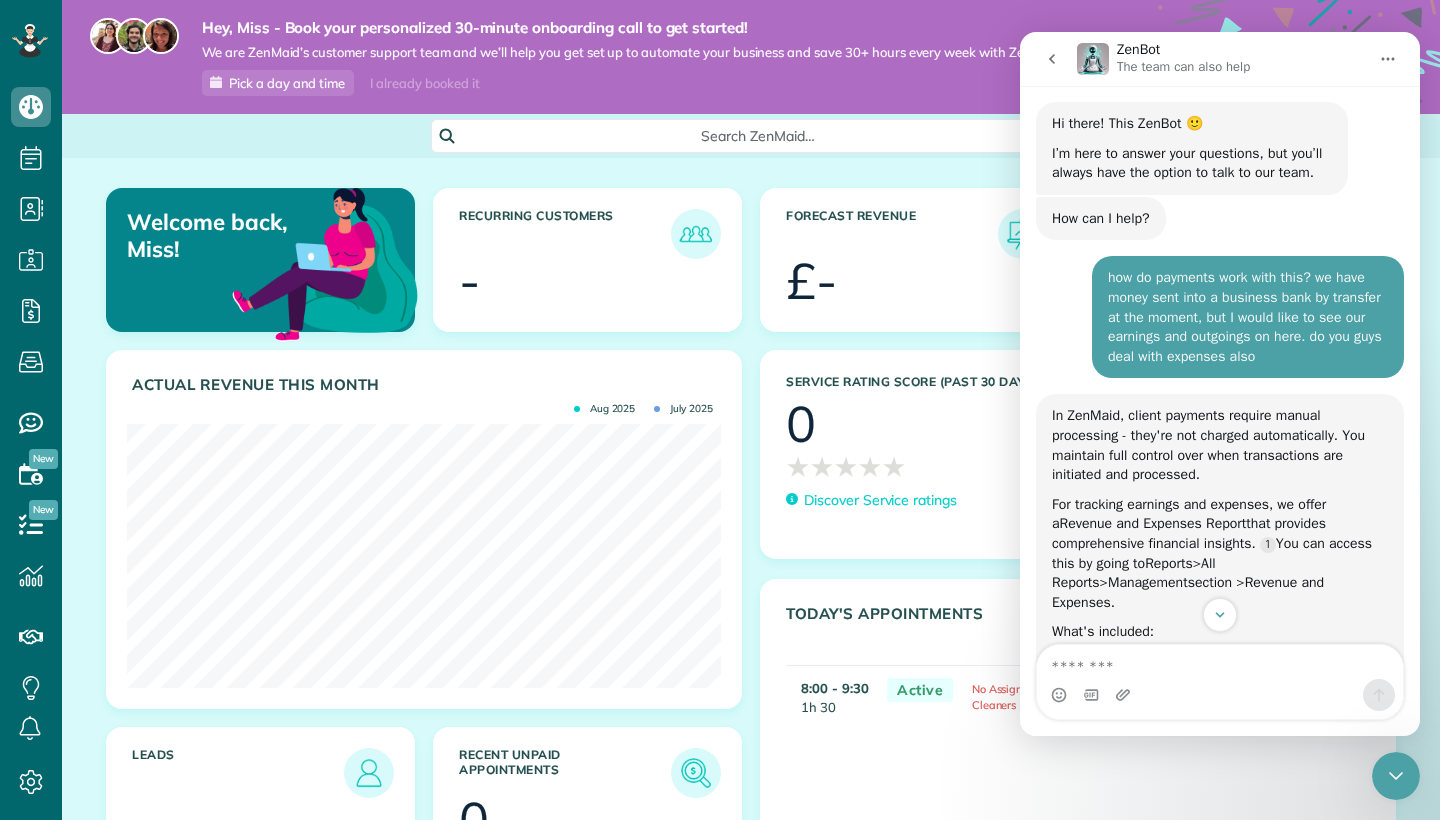 click on "Service Rating score (past 30 days)
0
★
★
★
★
★
★
★
★
★
★
Discover Service ratings" at bounding box center (969, 461) 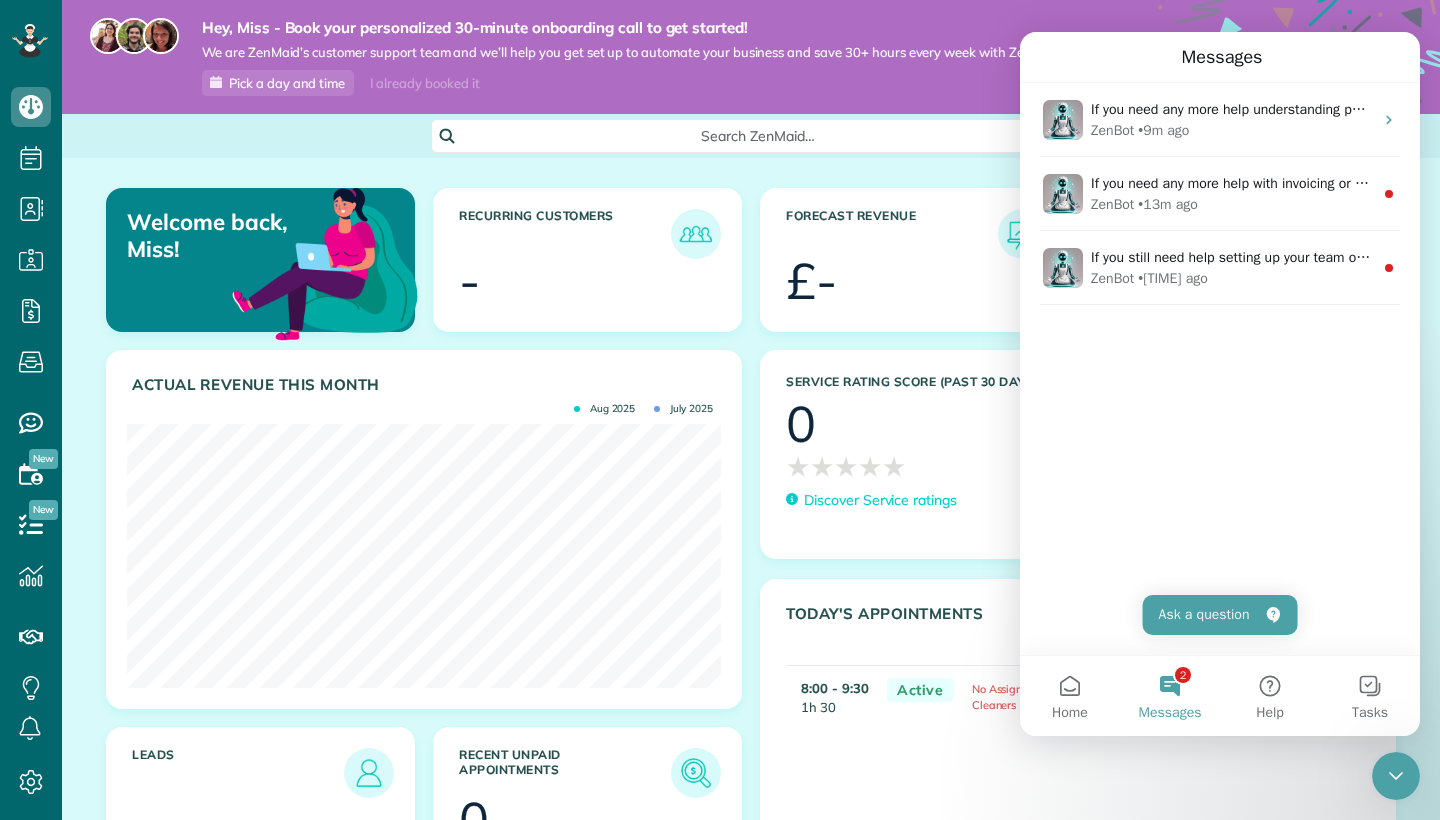 click on "Actual Revenue this month
Aug [YEAR]
July [YEAR]
£ -" at bounding box center [424, 538] 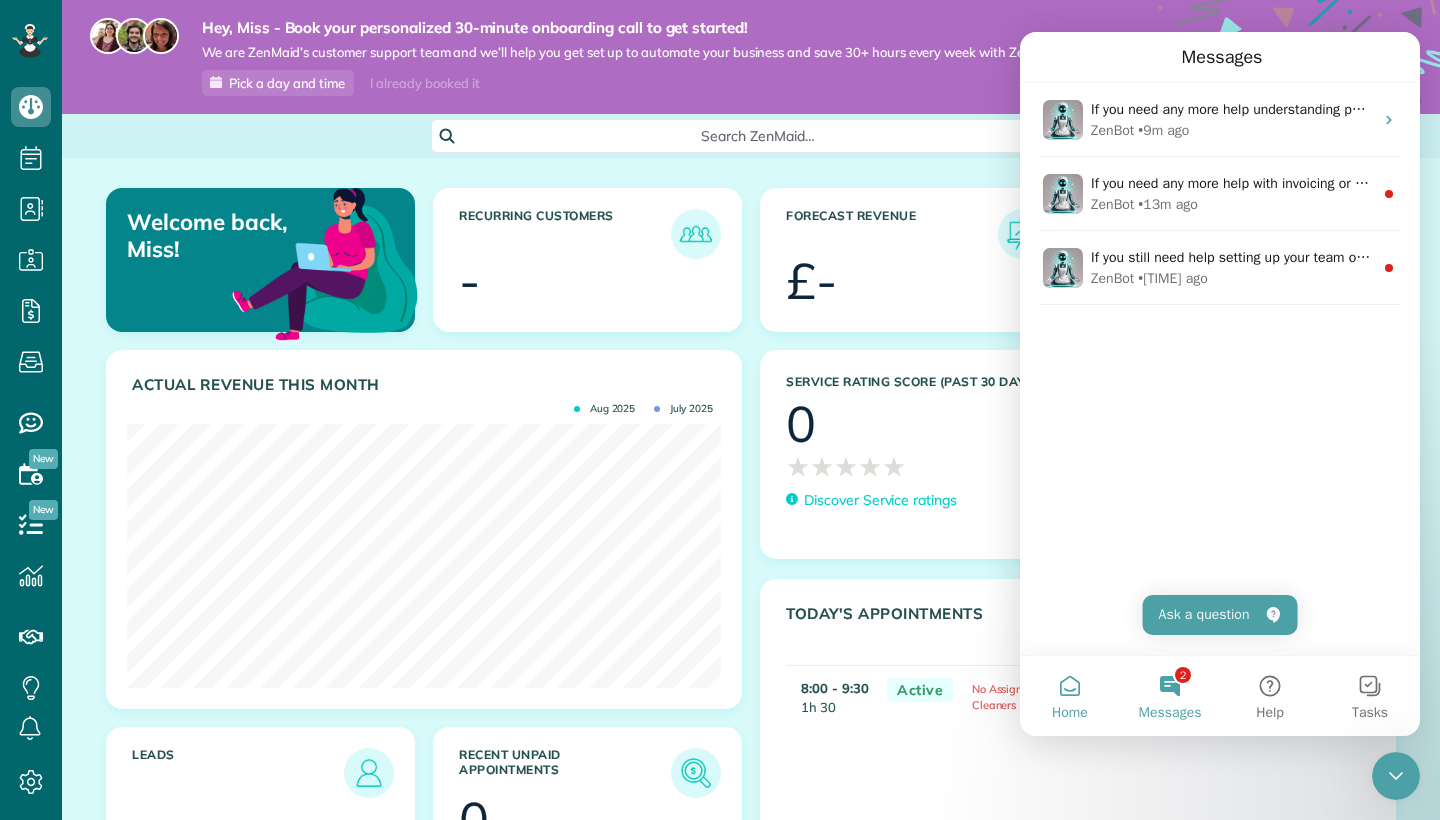 click on "Home" at bounding box center [1070, 696] 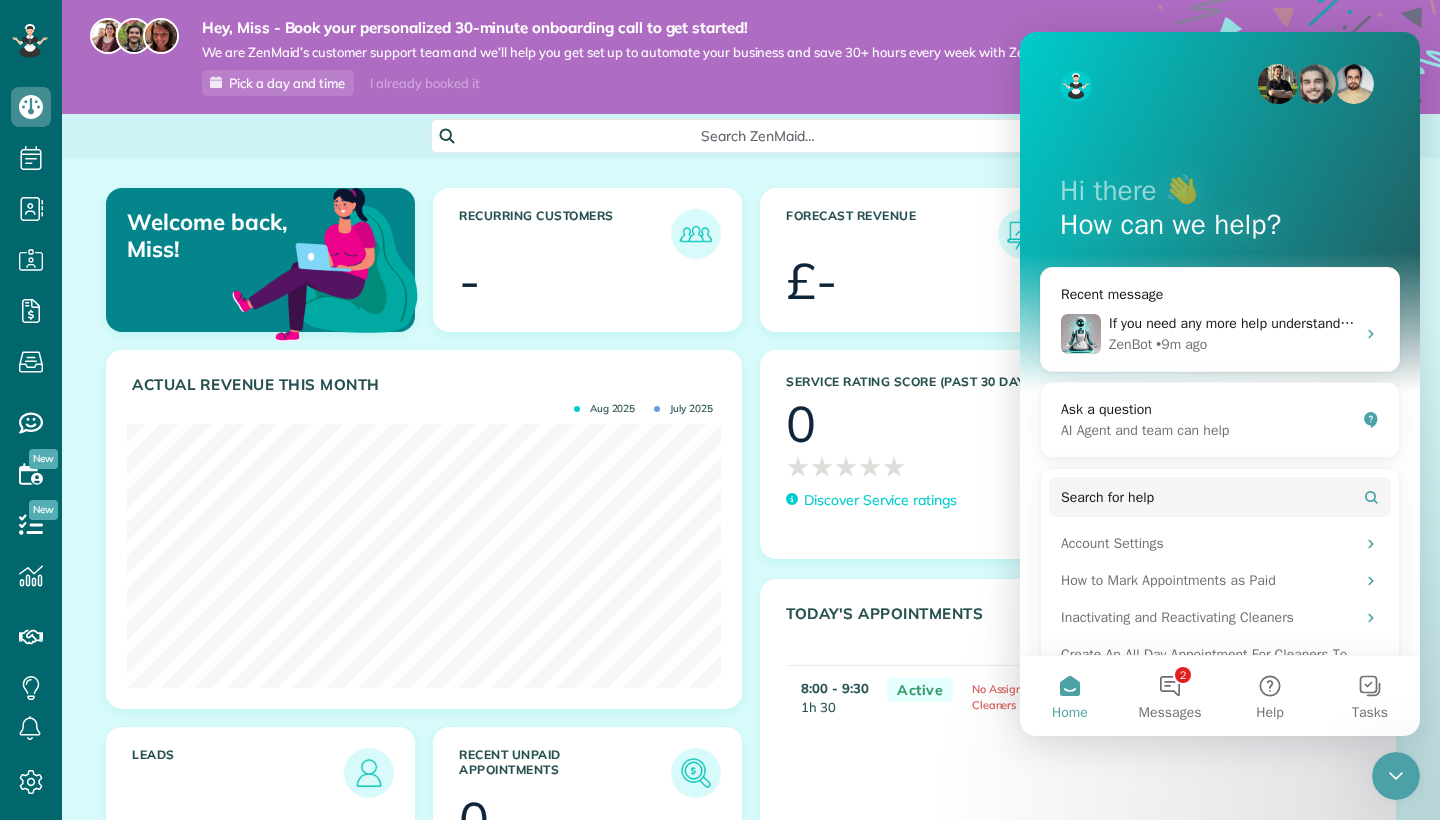 click on "Today's Appointments
Active
[NAME] (Example Appointment)
8:00 -  9:30
( 1 hour  30 minutes )
[NUMBER] [STREET] [CITY] [STATE] [ZIP]
No Assigned Cleaners
View
8:00 -  9:30
1h 30
Active
No Assigned Cleaners" at bounding box center [1078, 741] 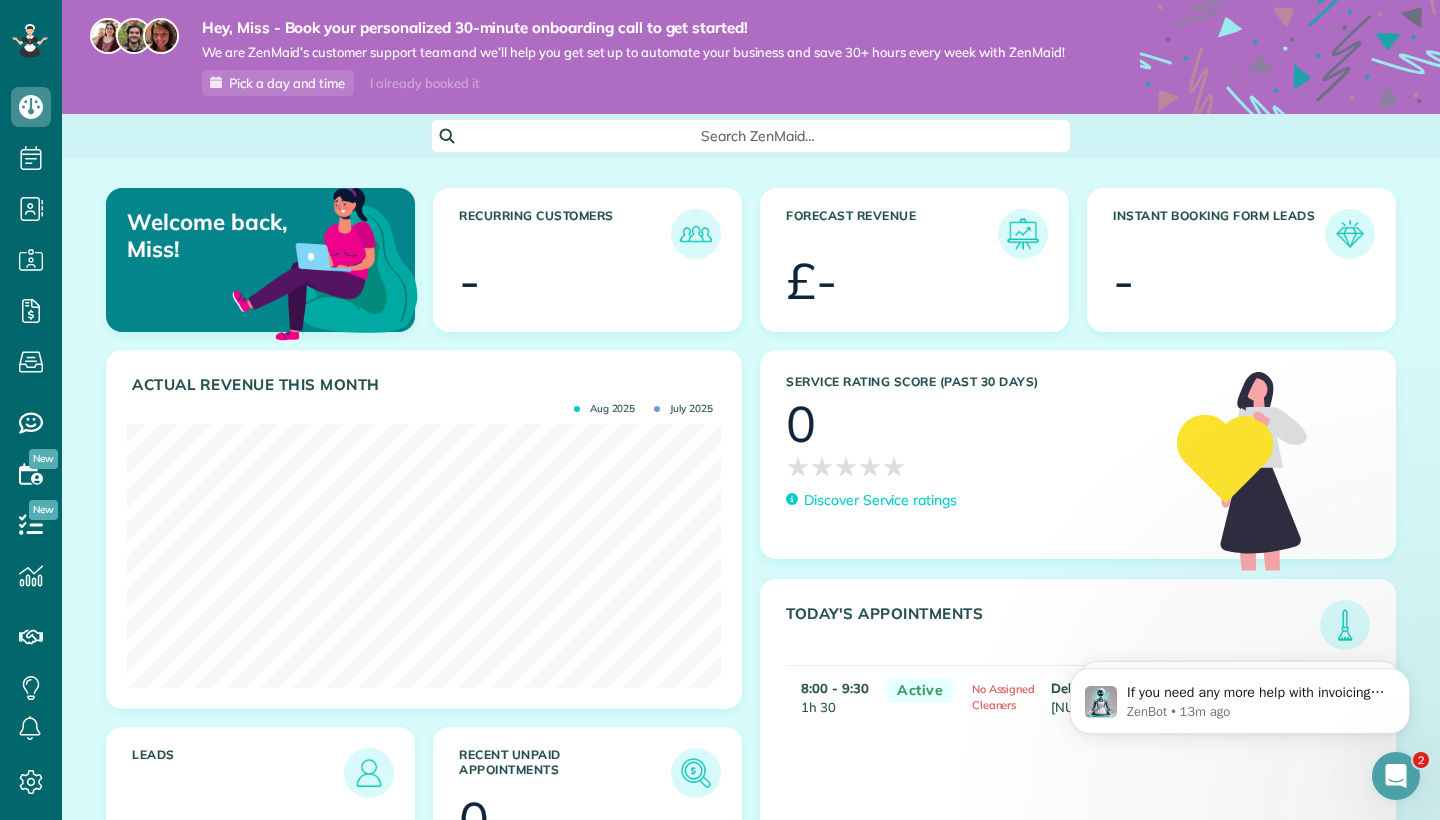 scroll, scrollTop: 0, scrollLeft: 0, axis: both 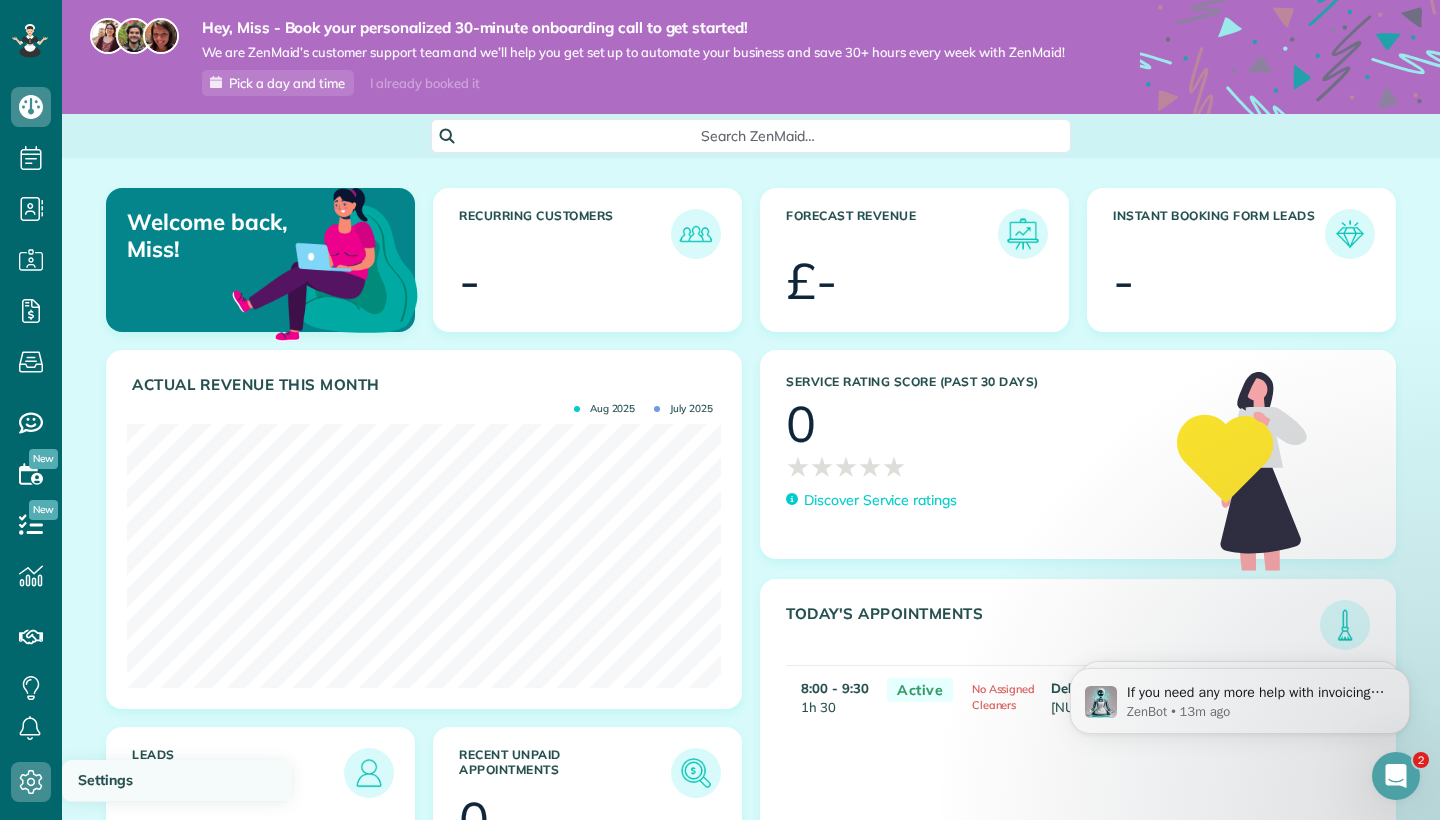 click on "Settings" at bounding box center [177, 781] 